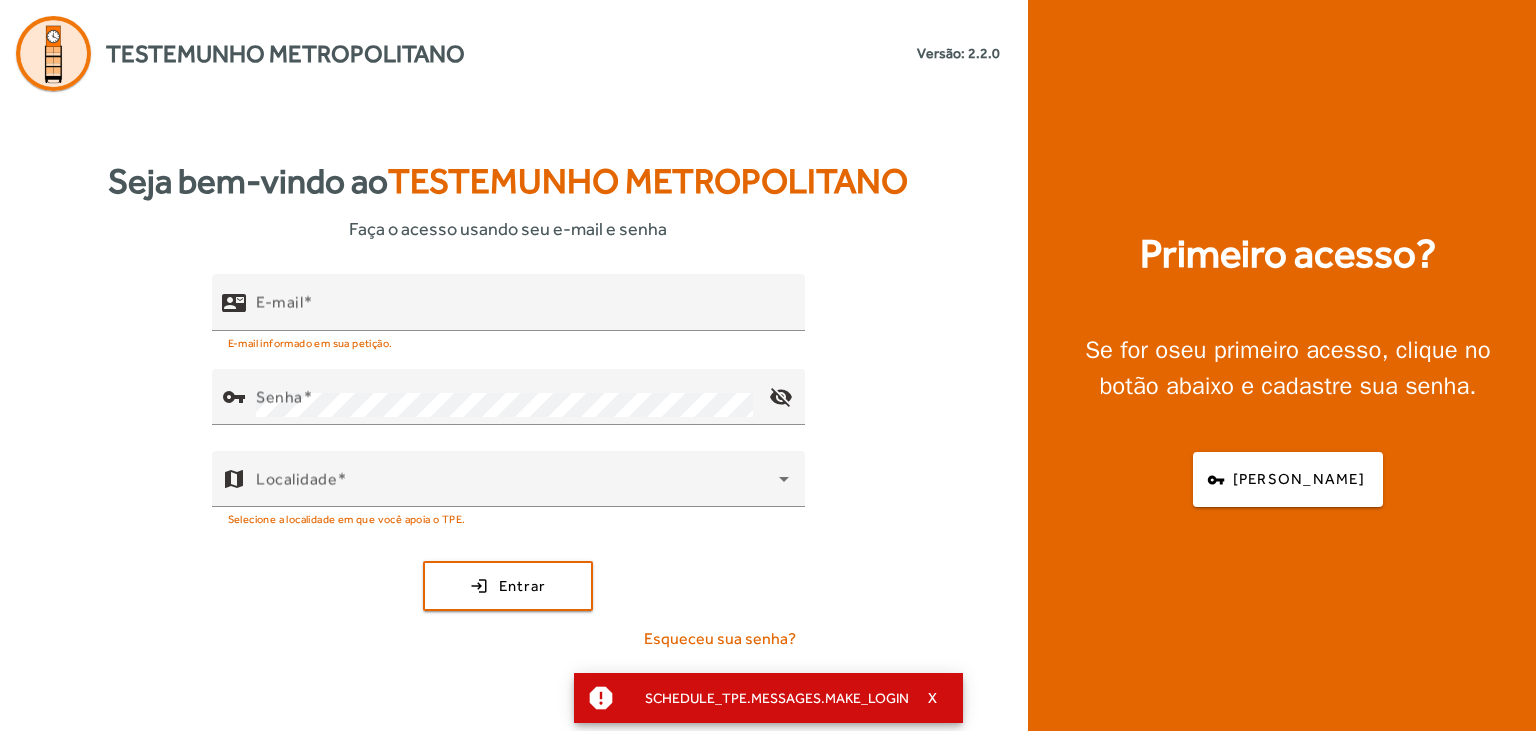 scroll, scrollTop: 0, scrollLeft: 0, axis: both 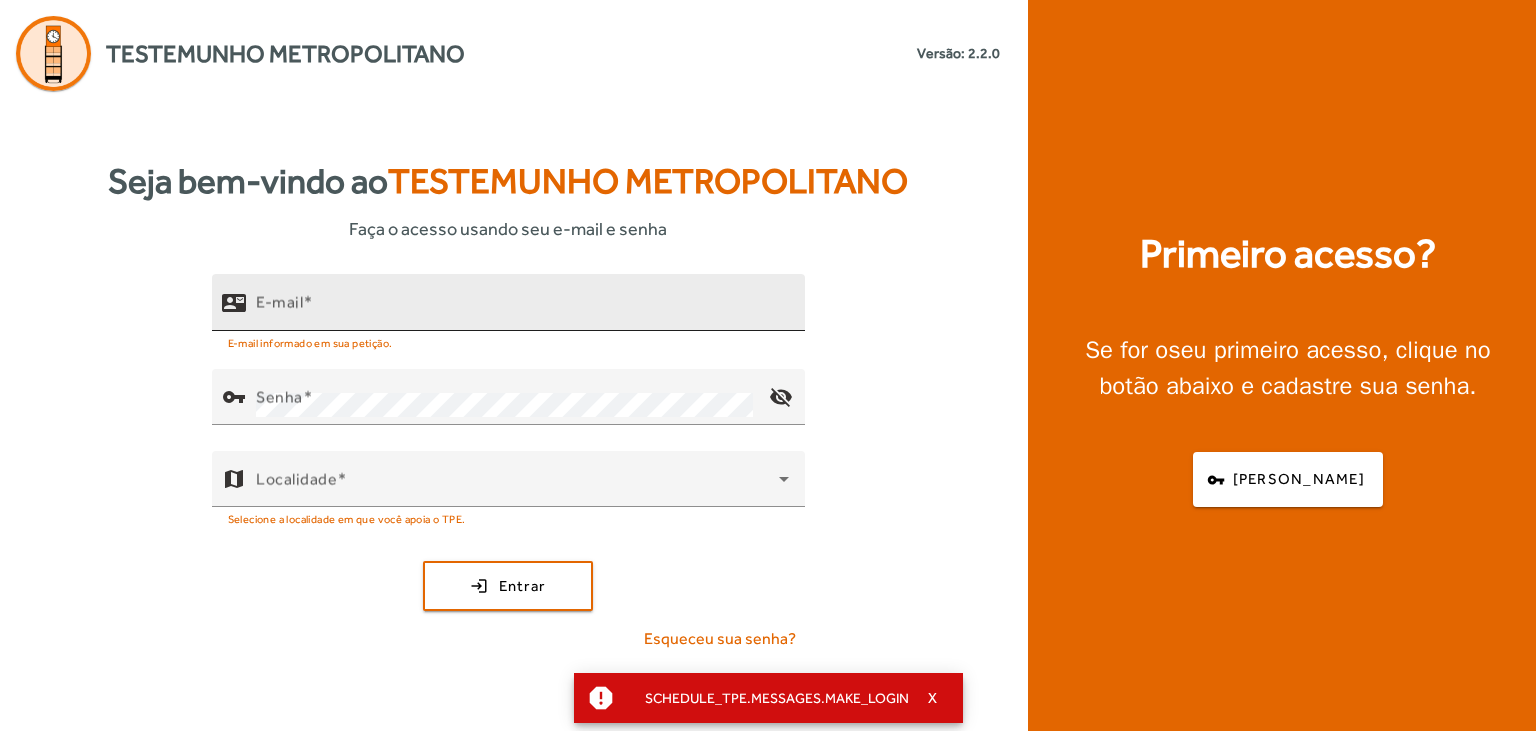 click on "E-mail" at bounding box center [522, 311] 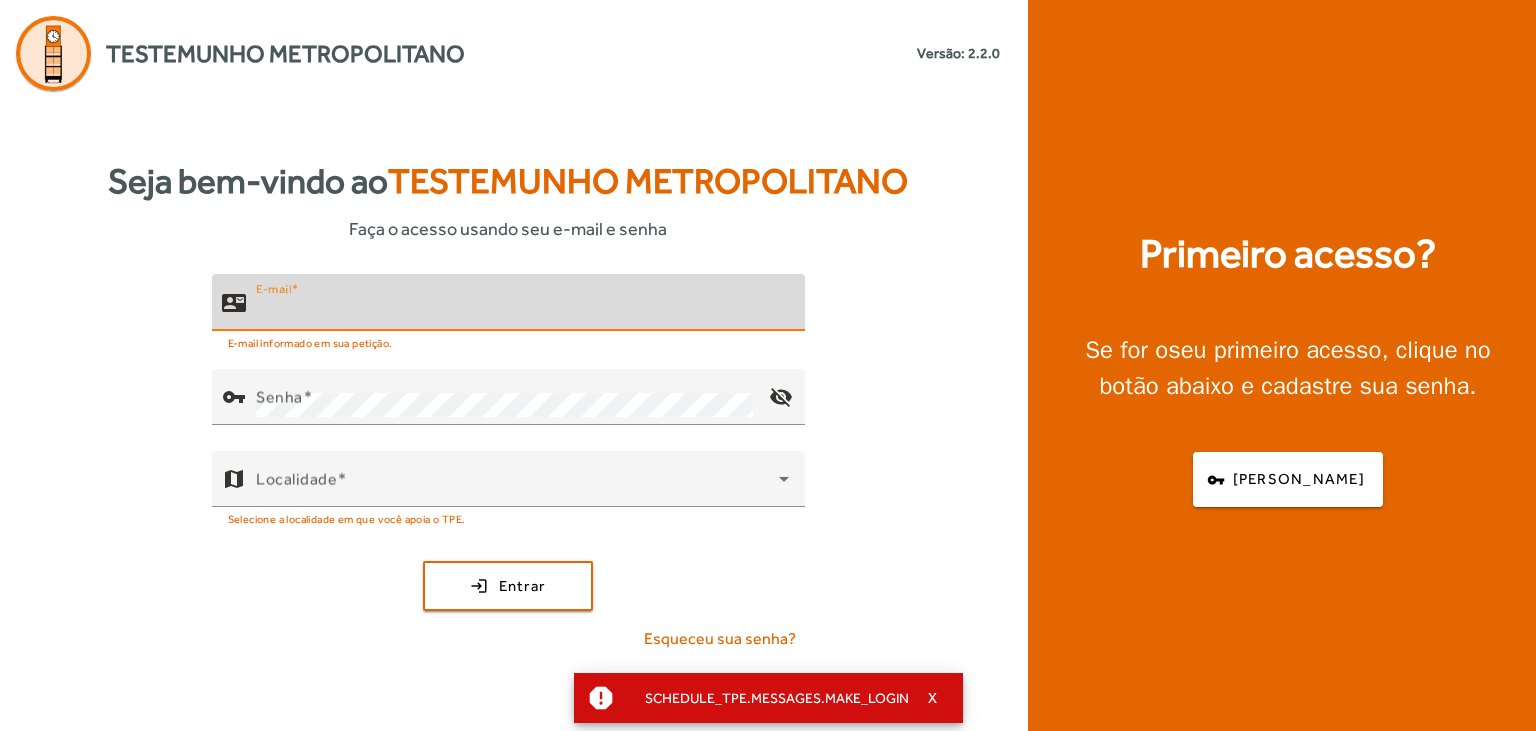click on "E-mail" at bounding box center [522, 311] 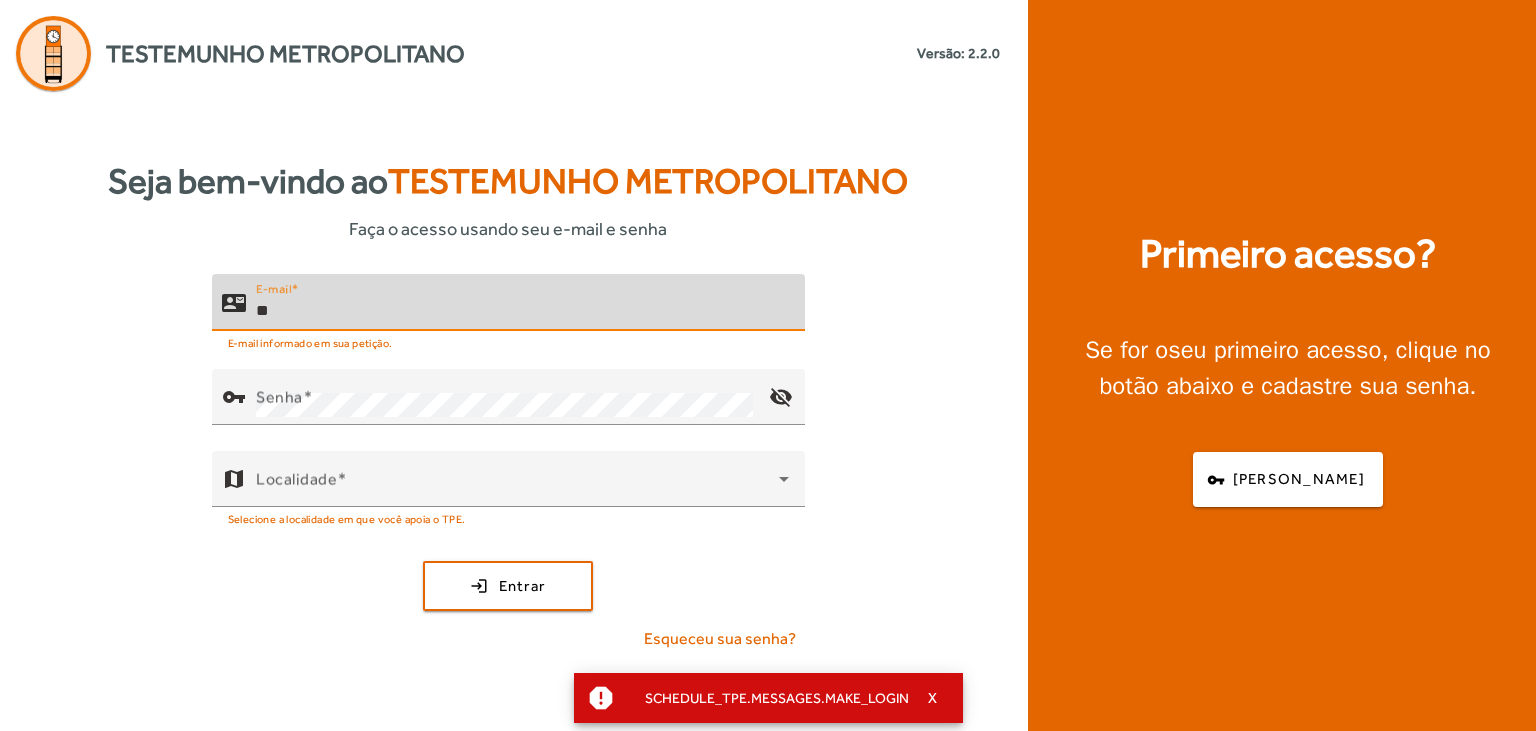 type on "*" 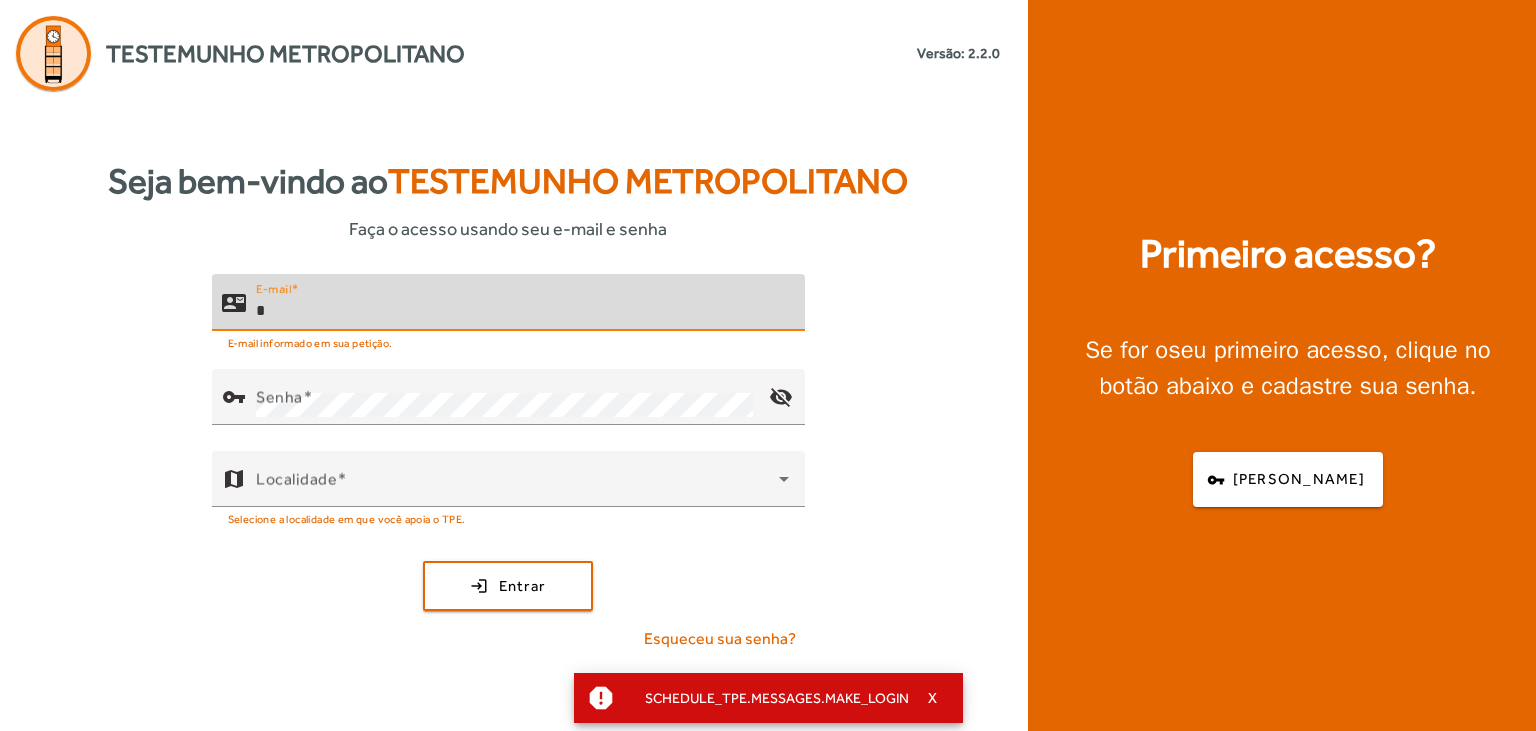 type 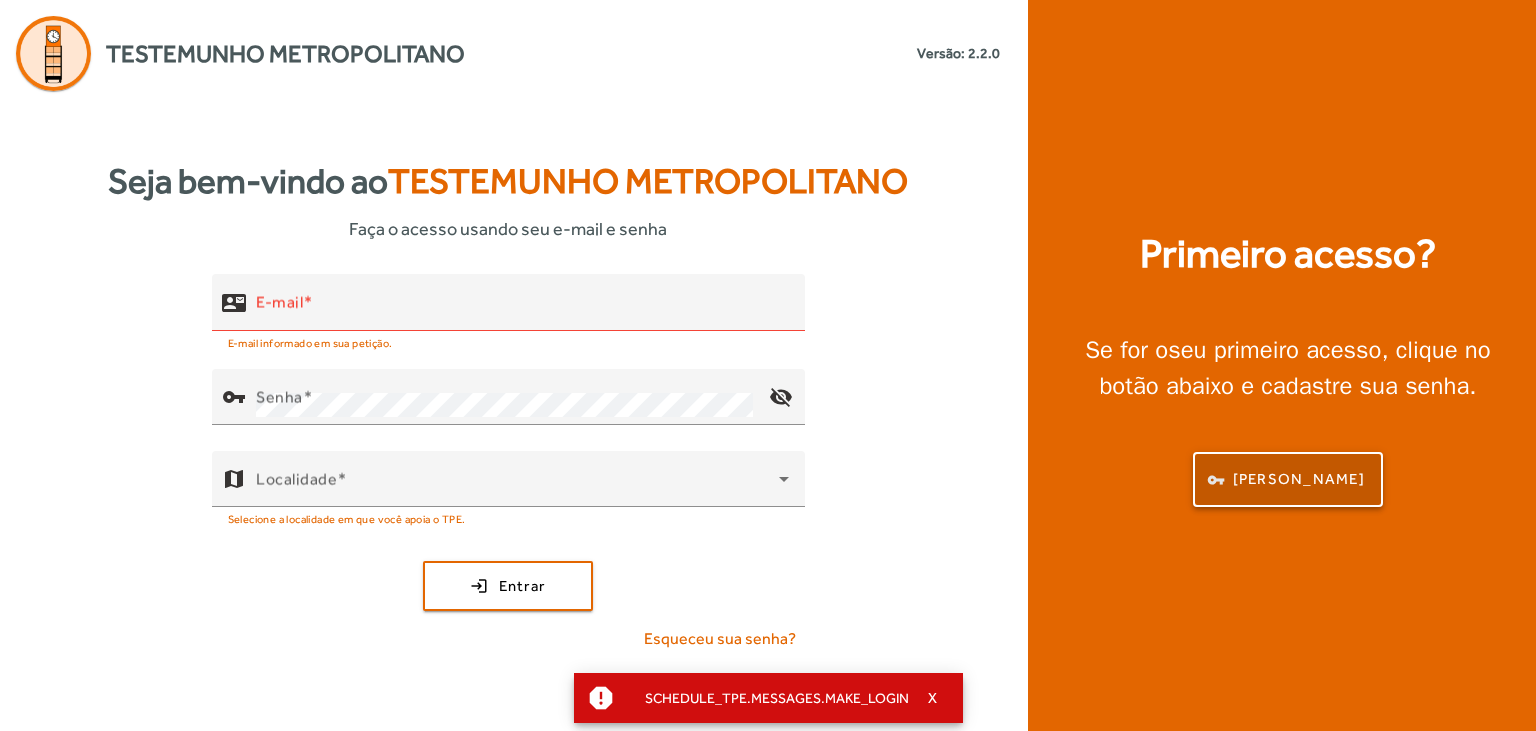 click on "Criar senha" 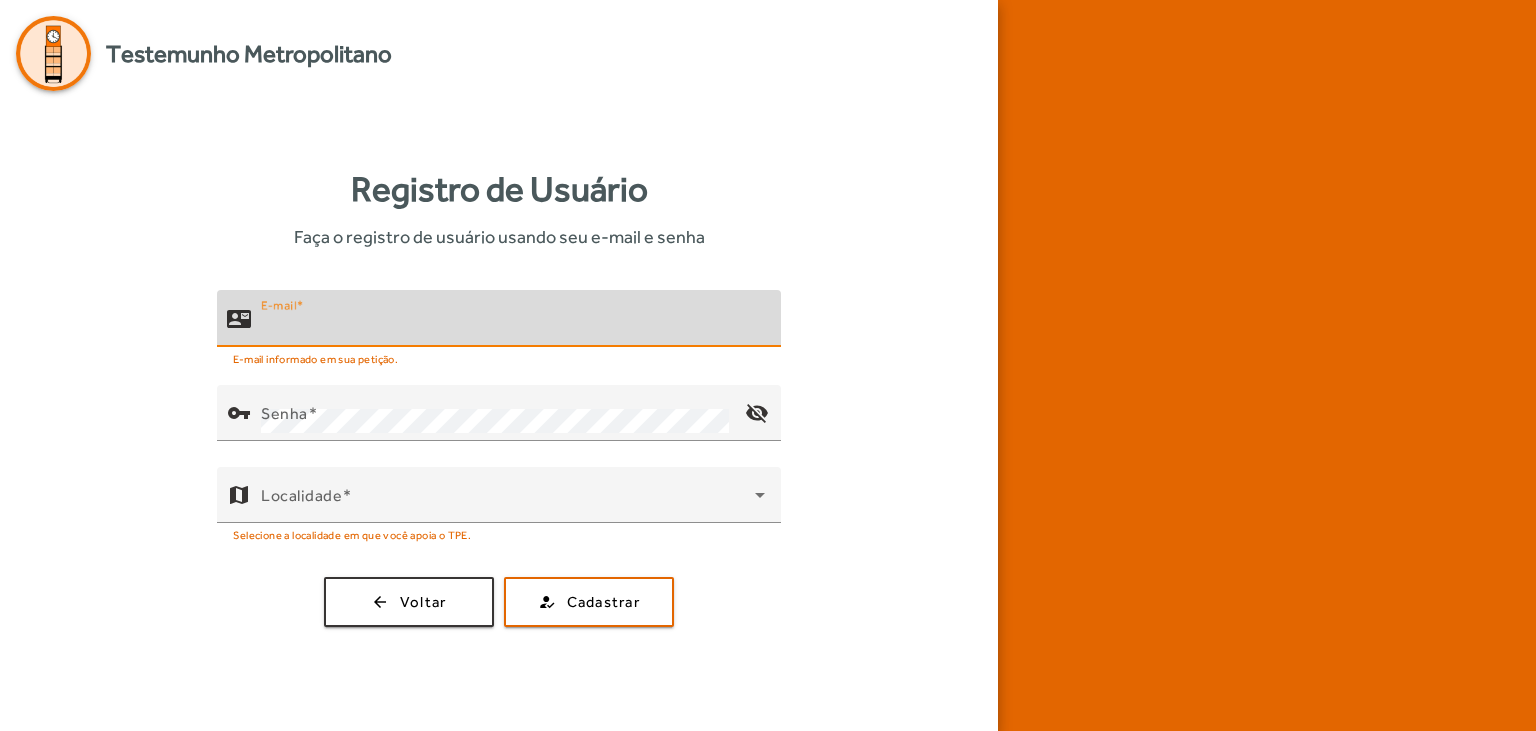 type on "*" 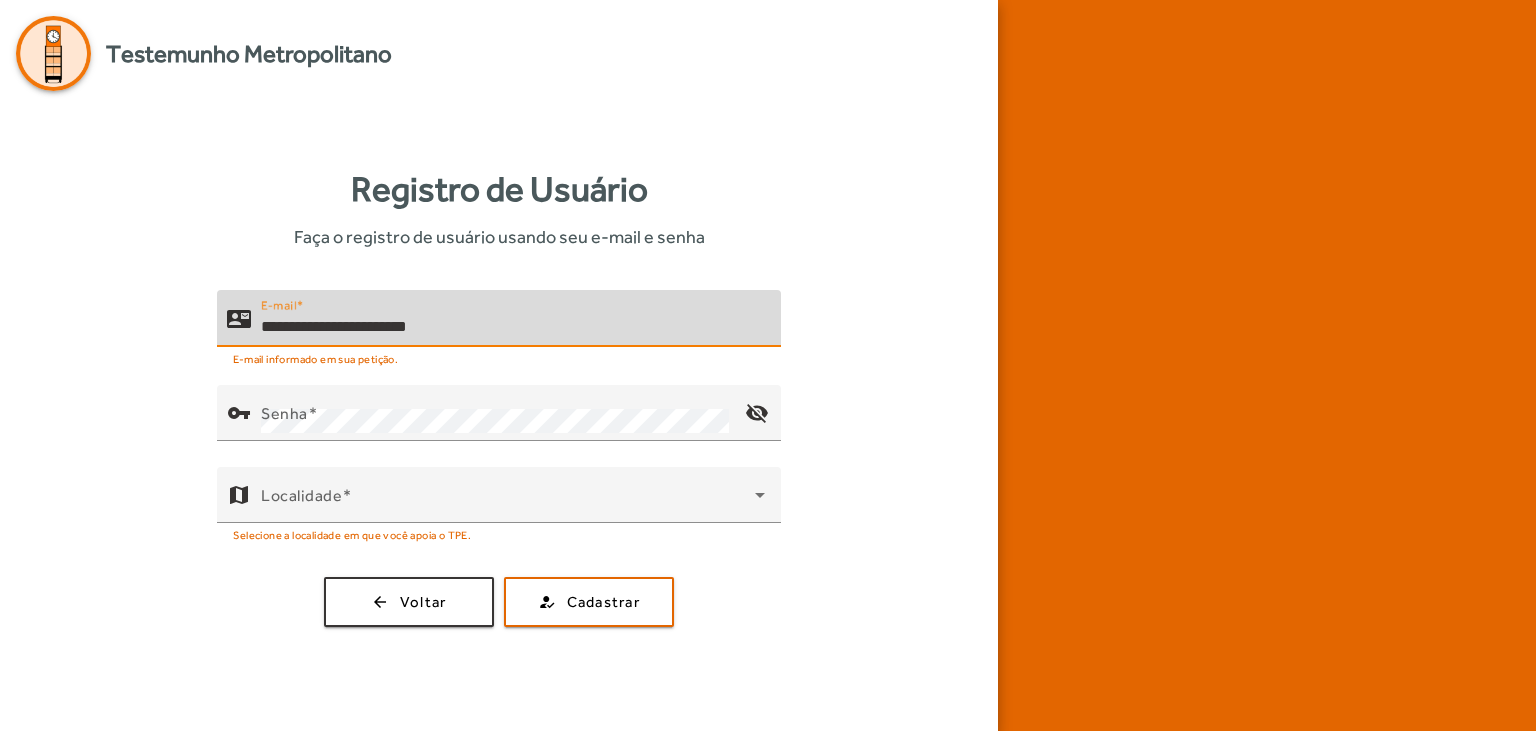 type on "**********" 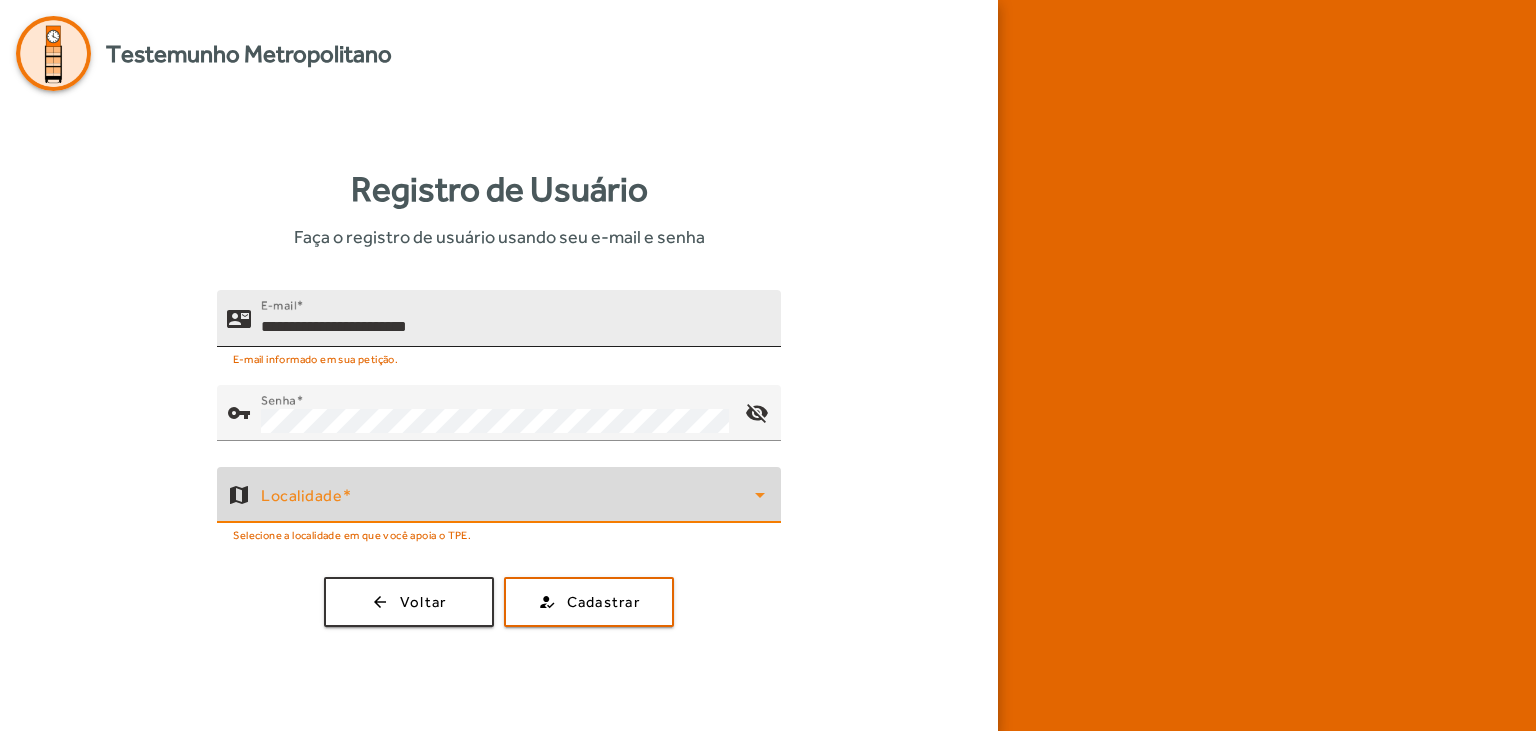 click on "**********" at bounding box center (513, 327) 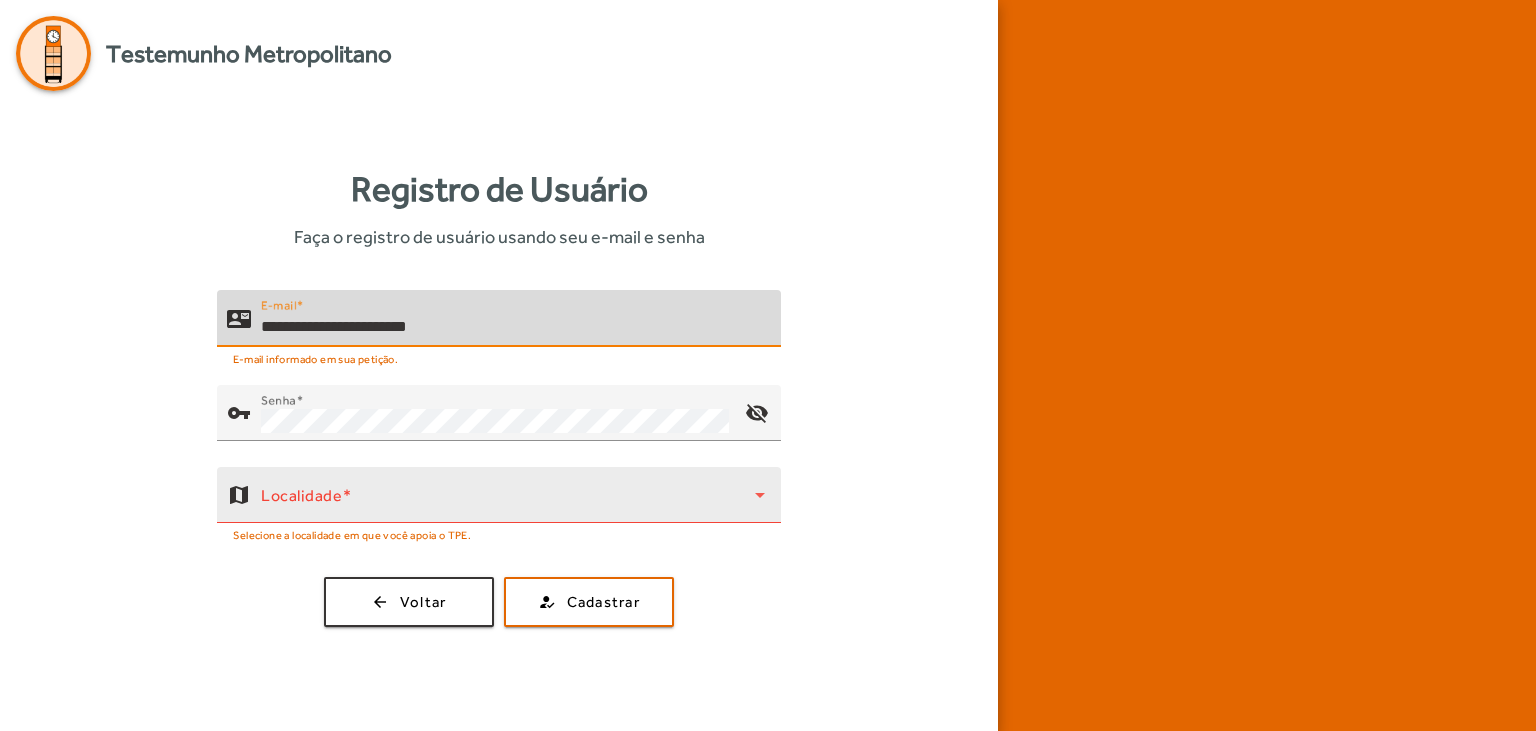 click at bounding box center (508, 503) 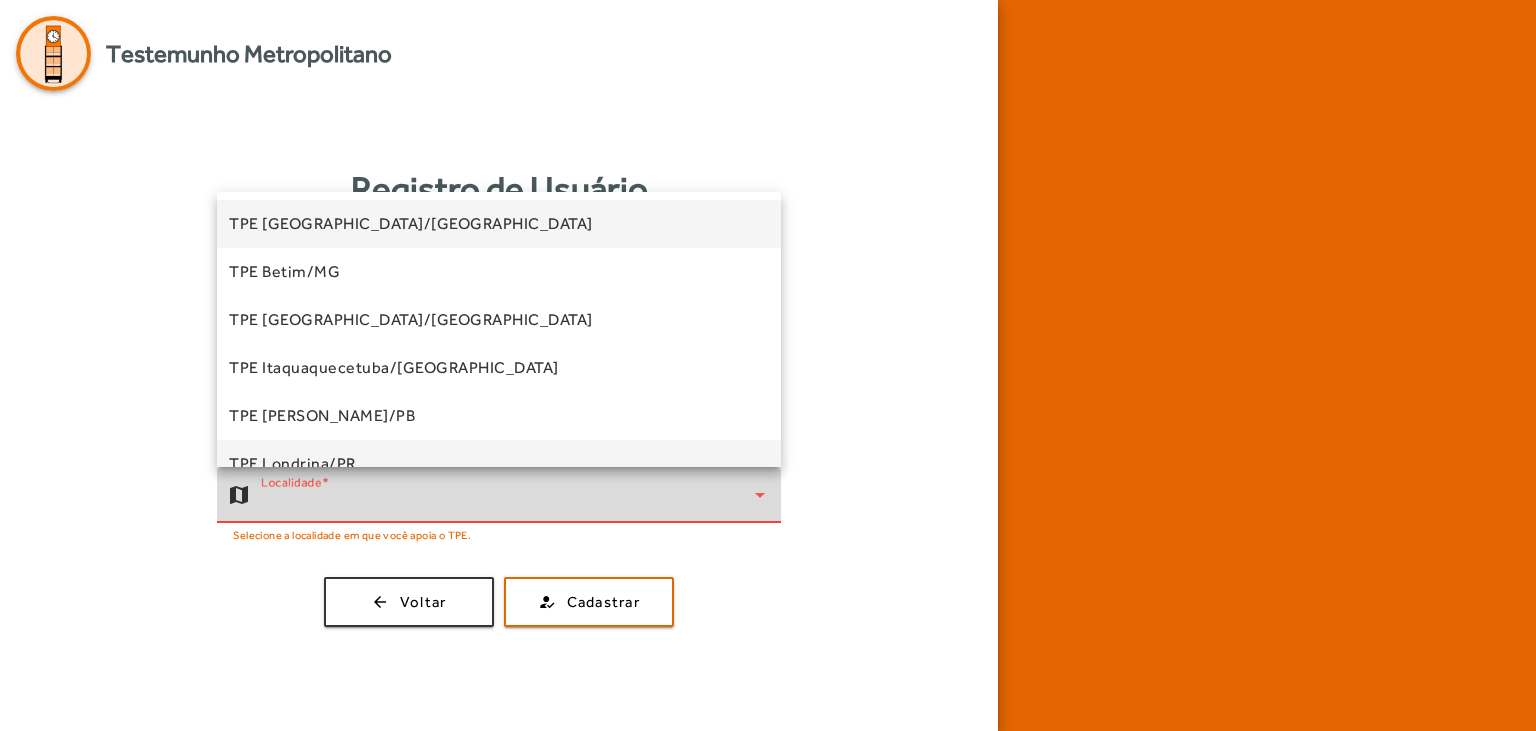 scroll, scrollTop: 557, scrollLeft: 0, axis: vertical 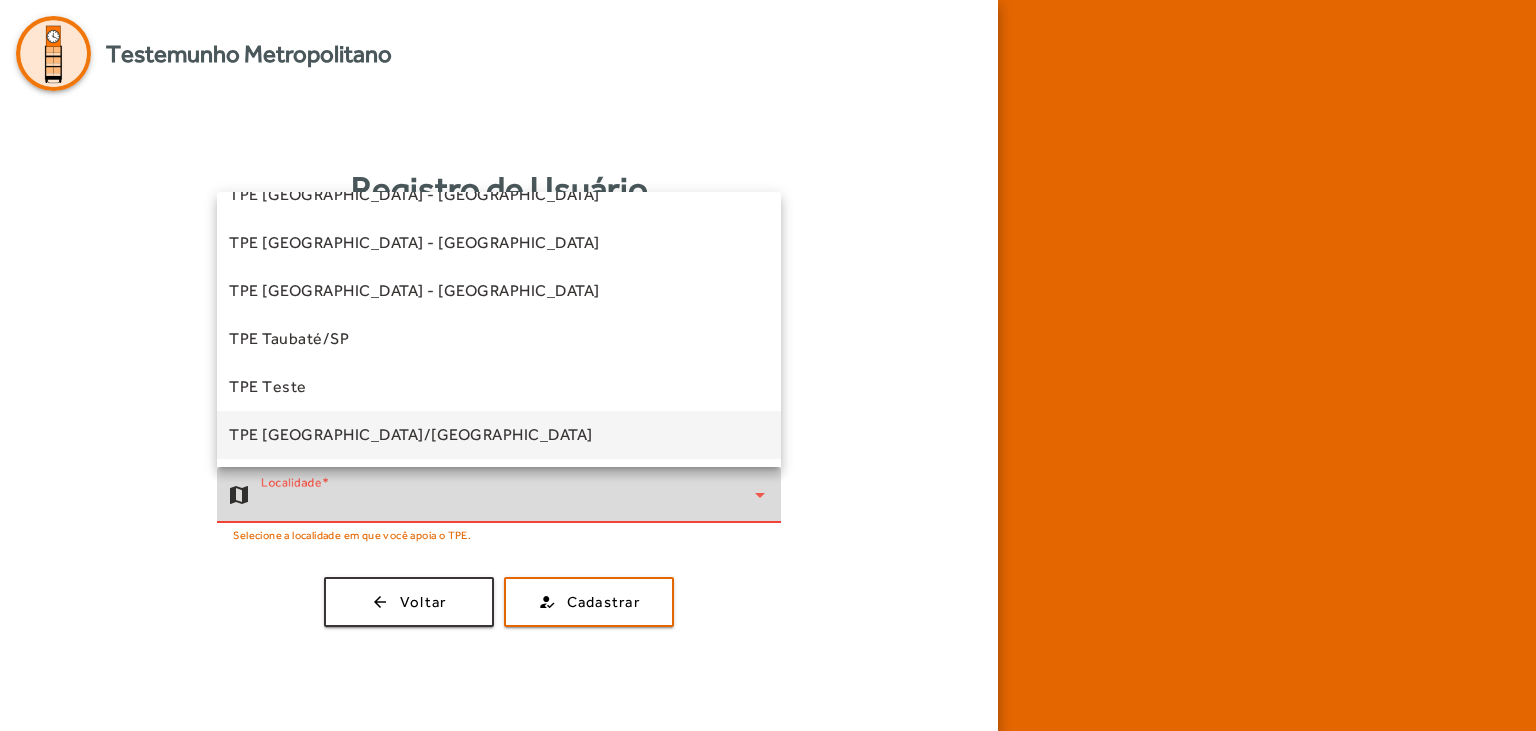 click on "TPE [GEOGRAPHIC_DATA]/[GEOGRAPHIC_DATA]" at bounding box center [411, 435] 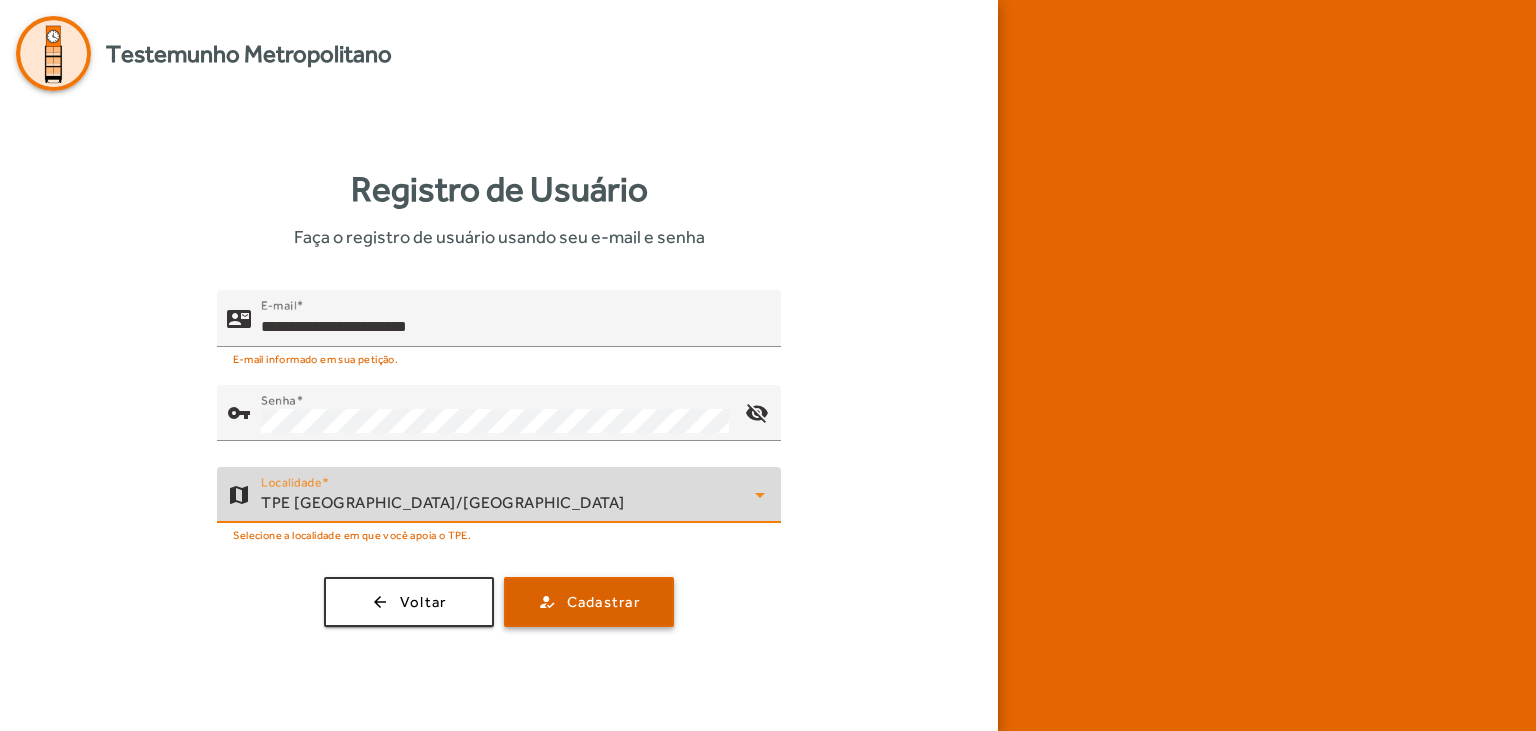 click on "Cadastrar" 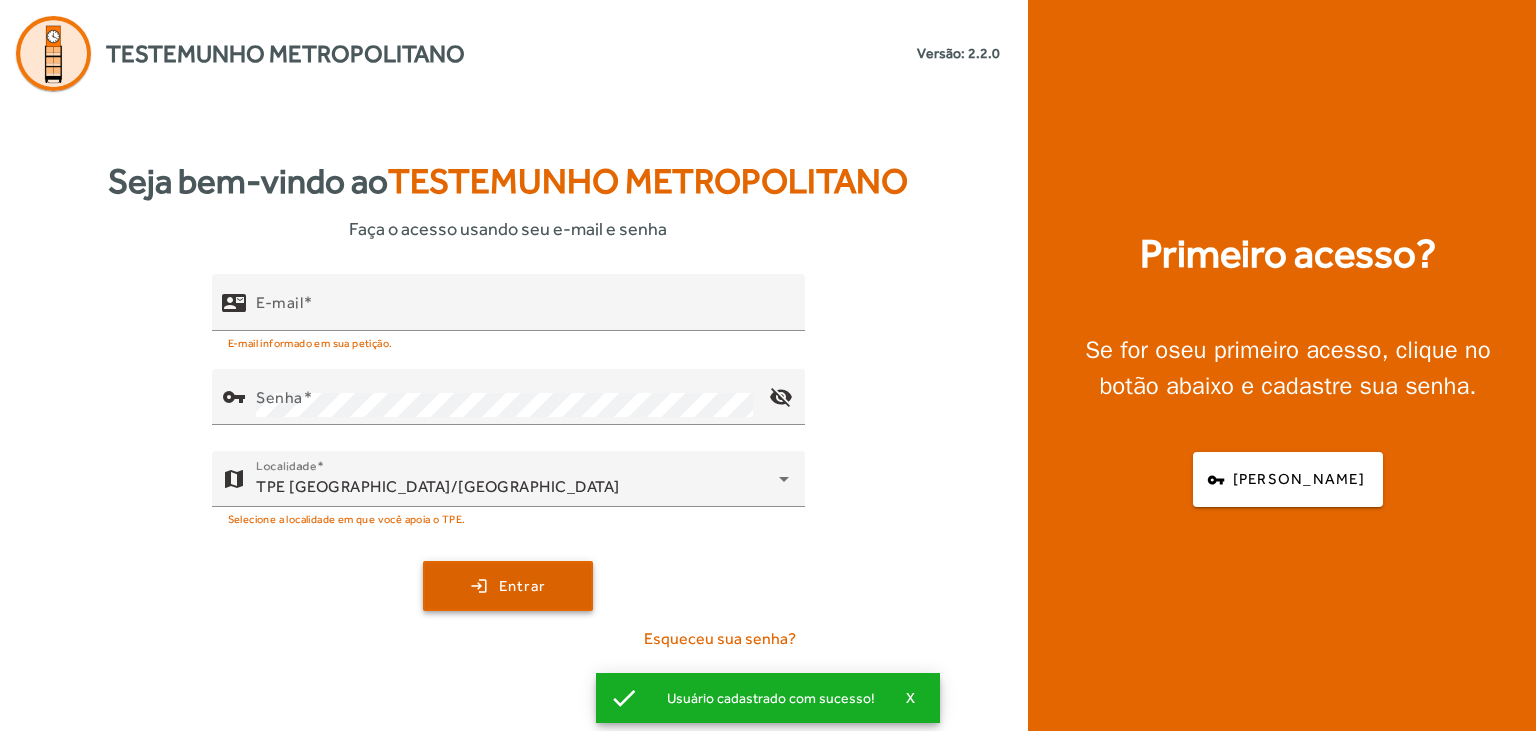 click on "Entrar" 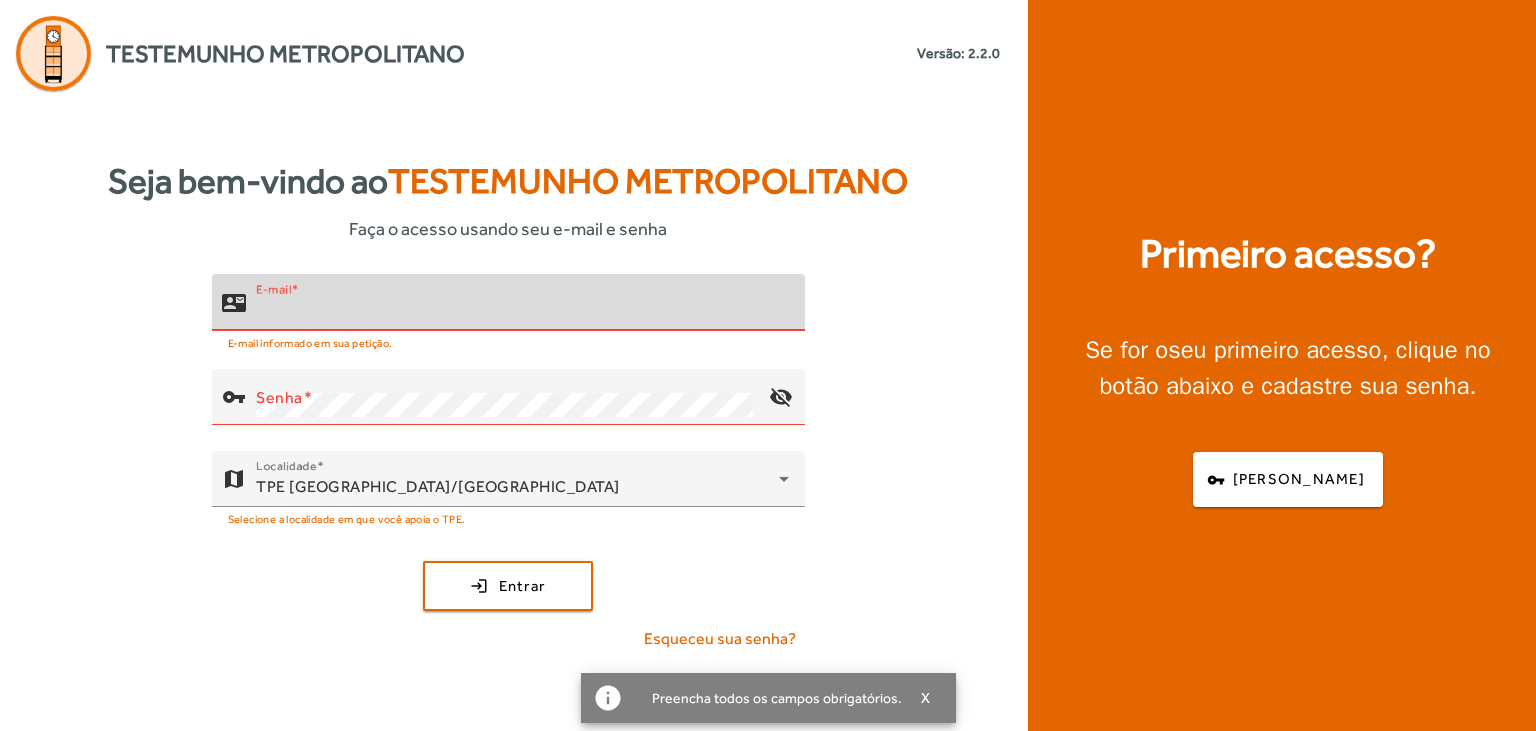 click on "E-mail" at bounding box center [522, 311] 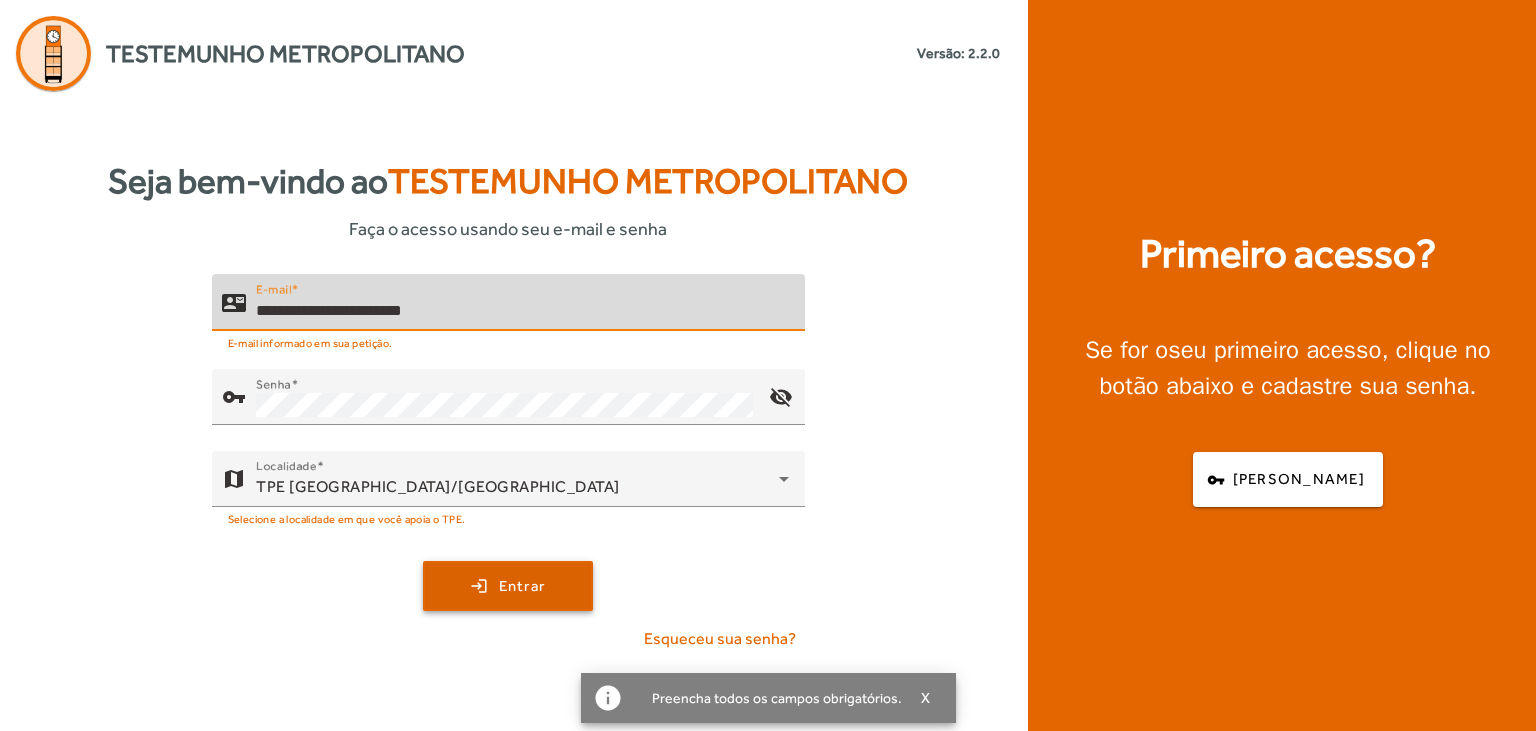 type on "**********" 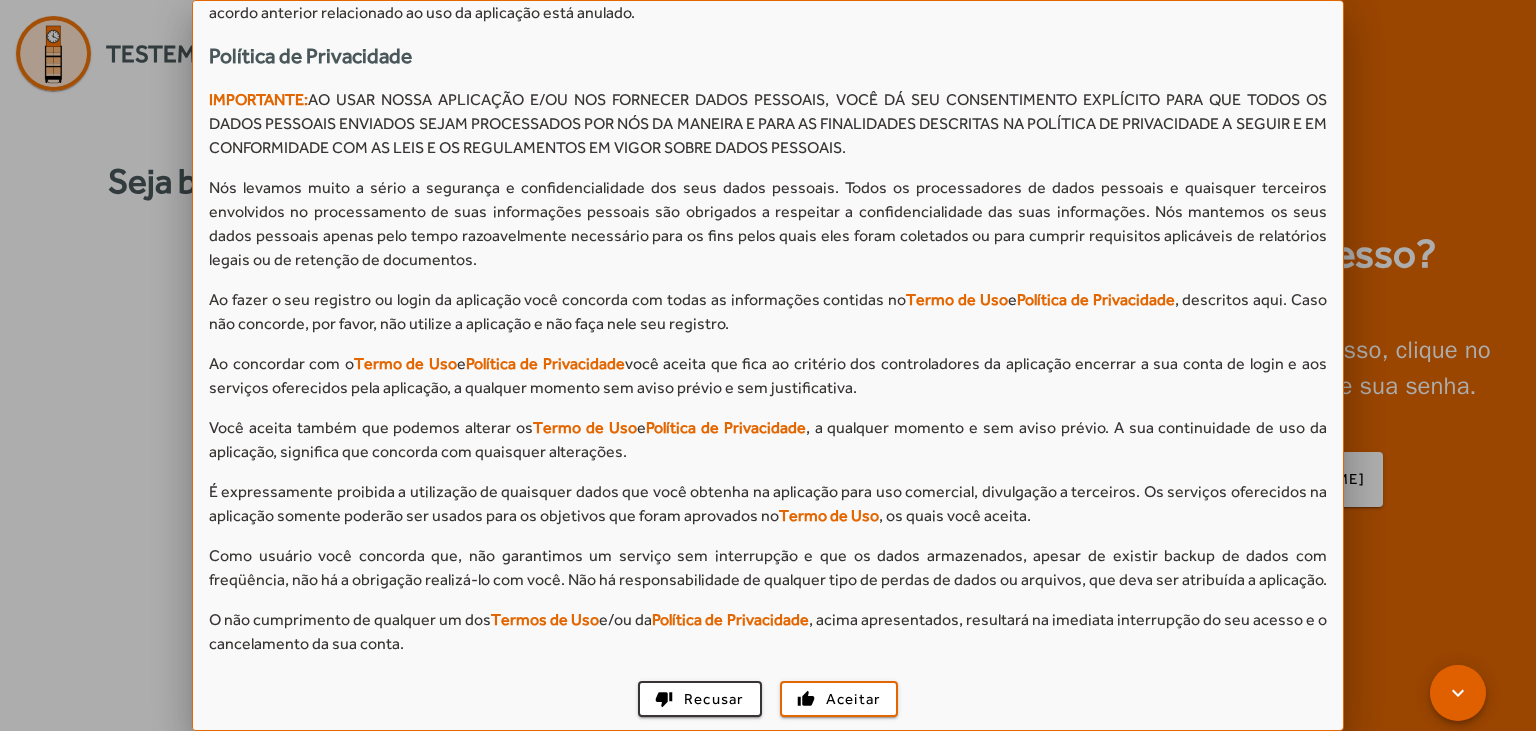 scroll, scrollTop: 1780, scrollLeft: 0, axis: vertical 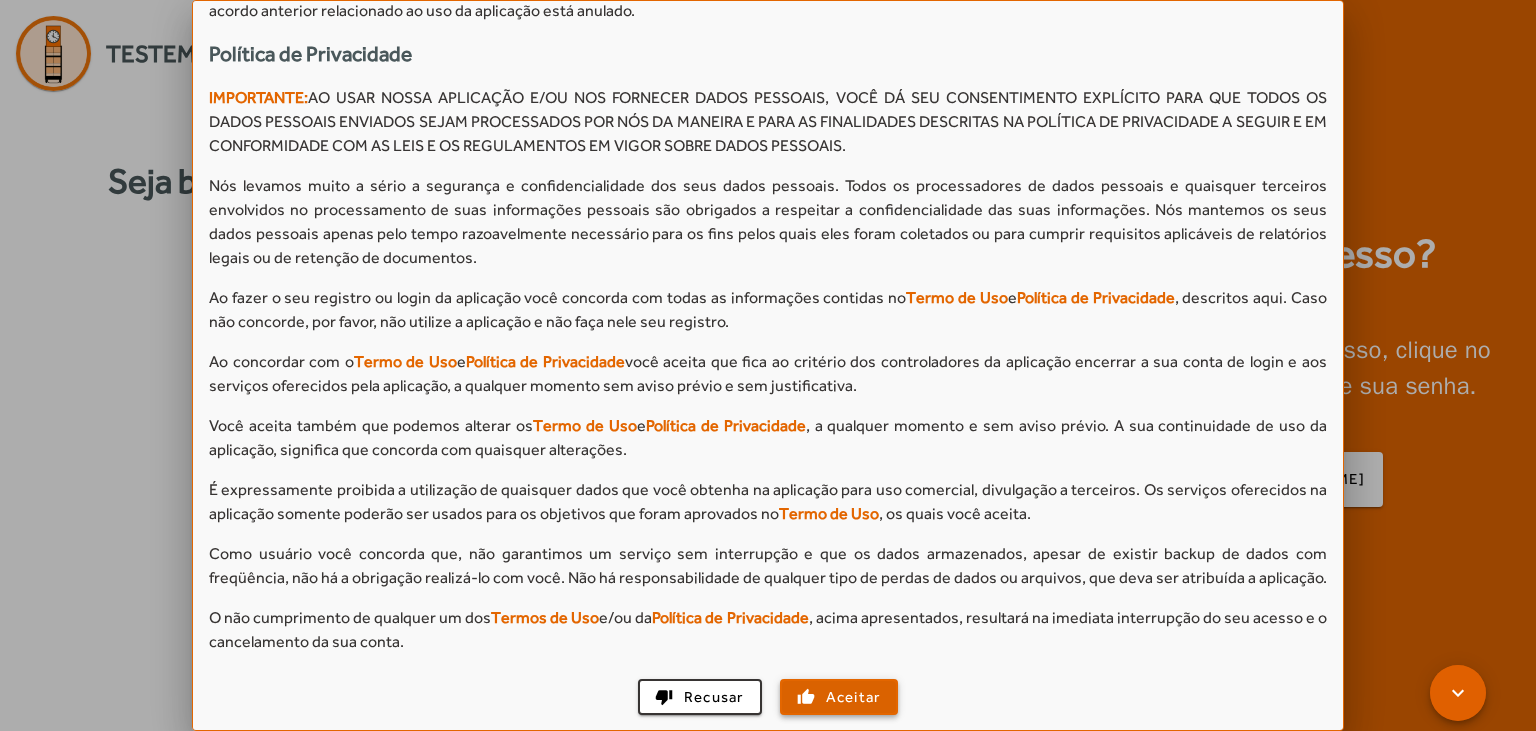 click on "Aceitar" at bounding box center [853, 697] 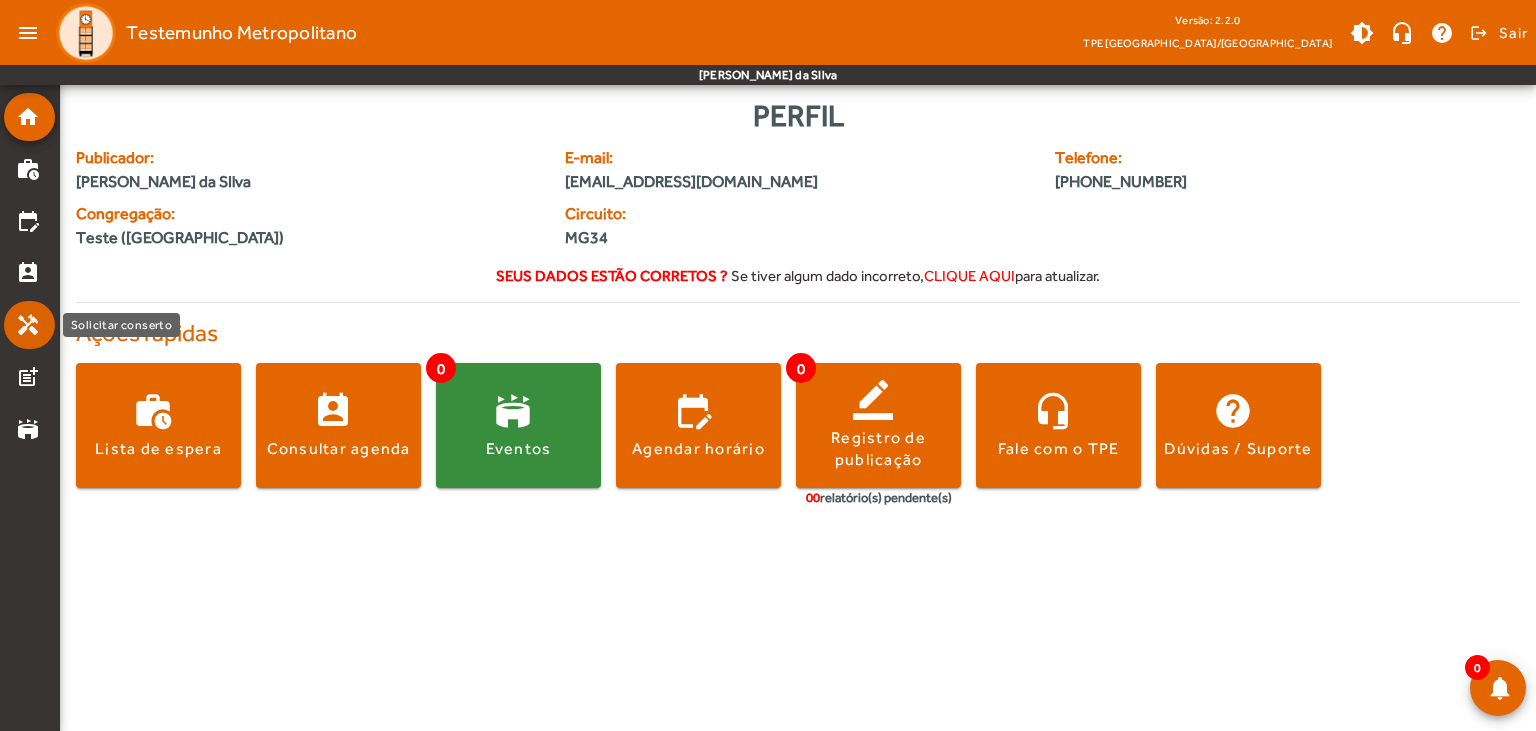 click on "handyman" 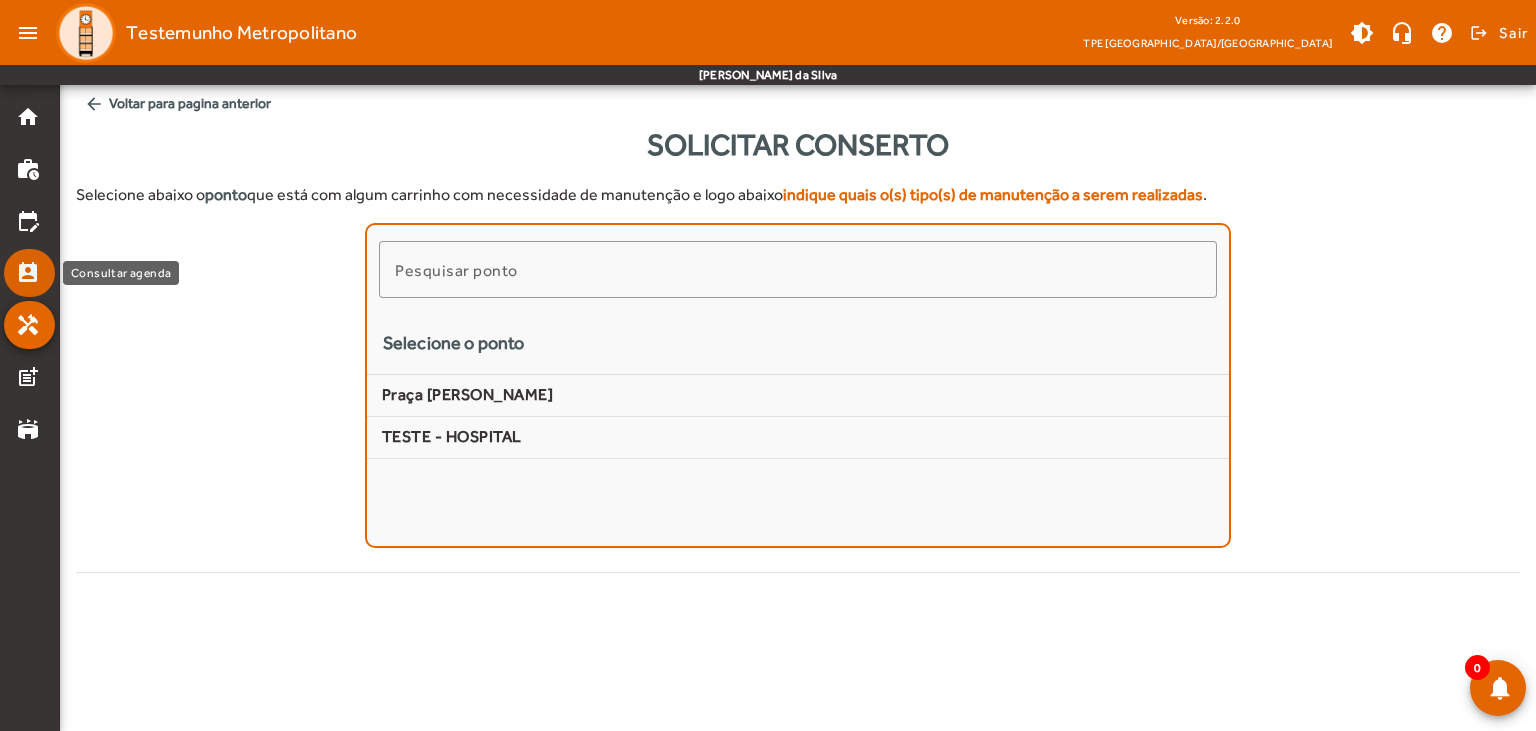 click on "perm_contact_calendar" 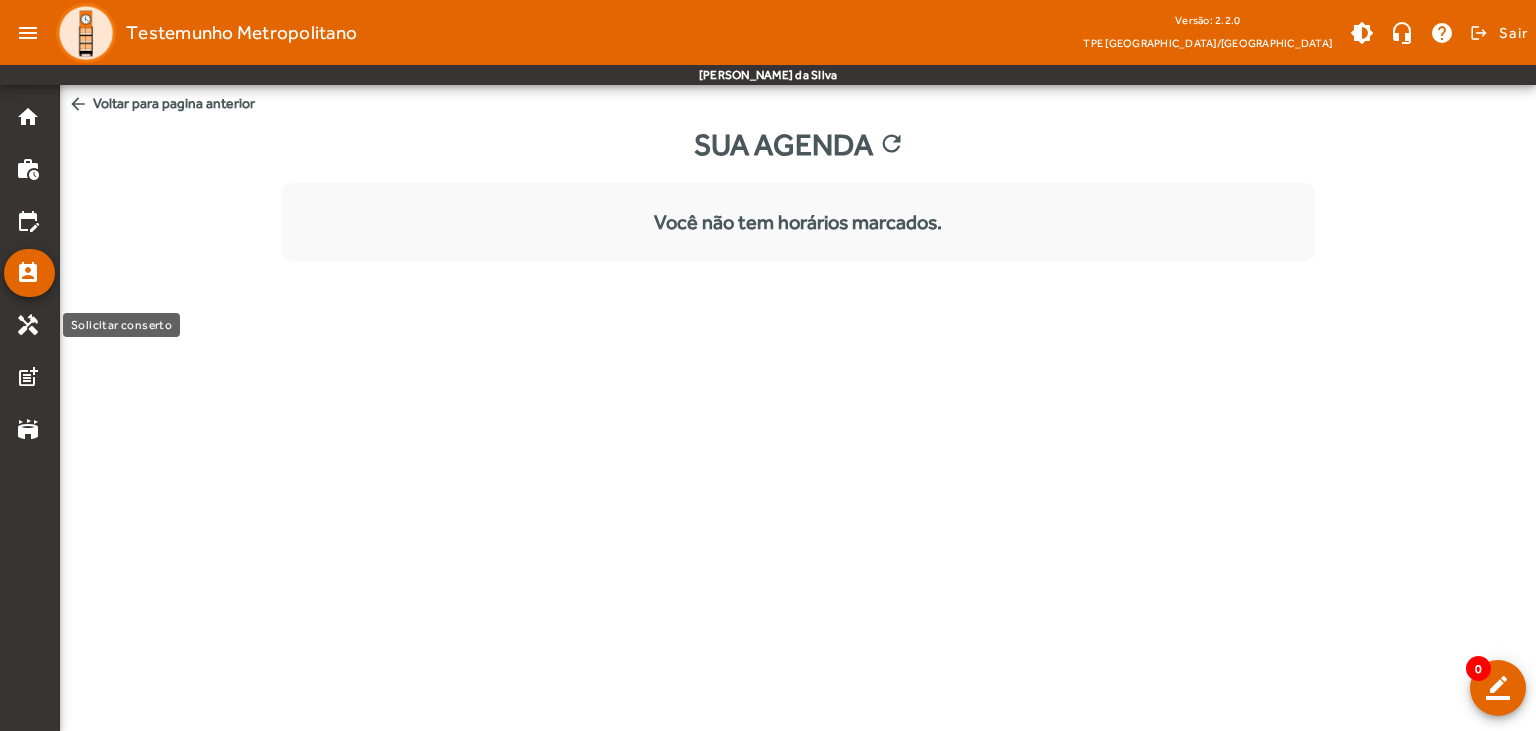 click on "handyman" 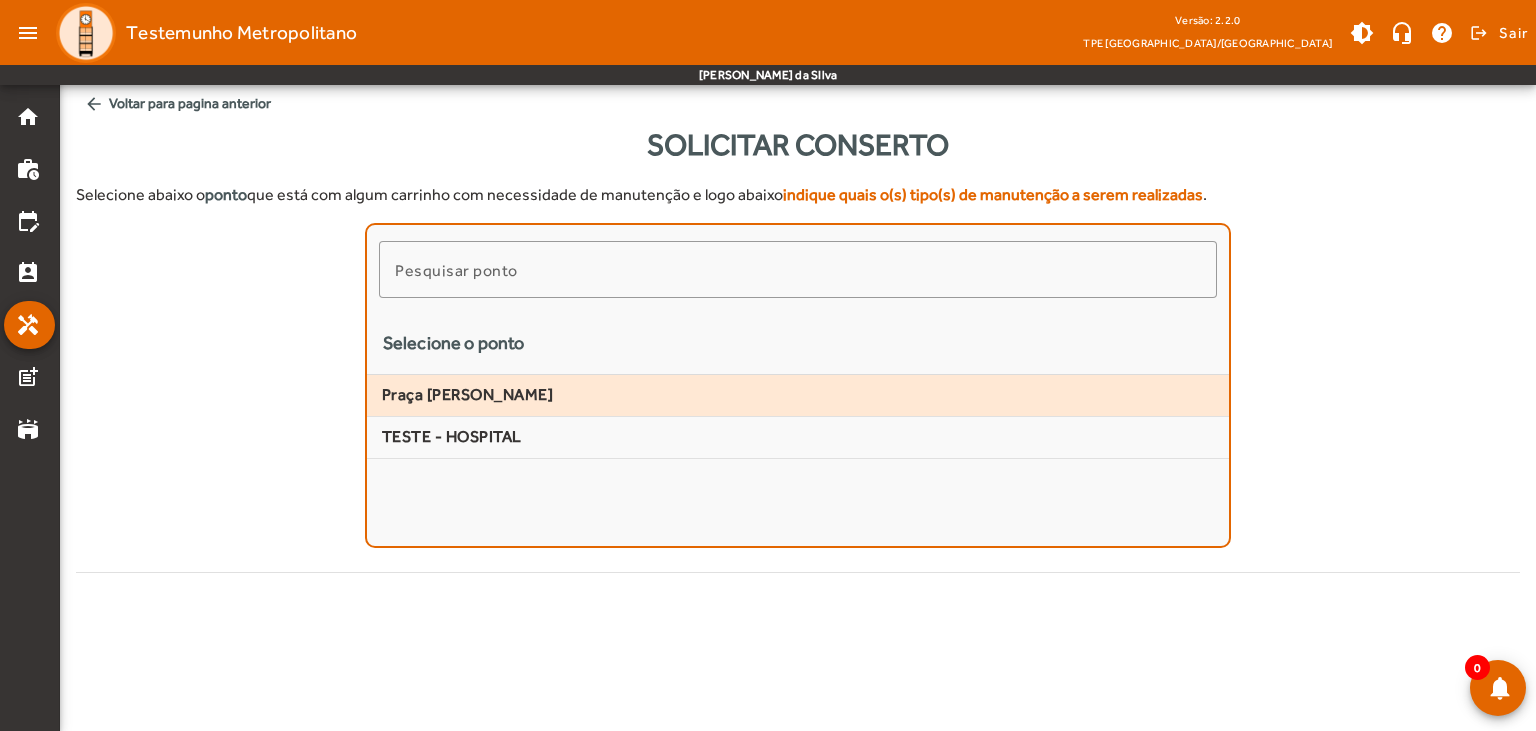 click on "Praça [PERSON_NAME]" 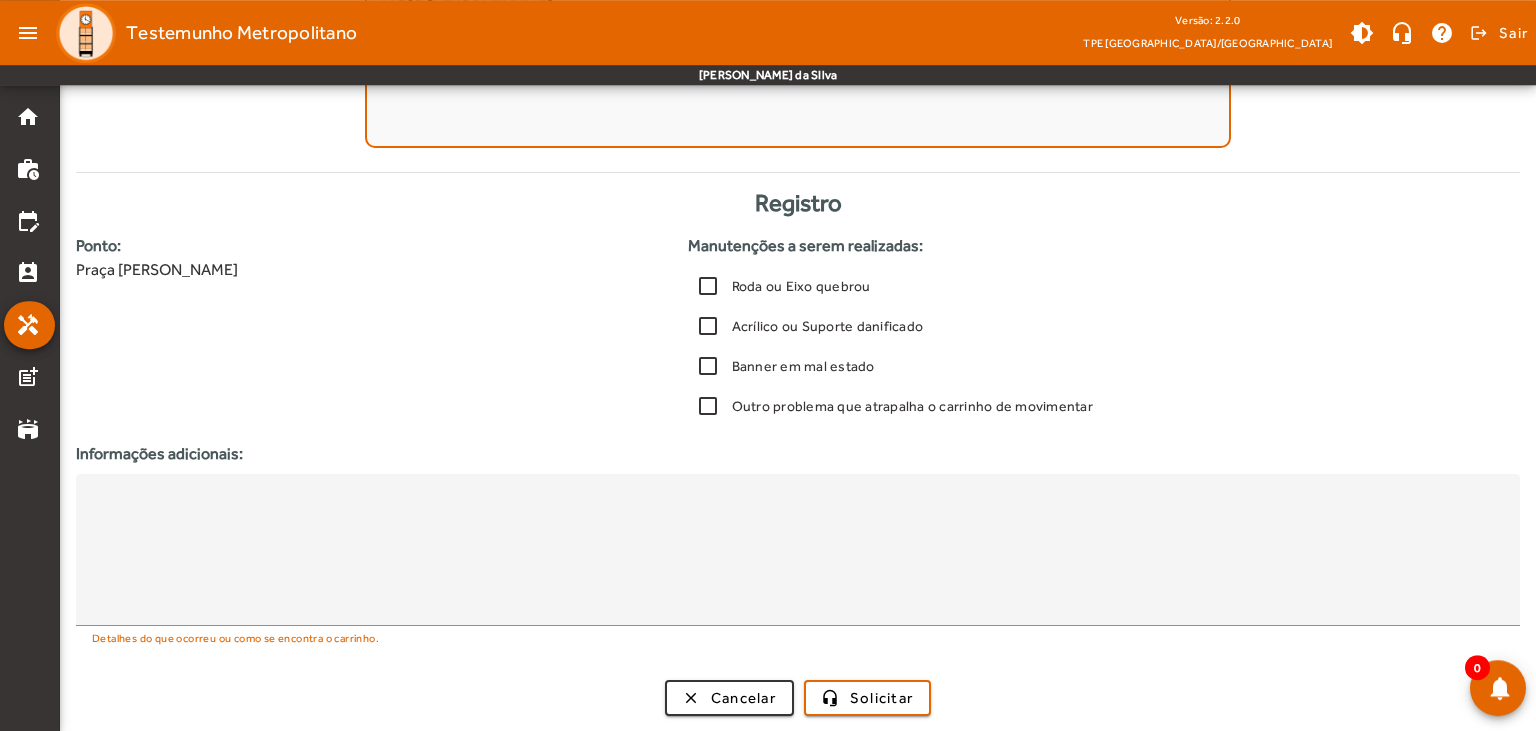 scroll, scrollTop: 400, scrollLeft: 0, axis: vertical 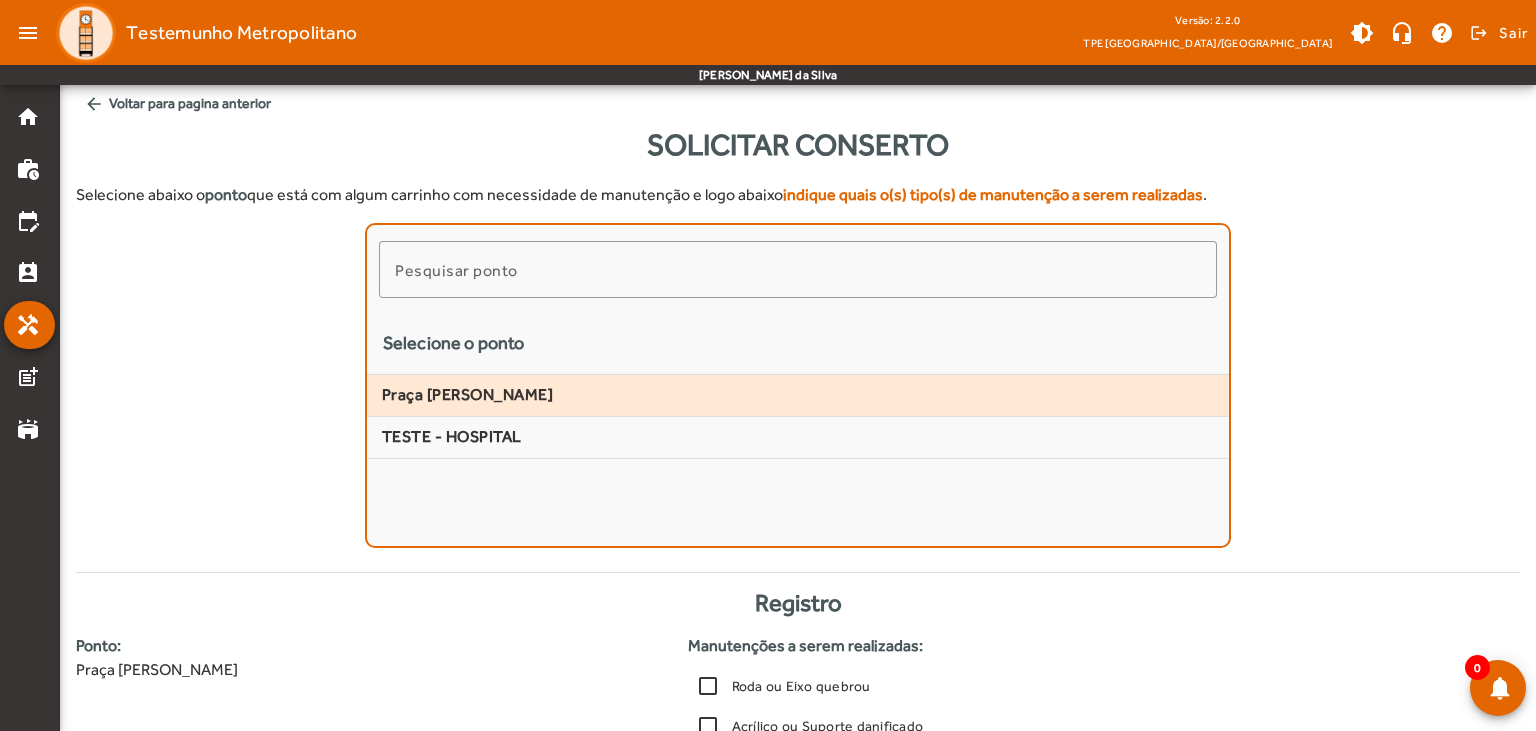 click on "Praça [PERSON_NAME]" 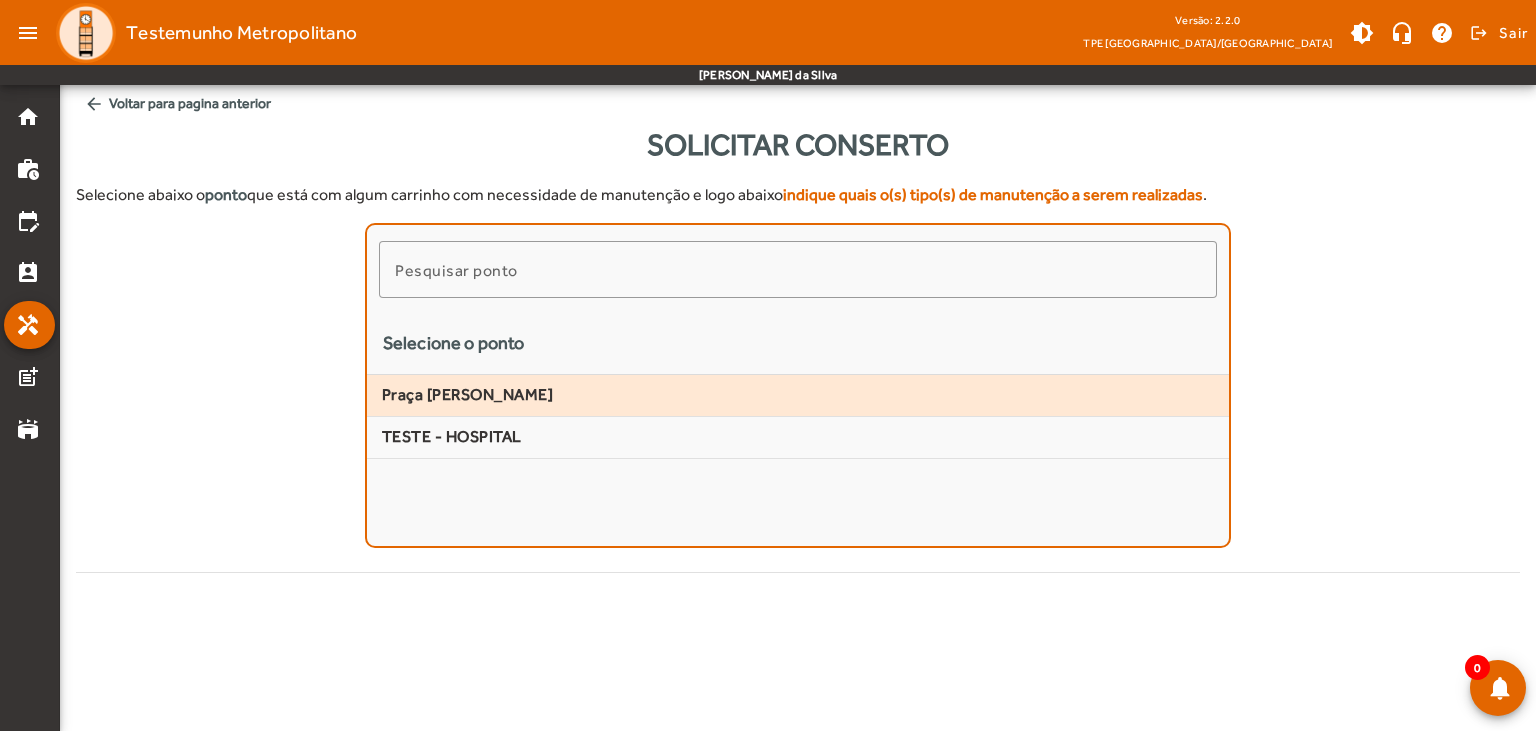 click on "Praça [PERSON_NAME]" 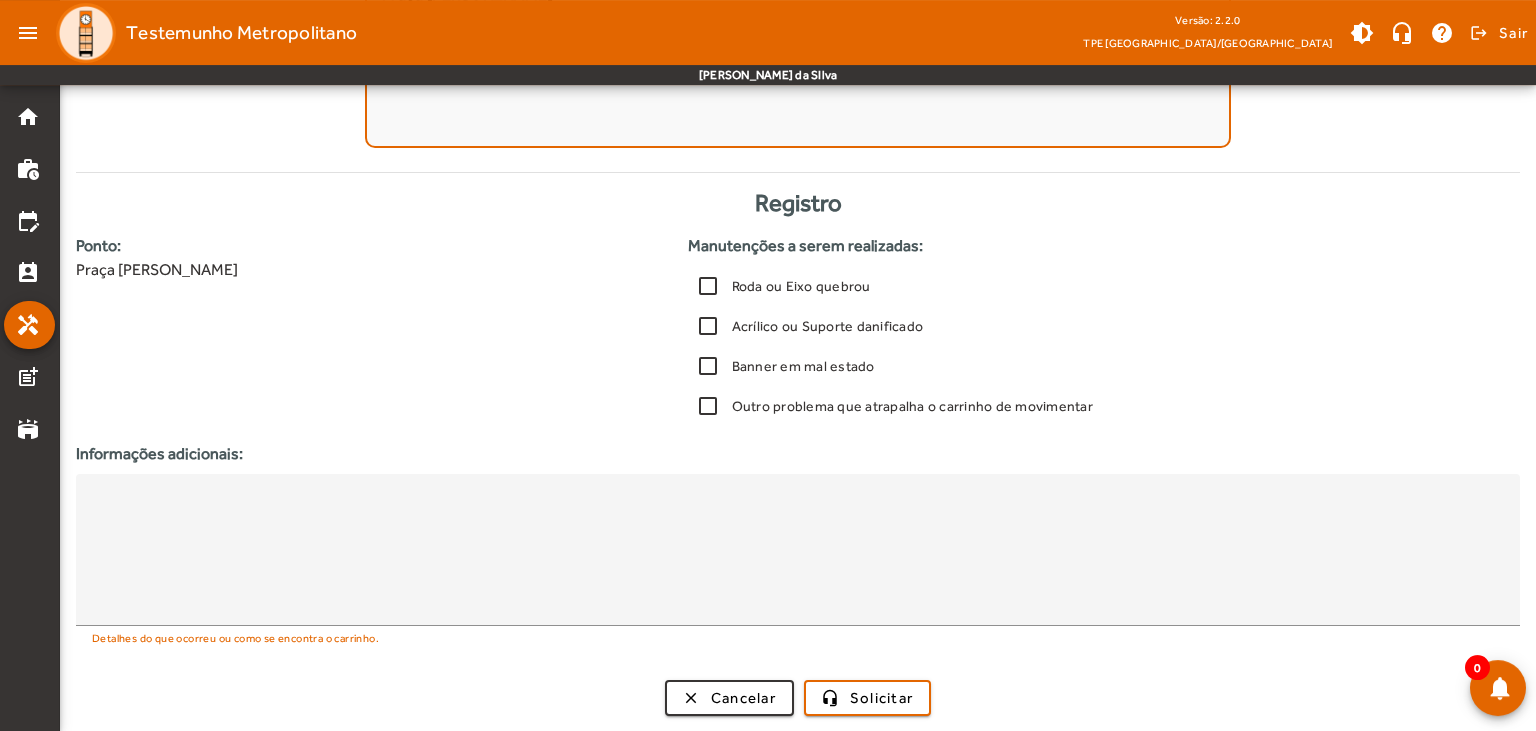 scroll, scrollTop: 400, scrollLeft: 0, axis: vertical 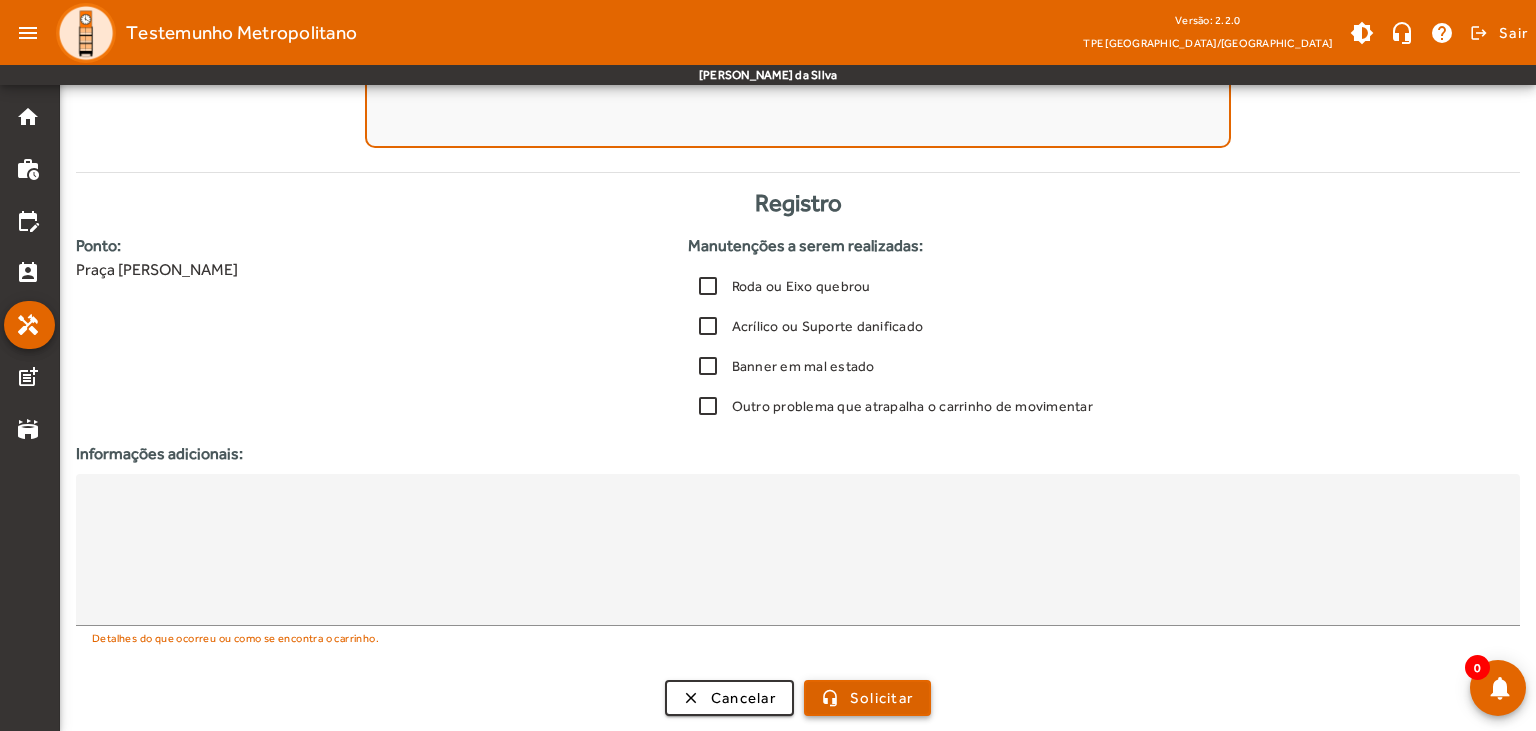 click at bounding box center (867, 698) 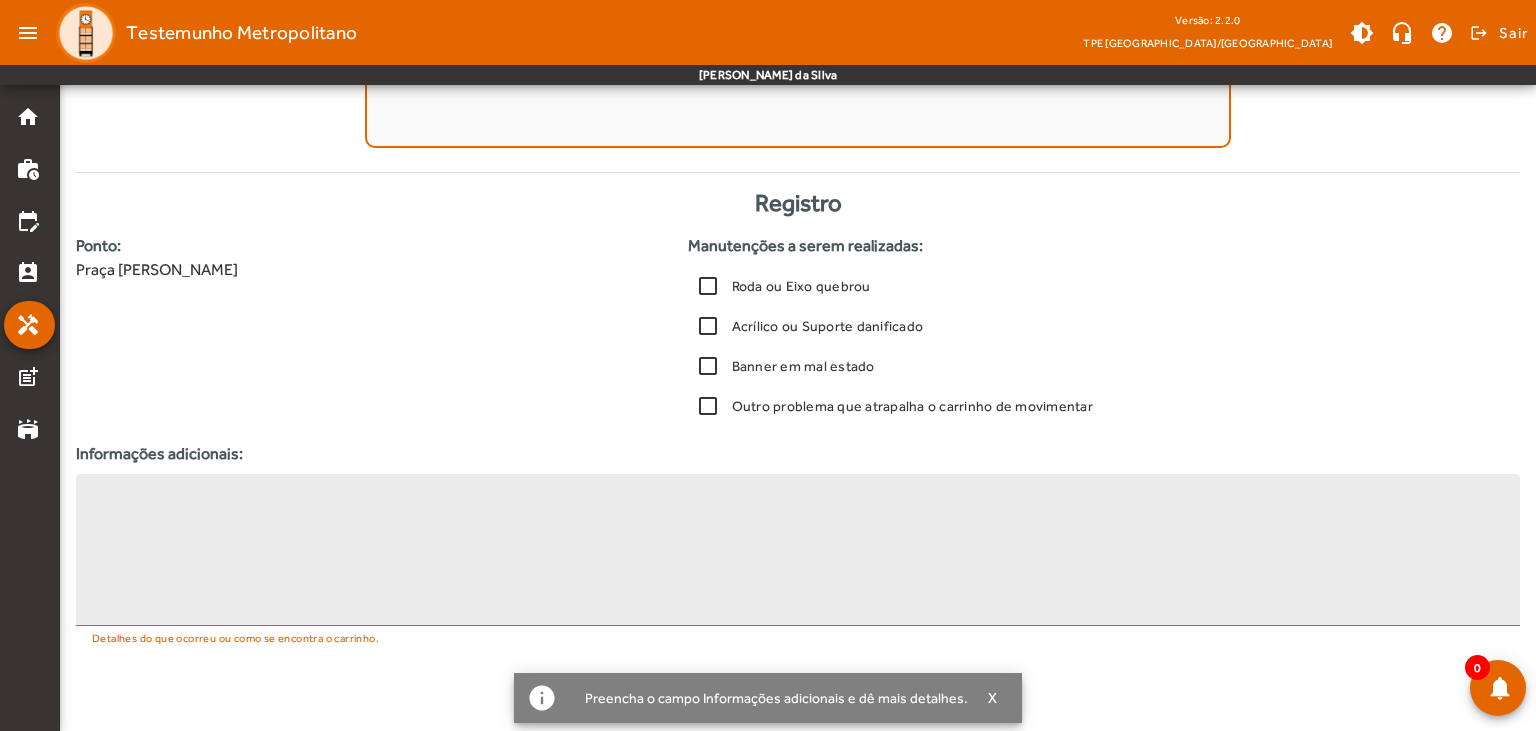 click at bounding box center [798, 550] 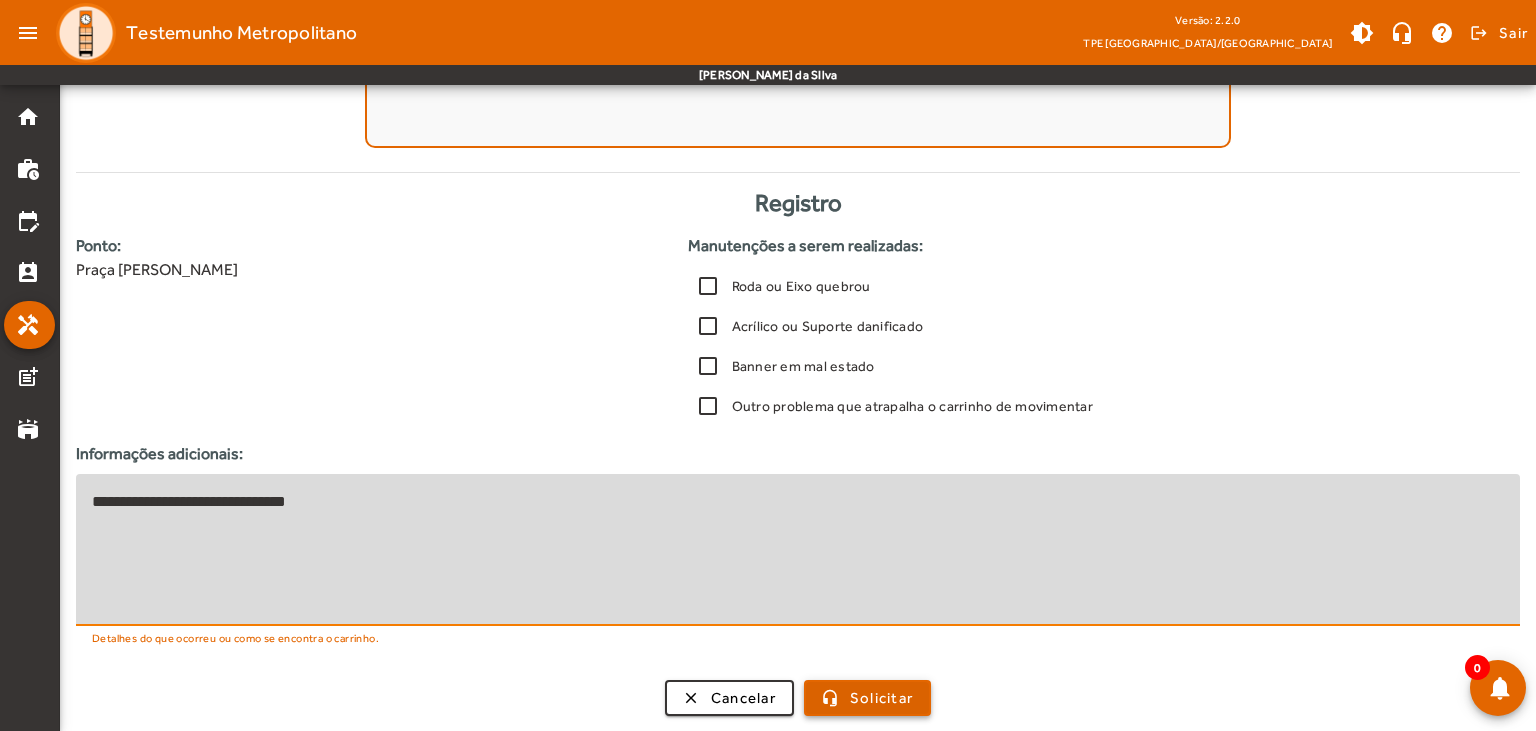 type on "**********" 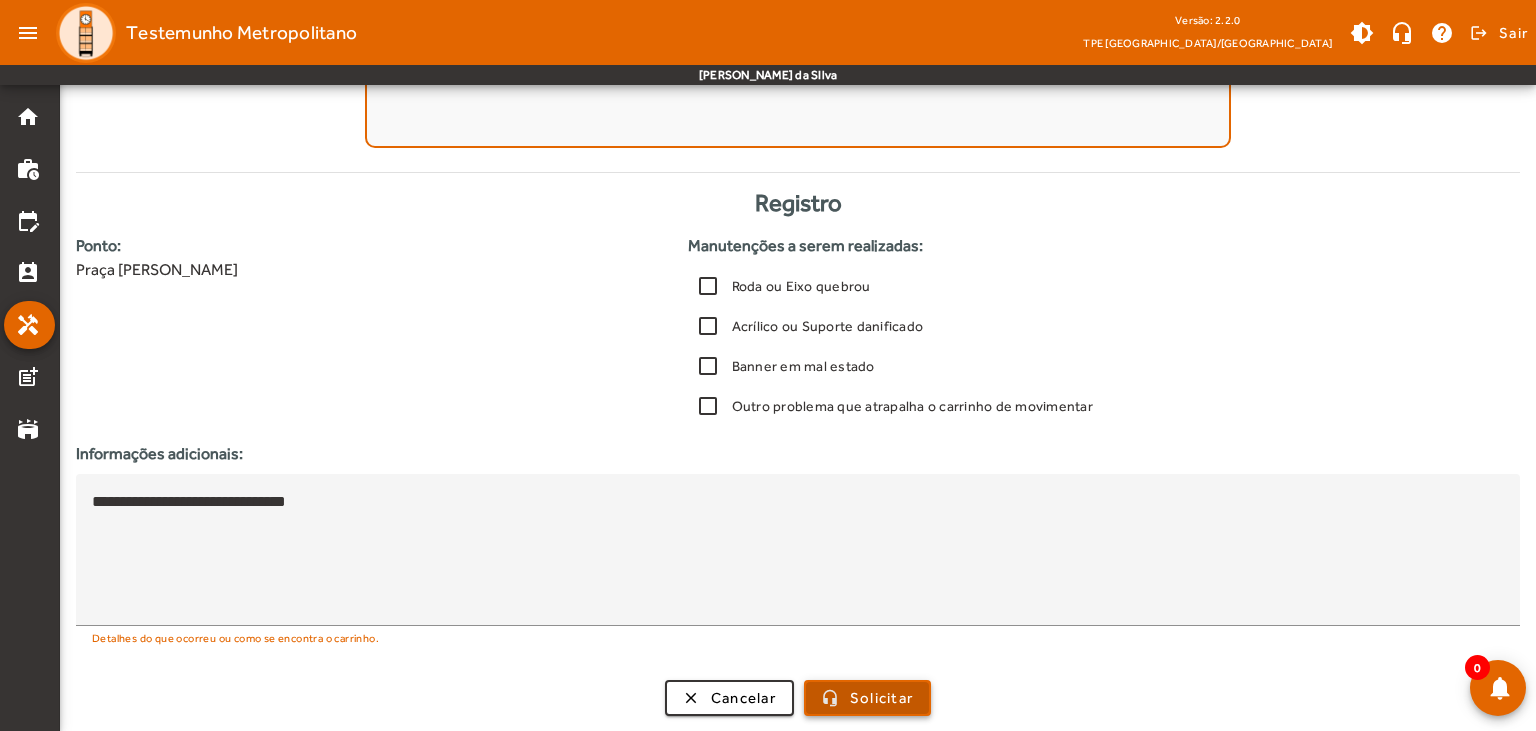 click on "Solicitar" at bounding box center (881, 698) 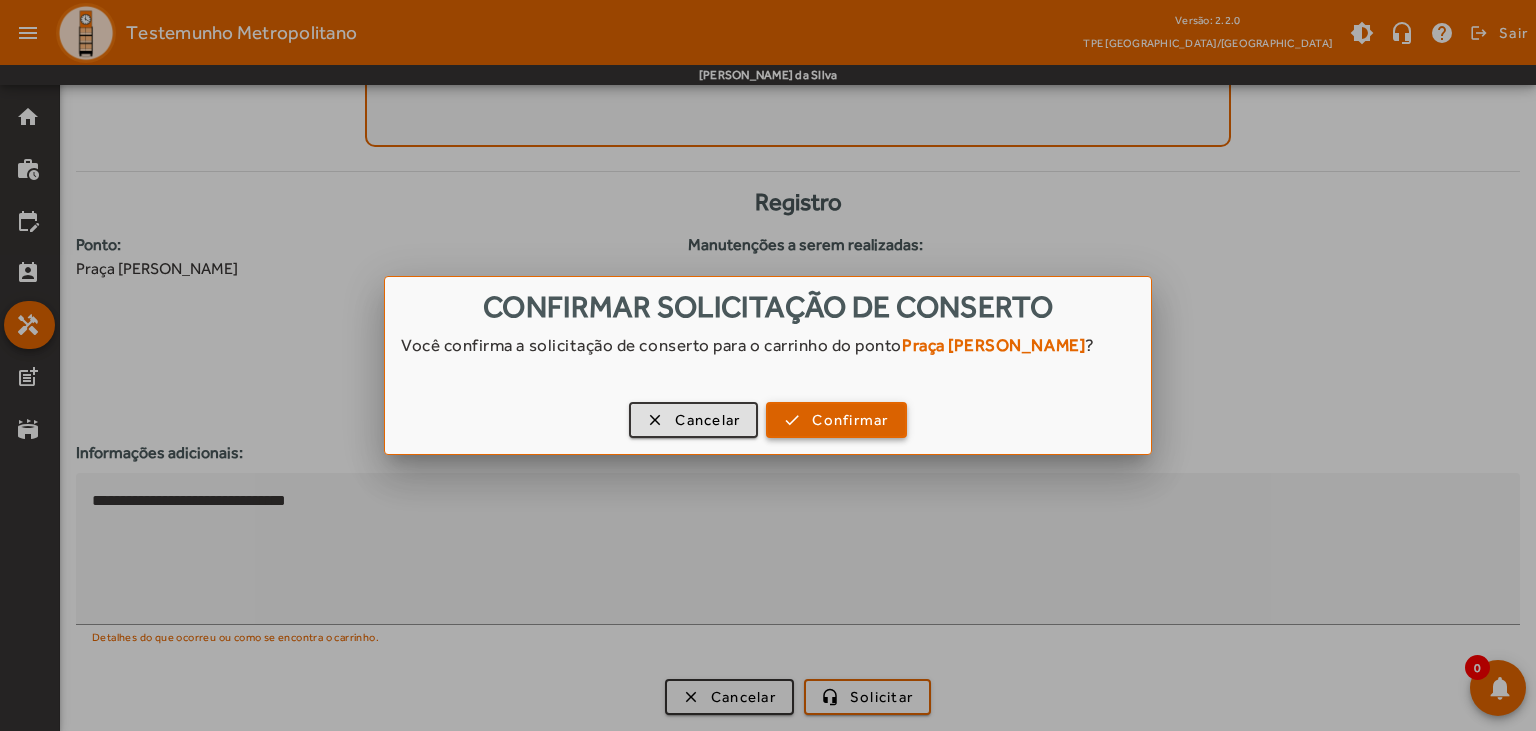 click on "Confirmar" at bounding box center [850, 420] 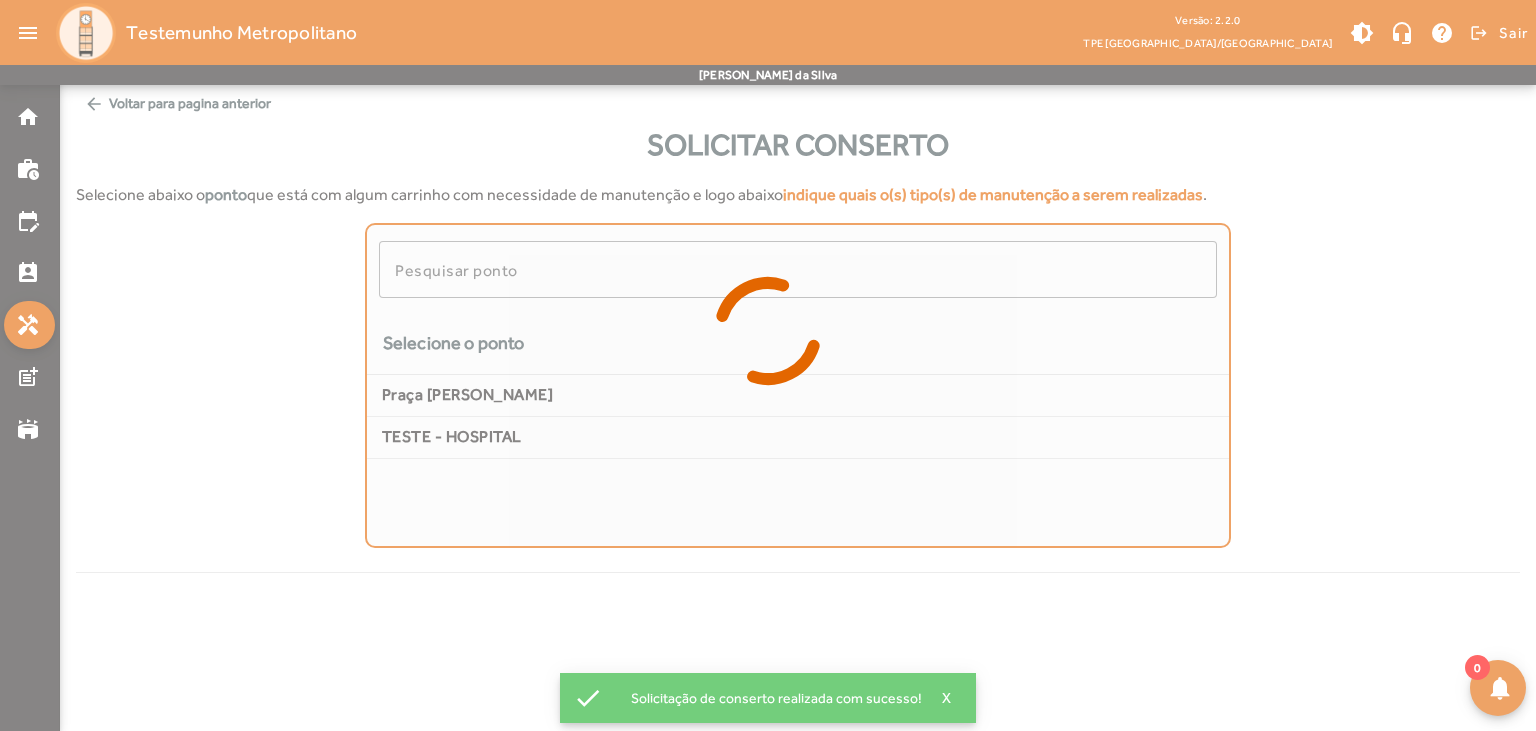 scroll, scrollTop: 0, scrollLeft: 0, axis: both 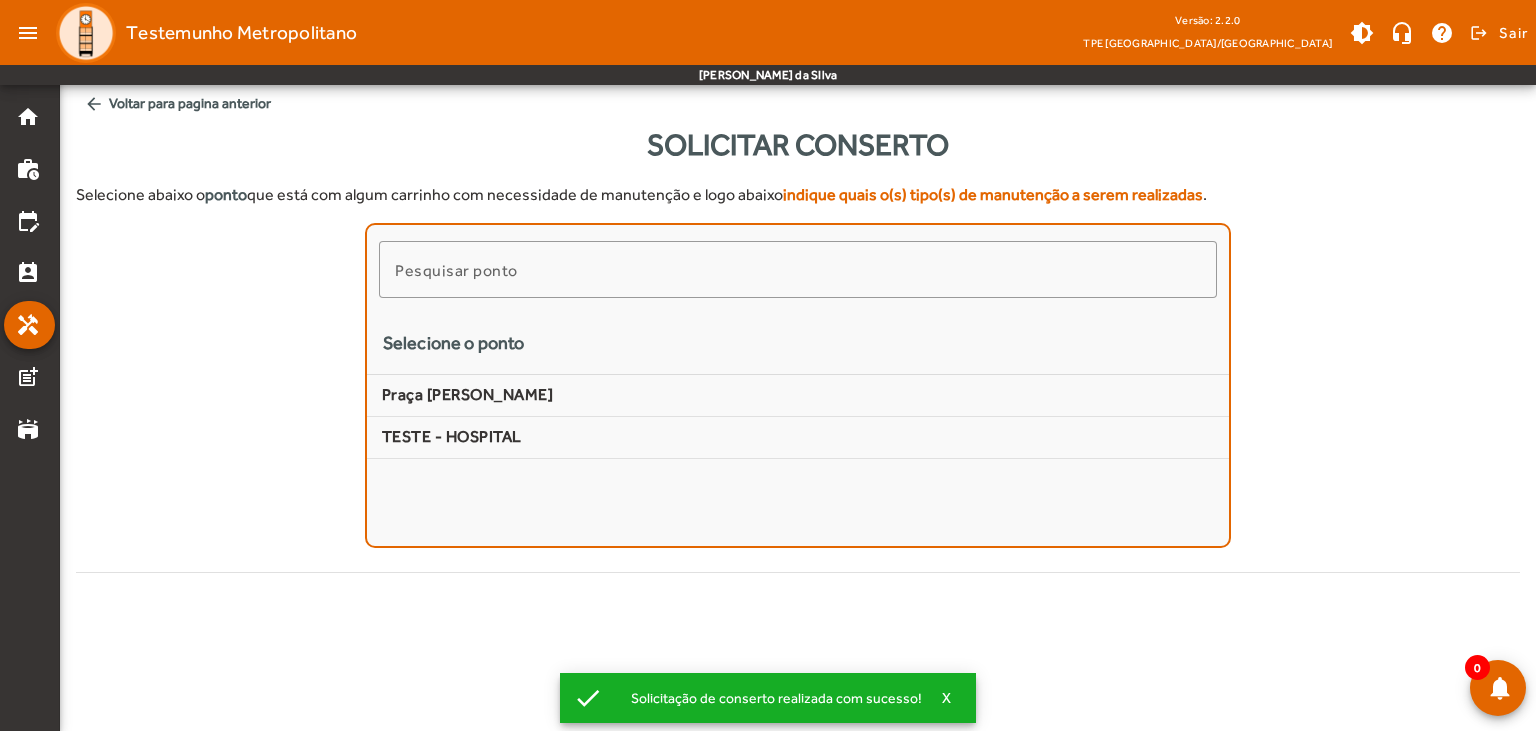 click on "arrow_back  Voltar para pagina anterior" 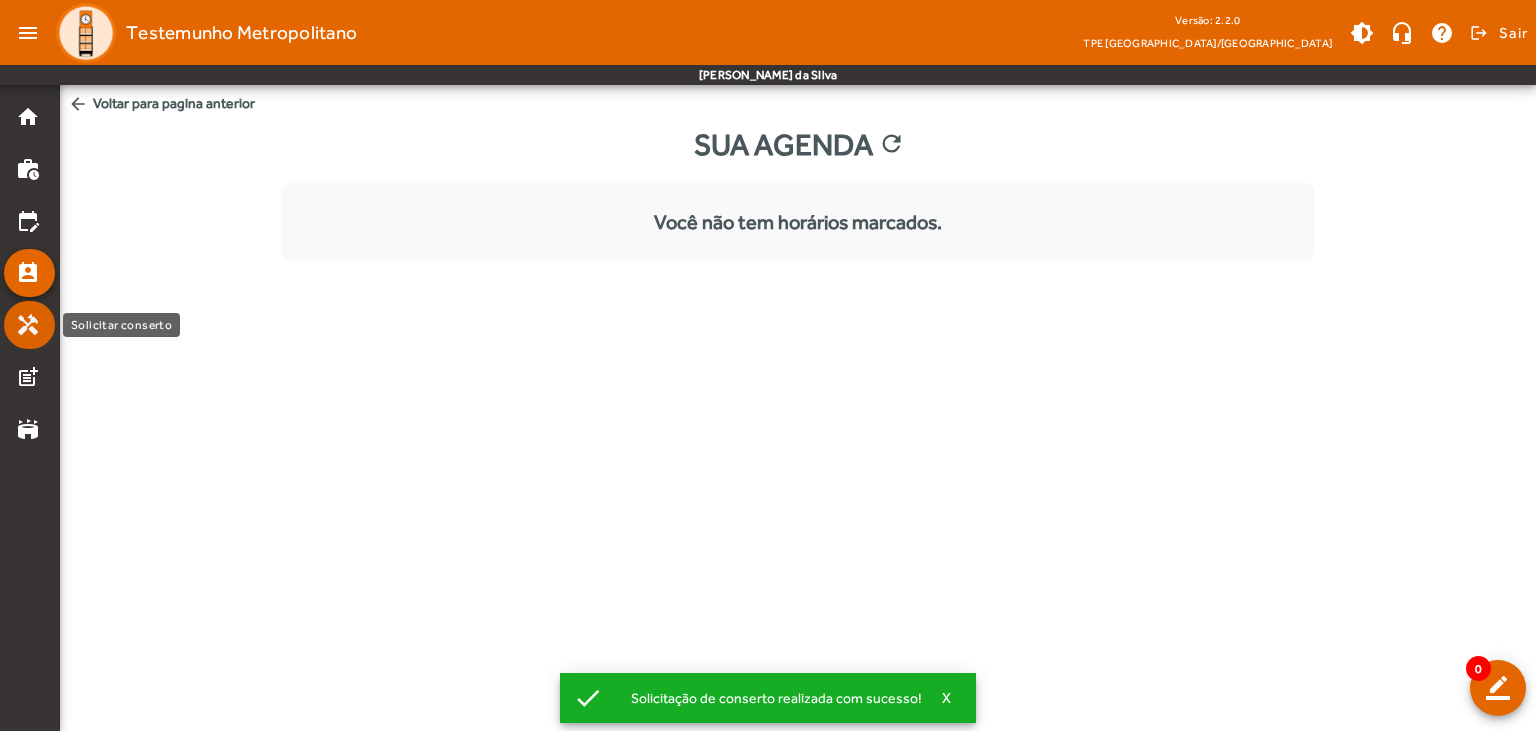 click on "handyman" 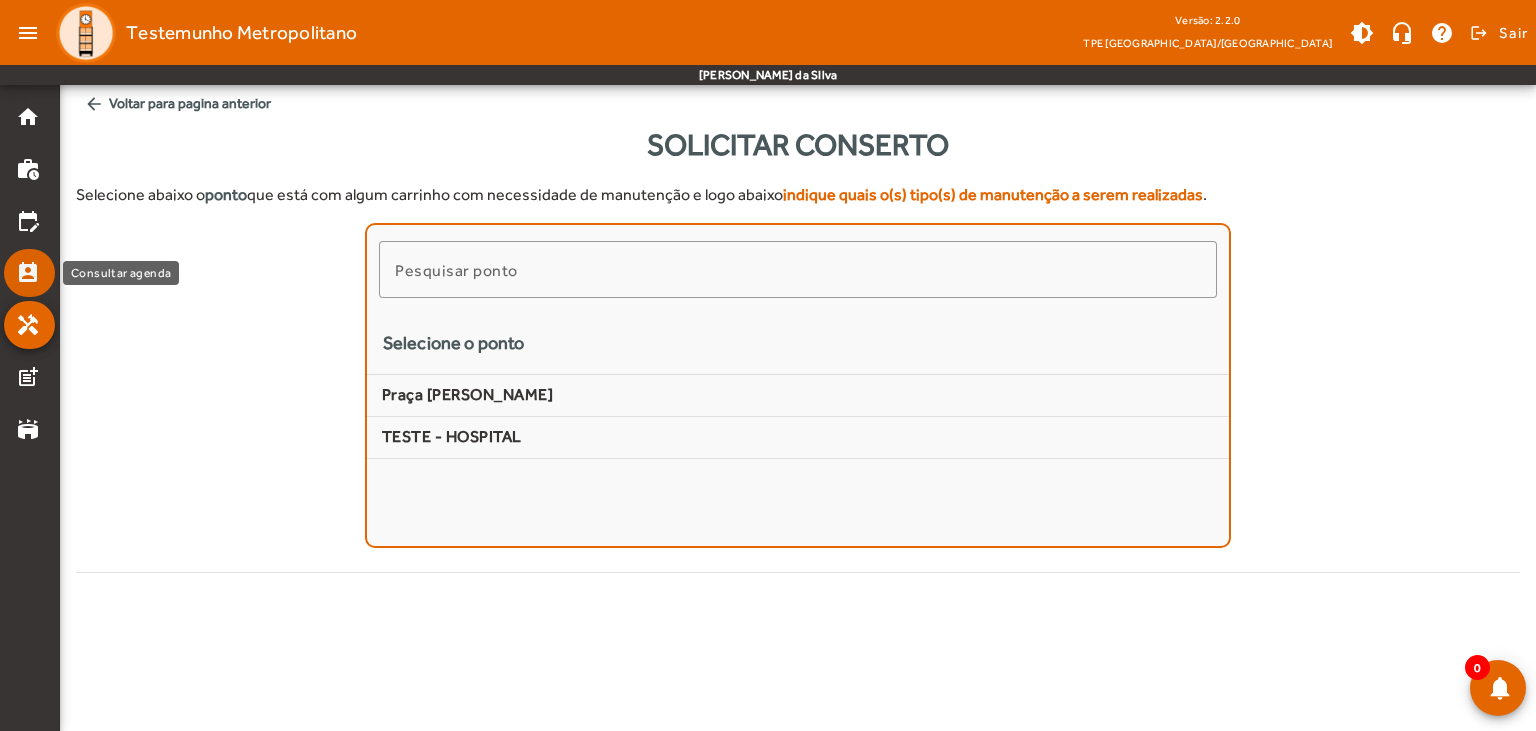 click on "perm_contact_calendar" 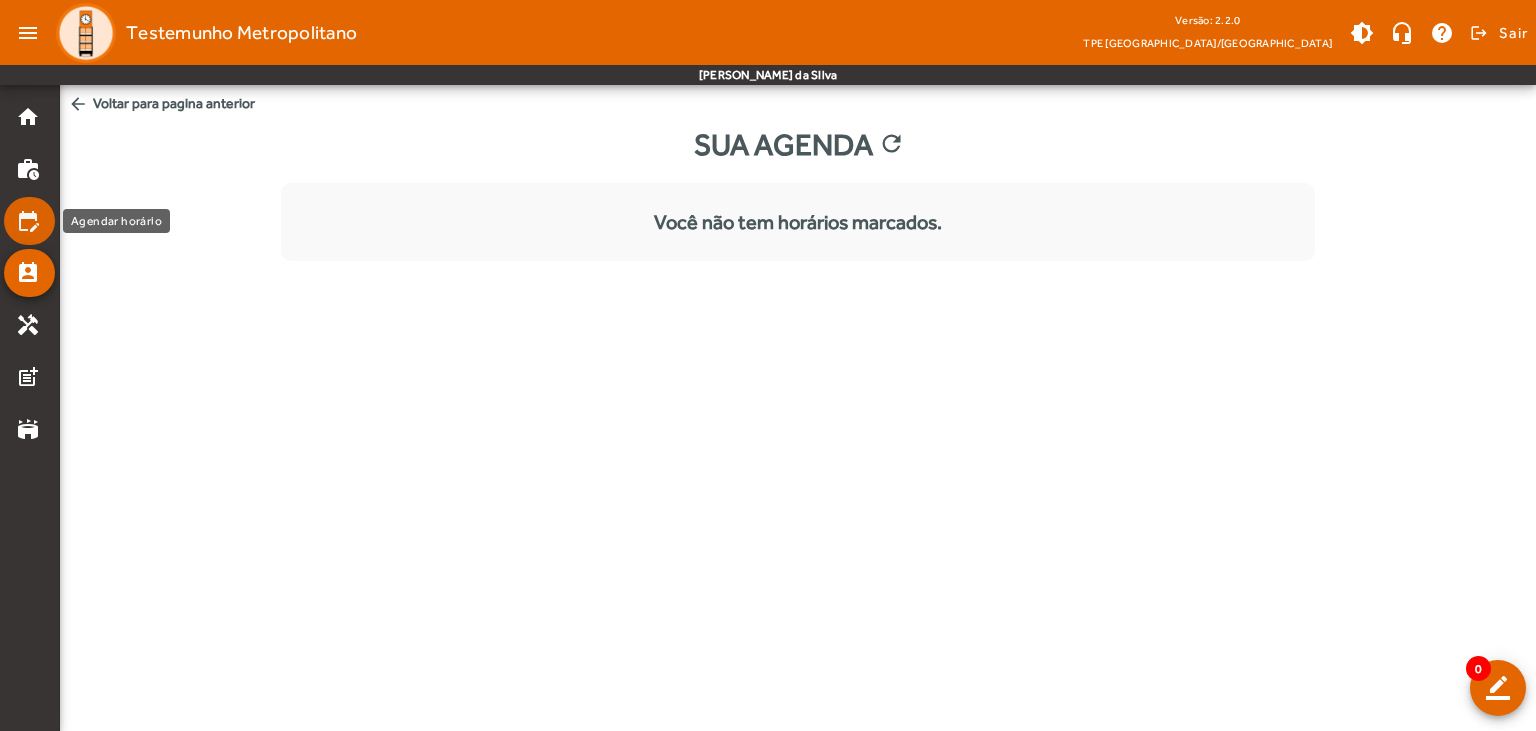click on "edit_calendar" 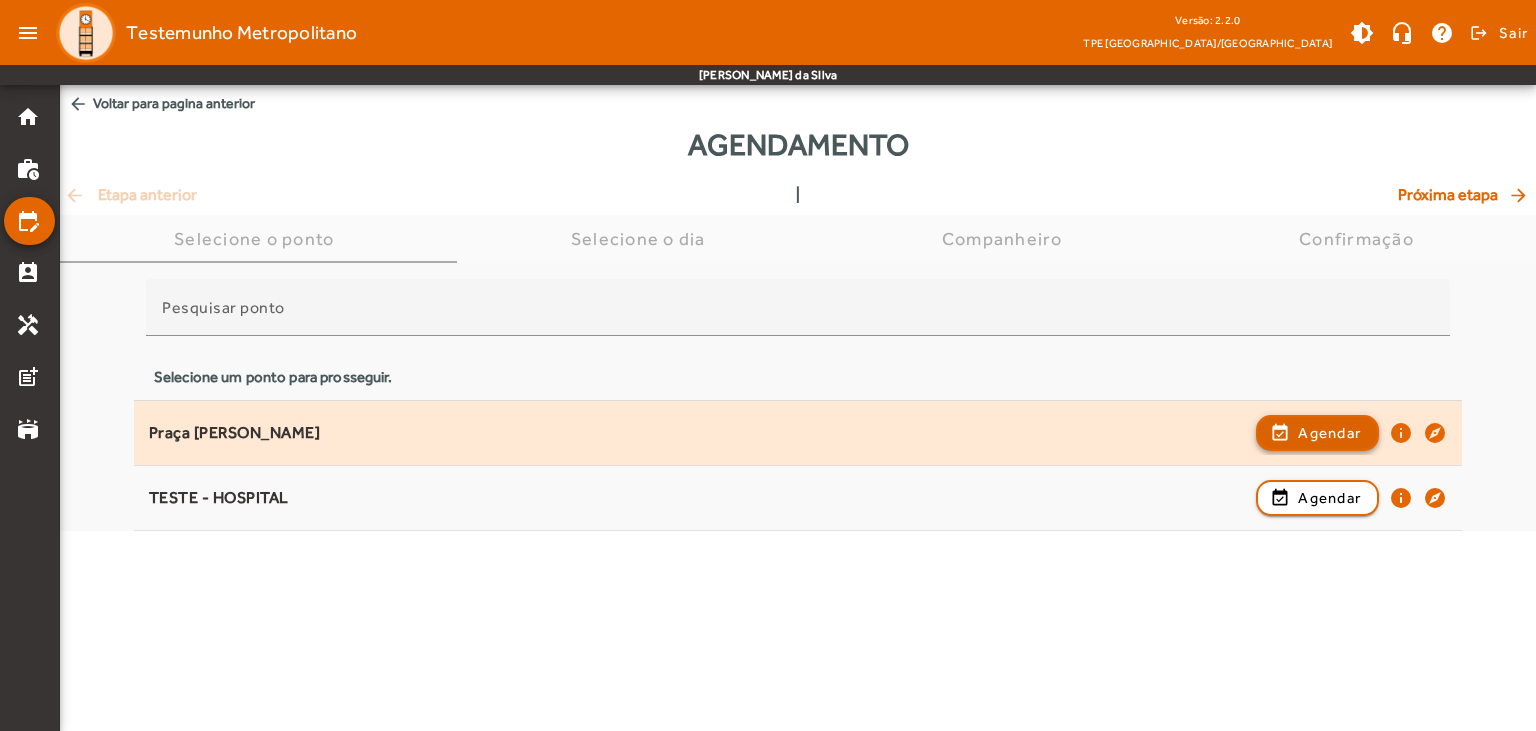 click at bounding box center (1317, 498) 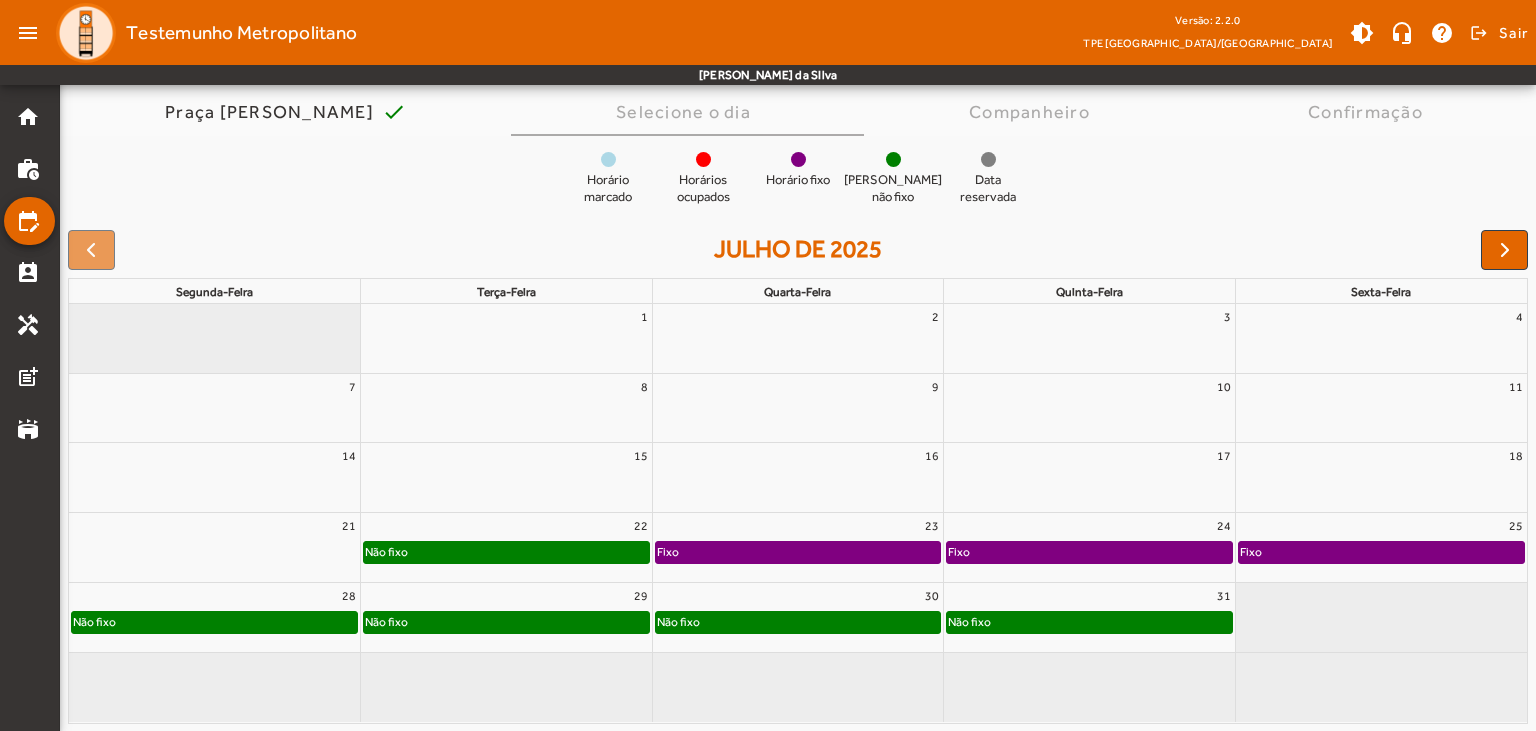 scroll, scrollTop: 0, scrollLeft: 0, axis: both 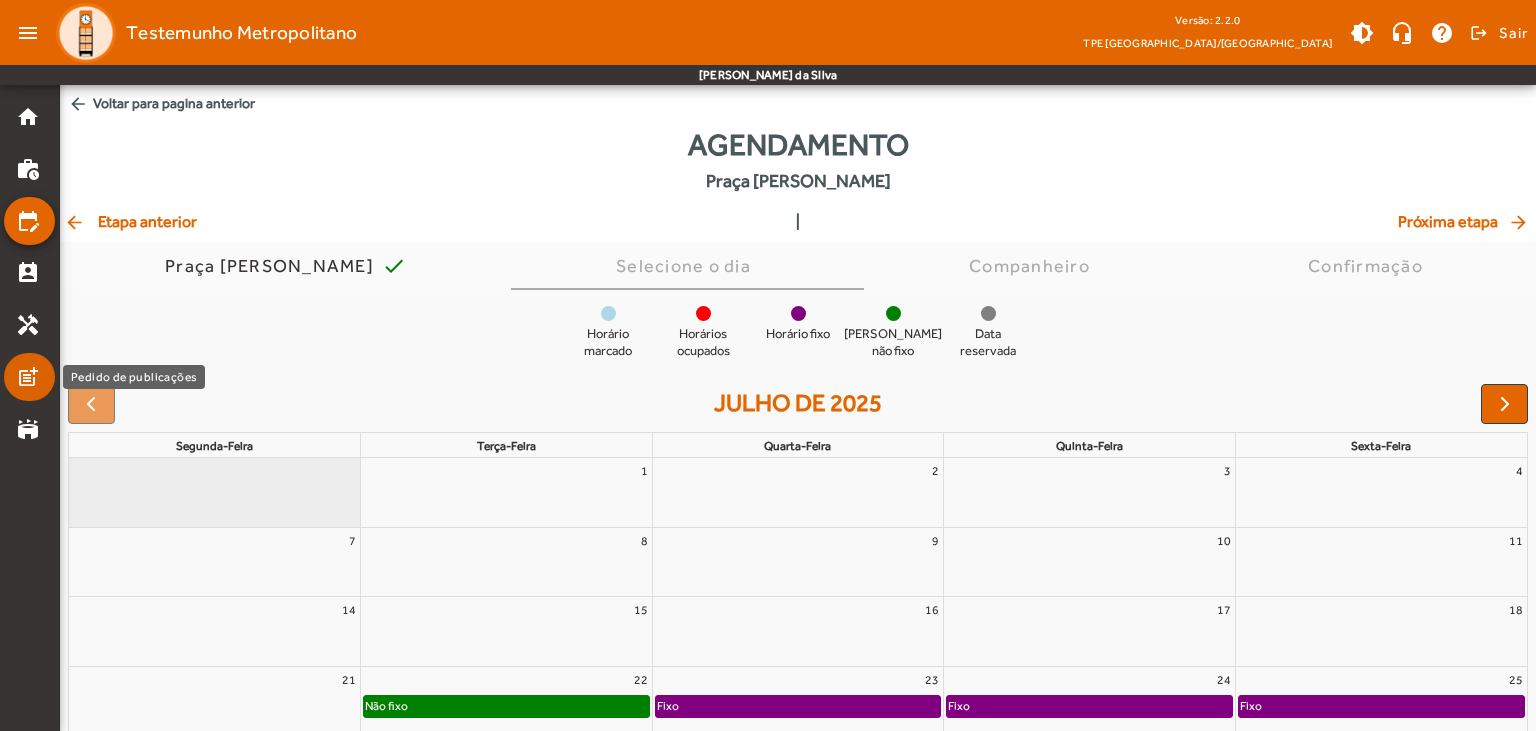click on "post_add" 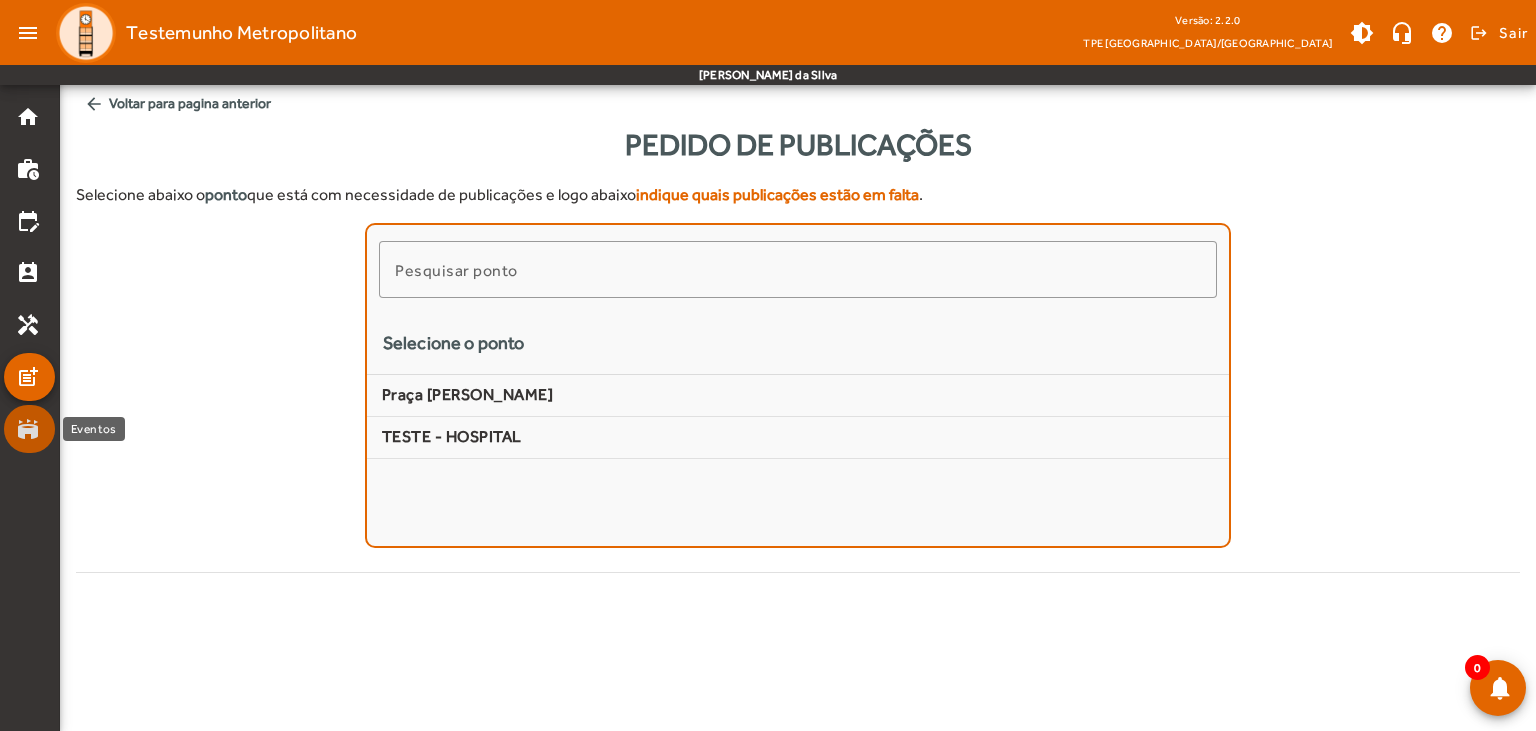 click on "stadium" 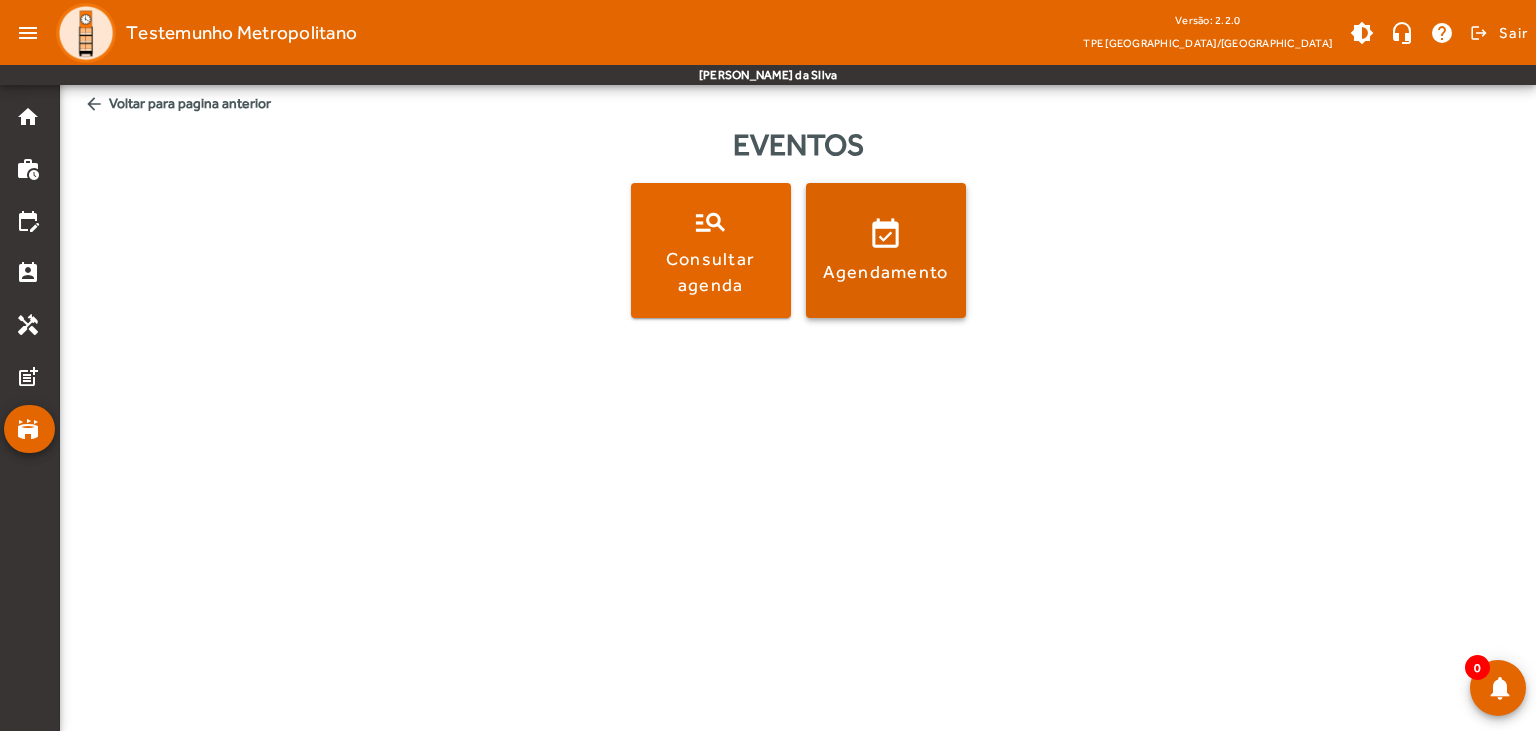 click on "Agendamento" 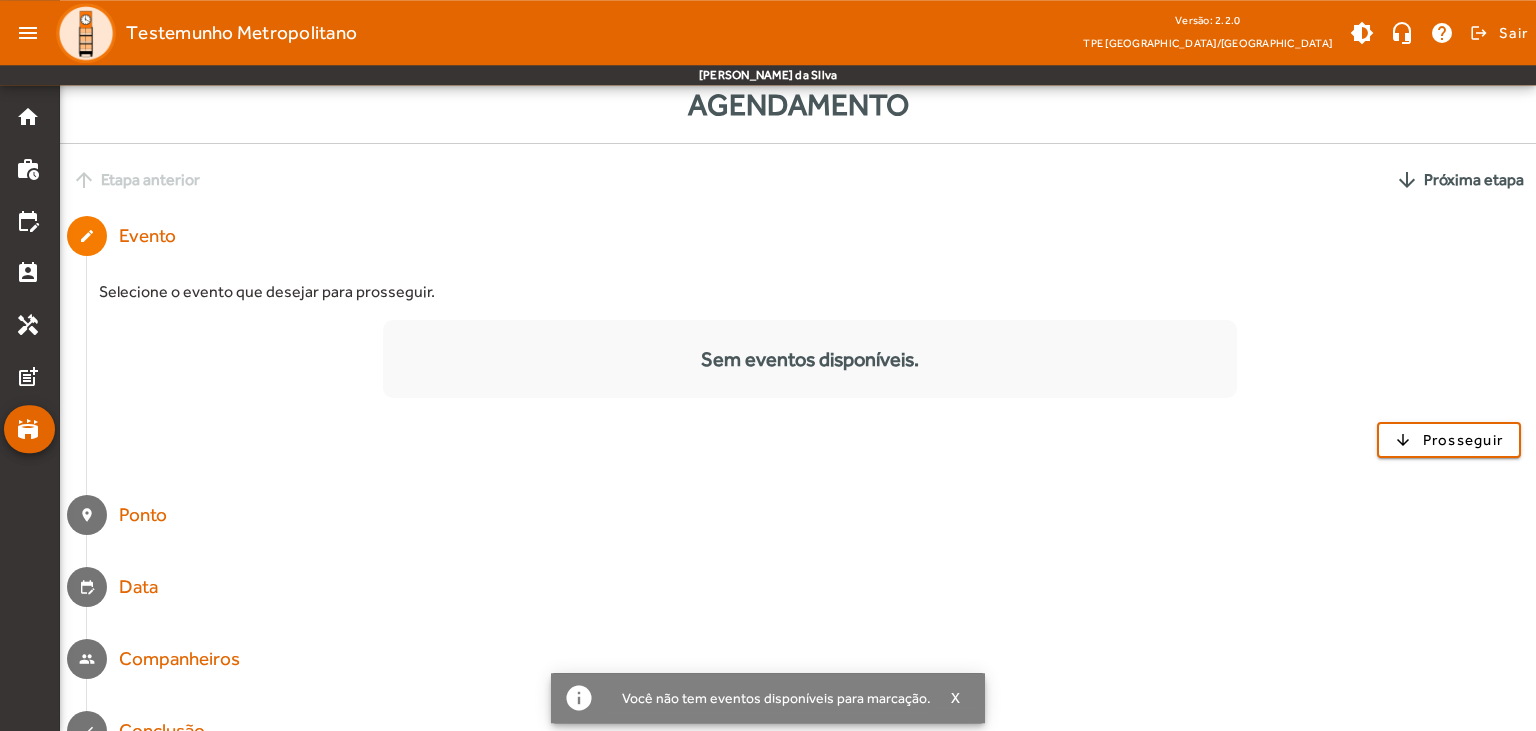 scroll, scrollTop: 76, scrollLeft: 0, axis: vertical 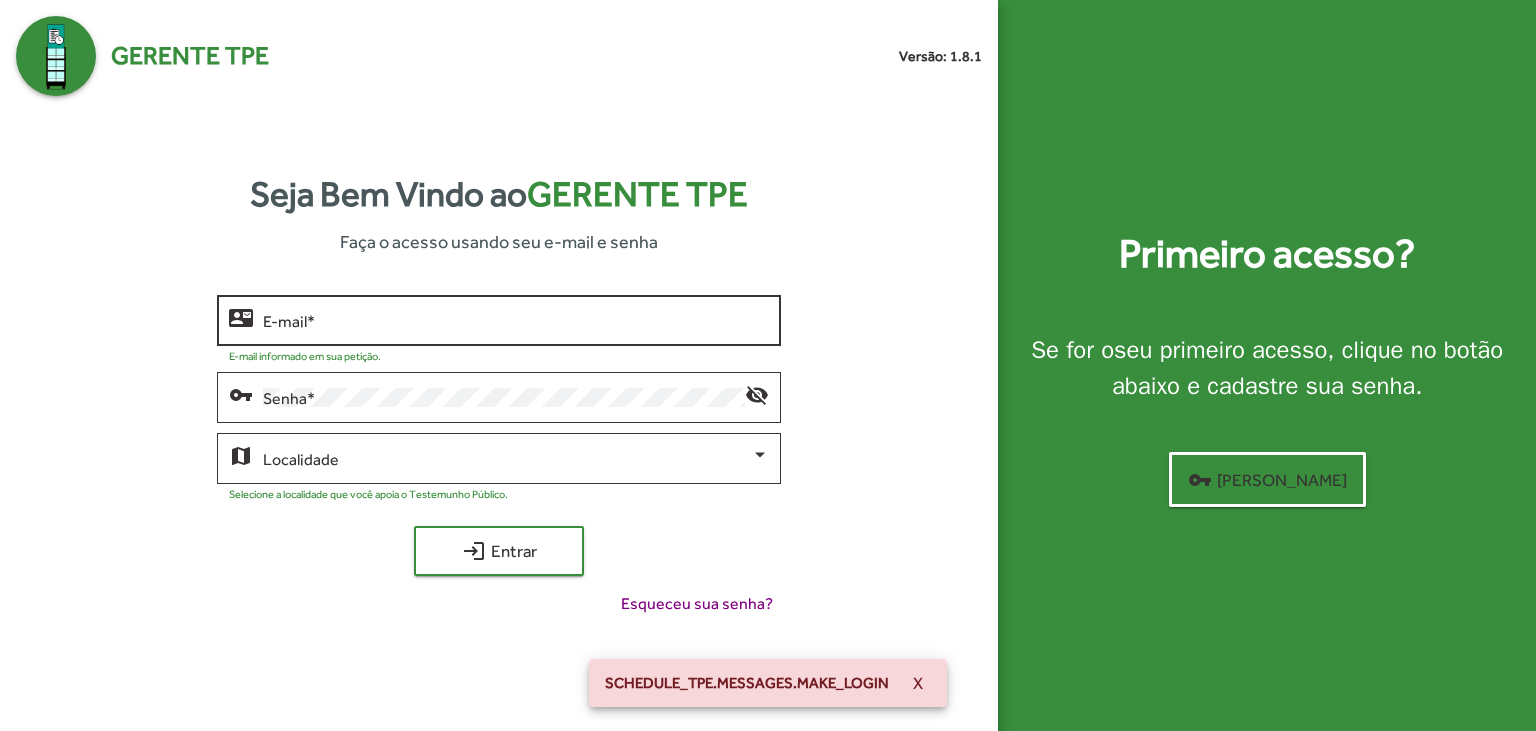 click on "E-mail   *" at bounding box center [516, 321] 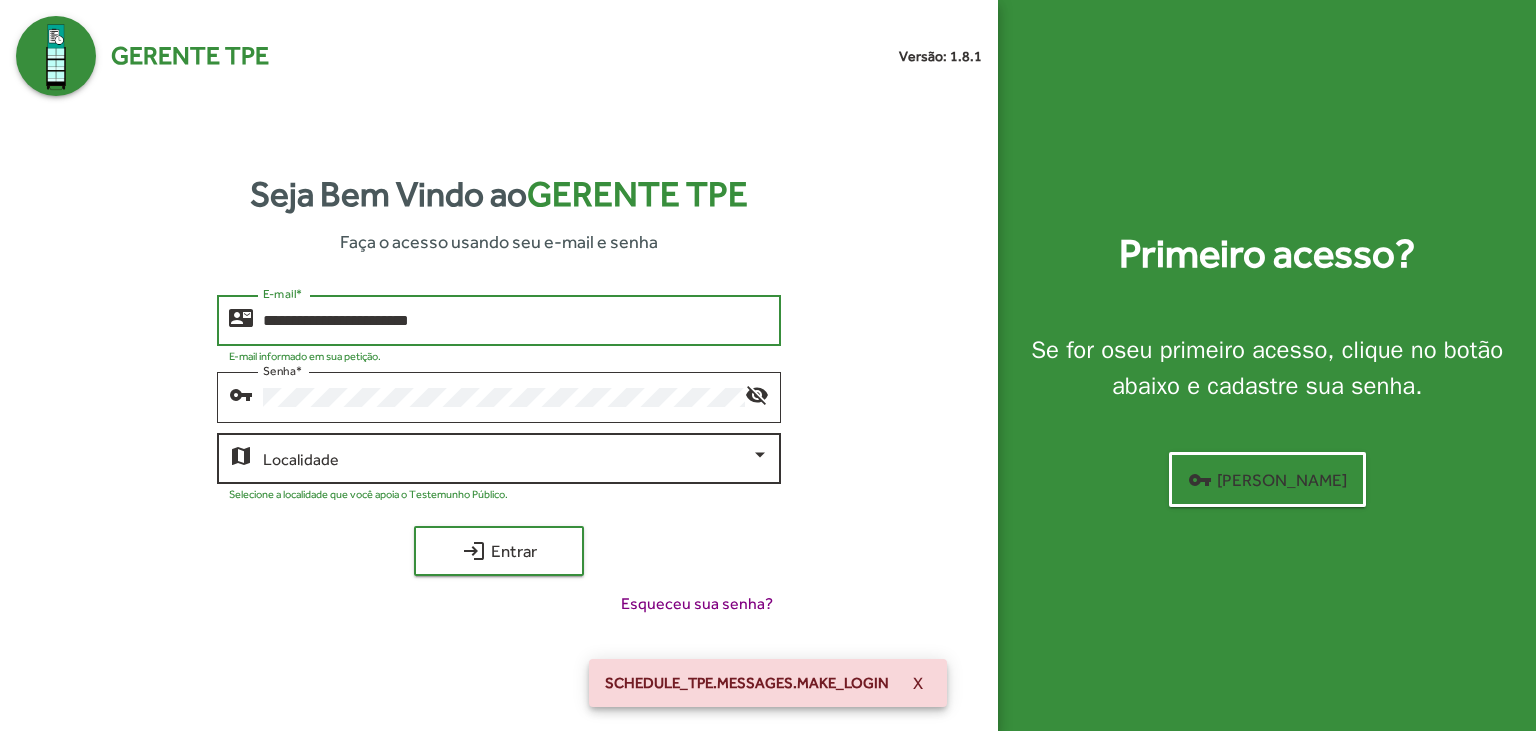 type on "**********" 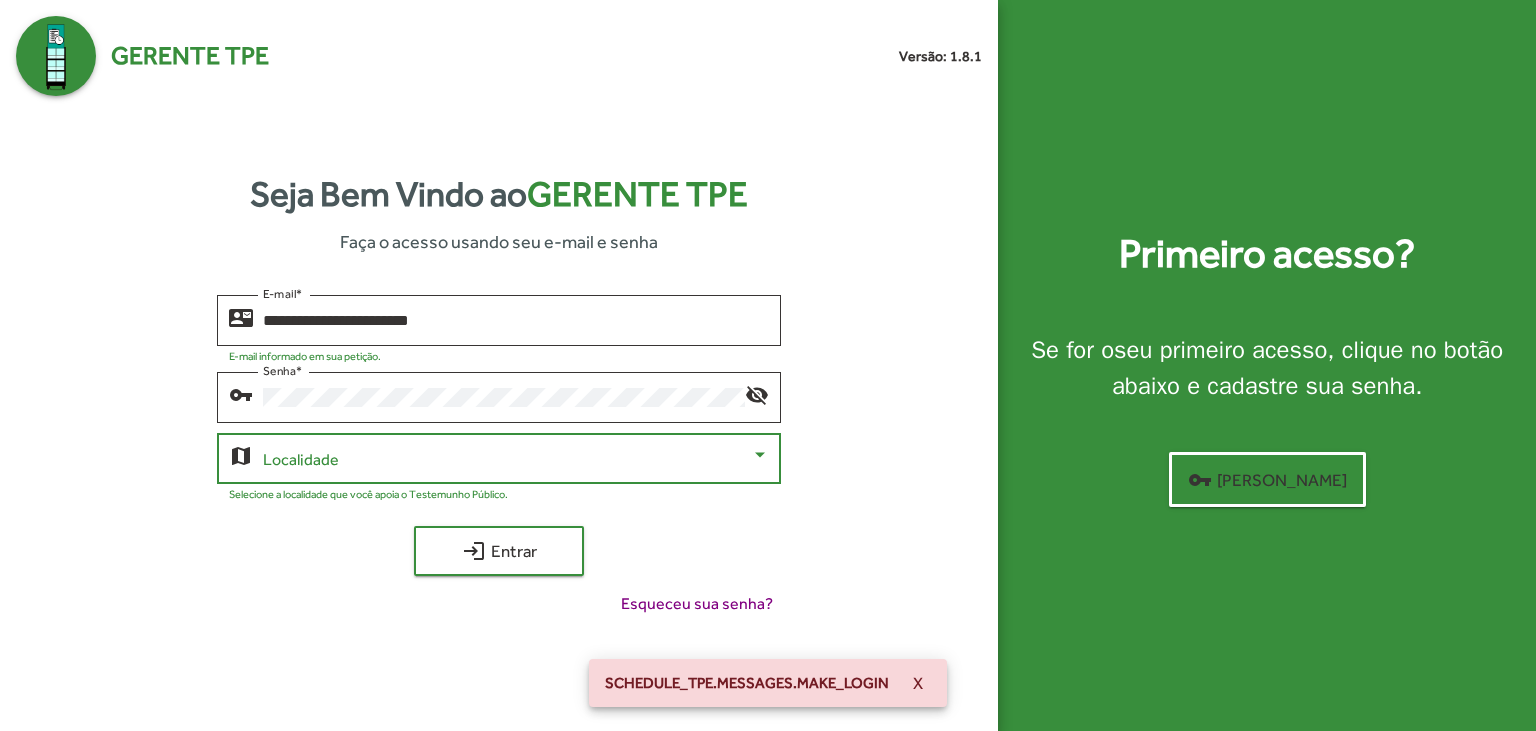 click at bounding box center (507, 459) 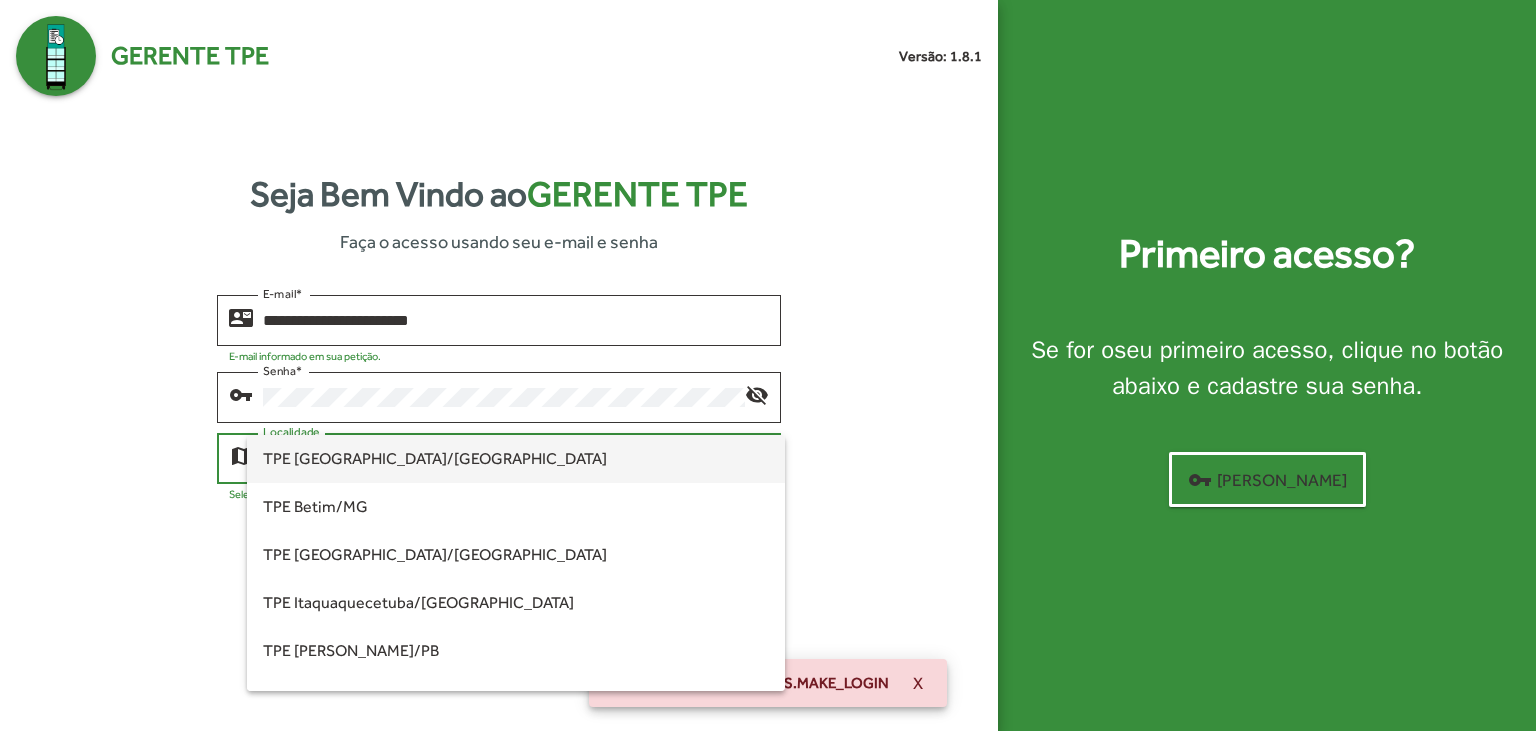 scroll, scrollTop: 560, scrollLeft: 0, axis: vertical 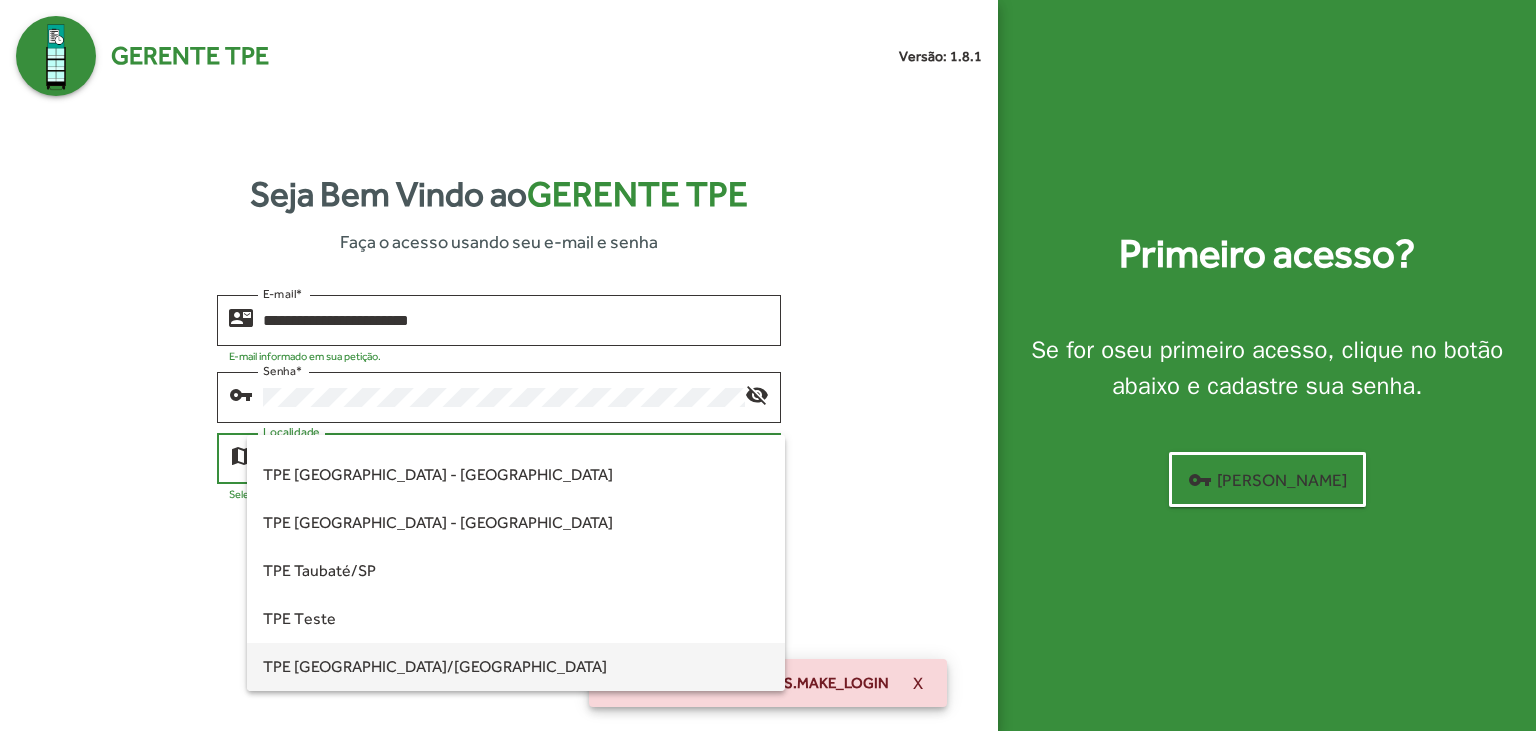 click on "TPE [GEOGRAPHIC_DATA]/[GEOGRAPHIC_DATA]" at bounding box center (516, 667) 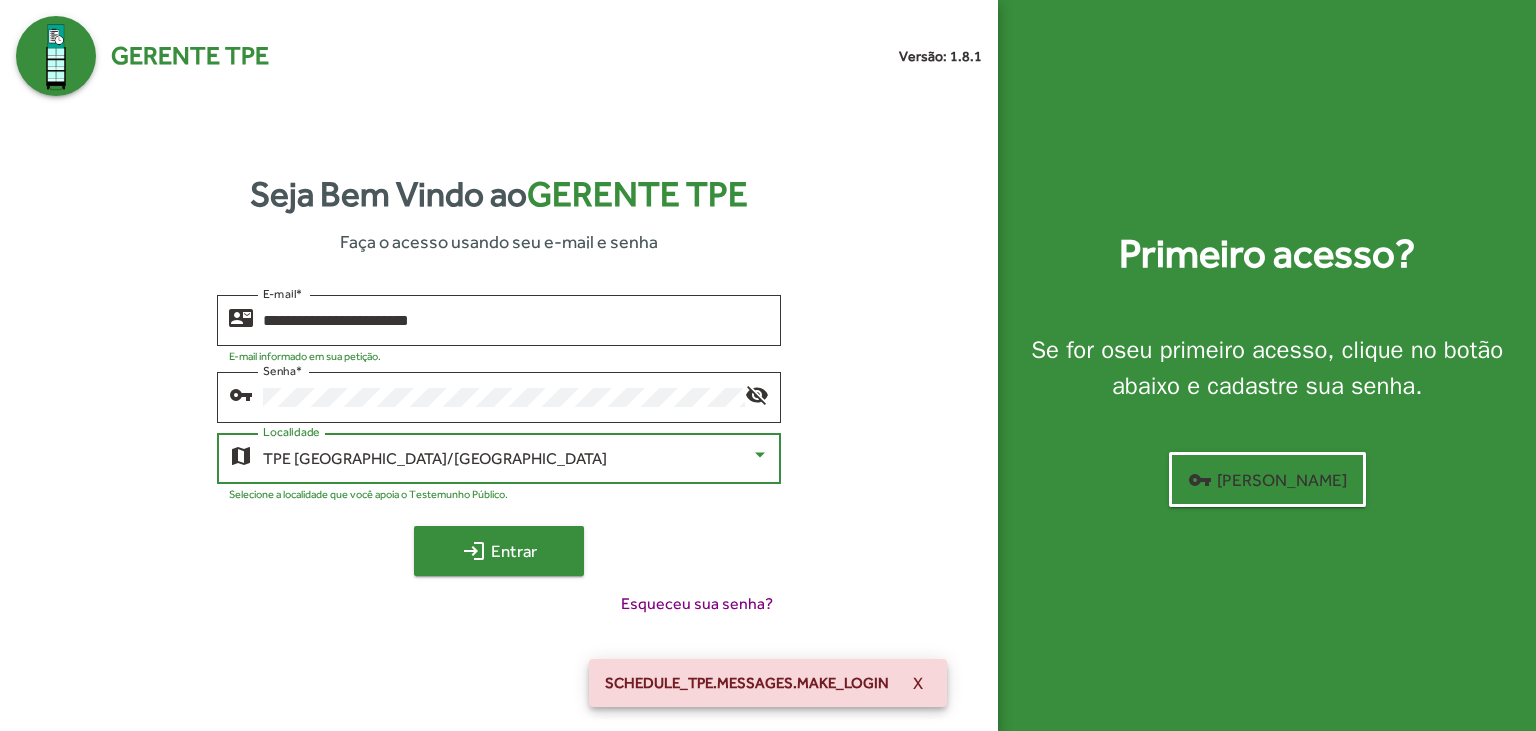 click on "login" 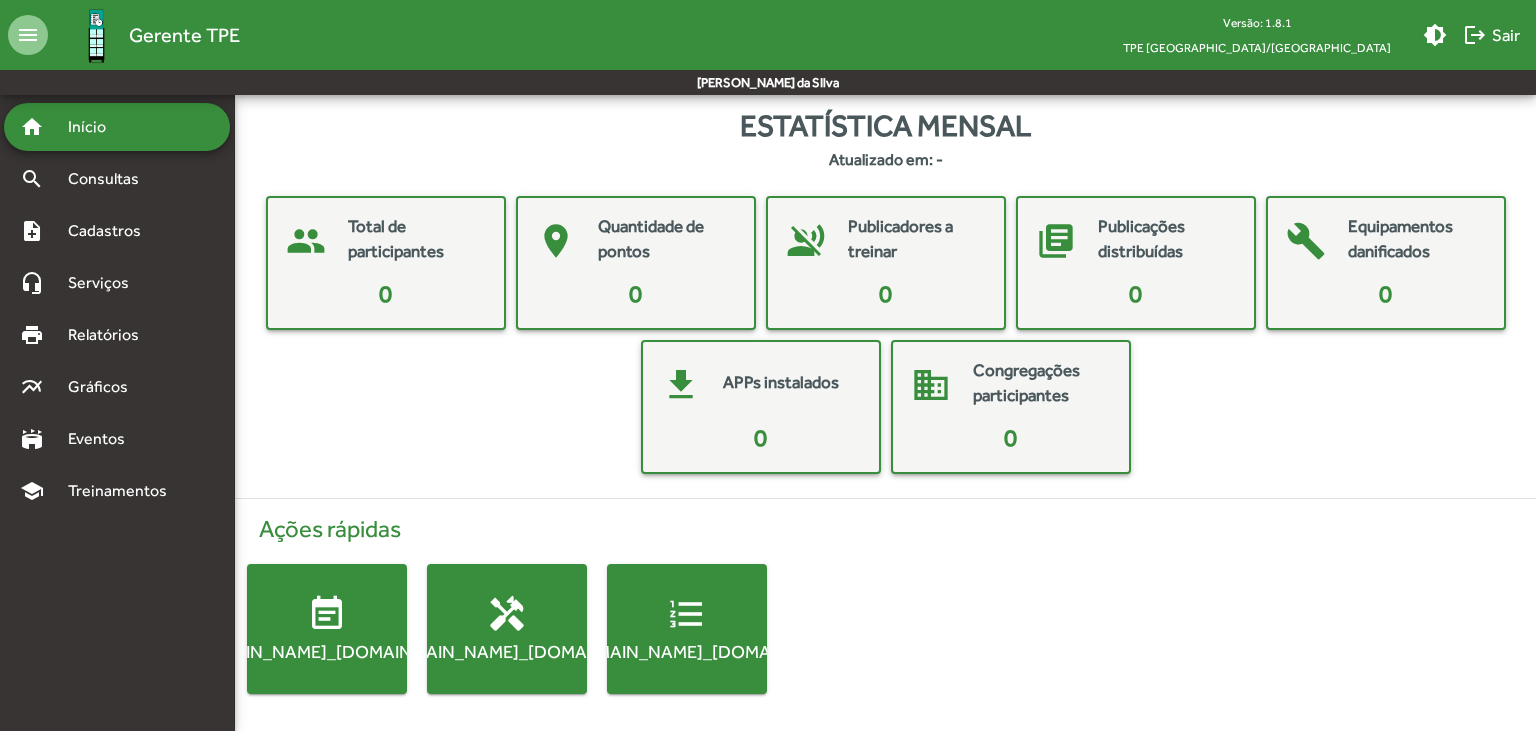 scroll, scrollTop: 0, scrollLeft: 0, axis: both 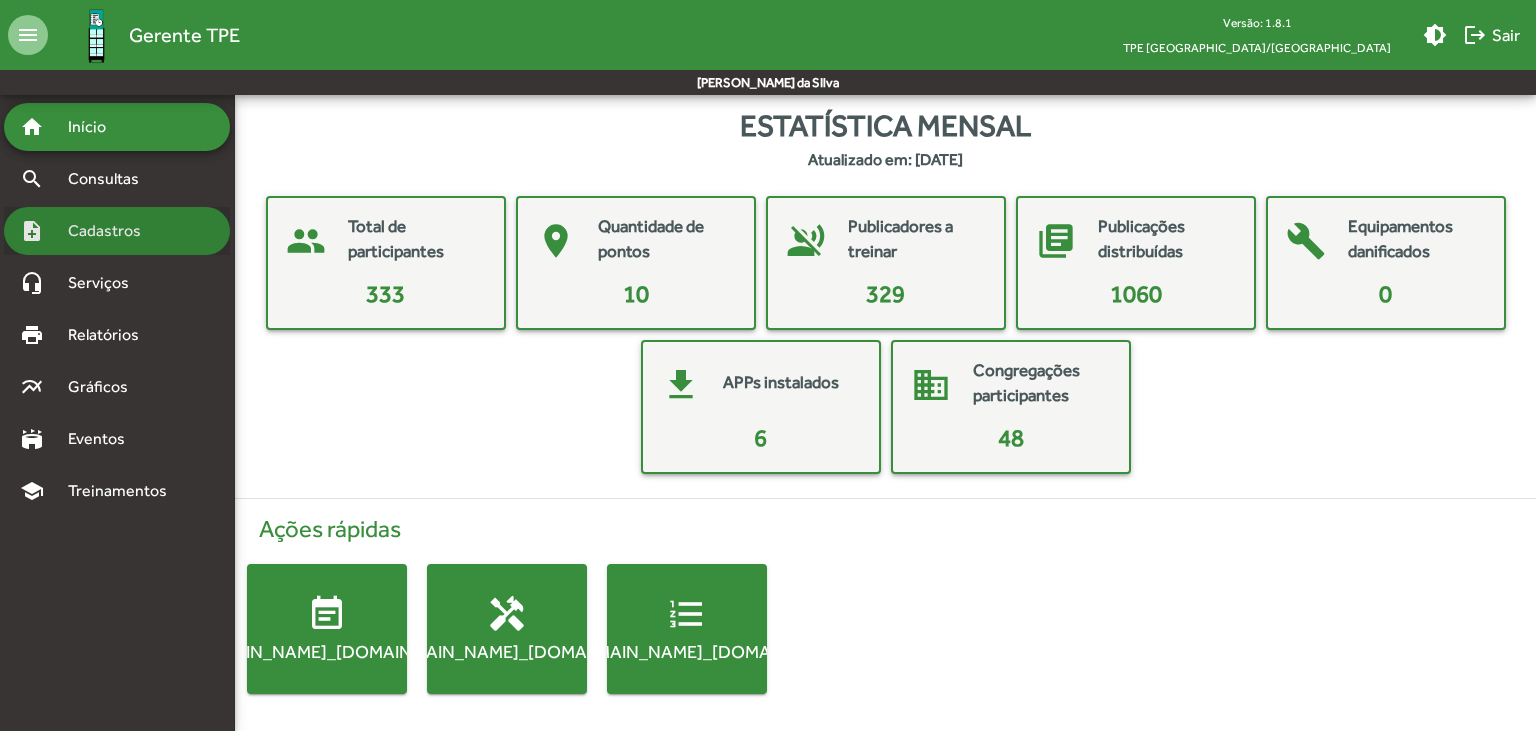 click on "Cadastros" at bounding box center [111, 231] 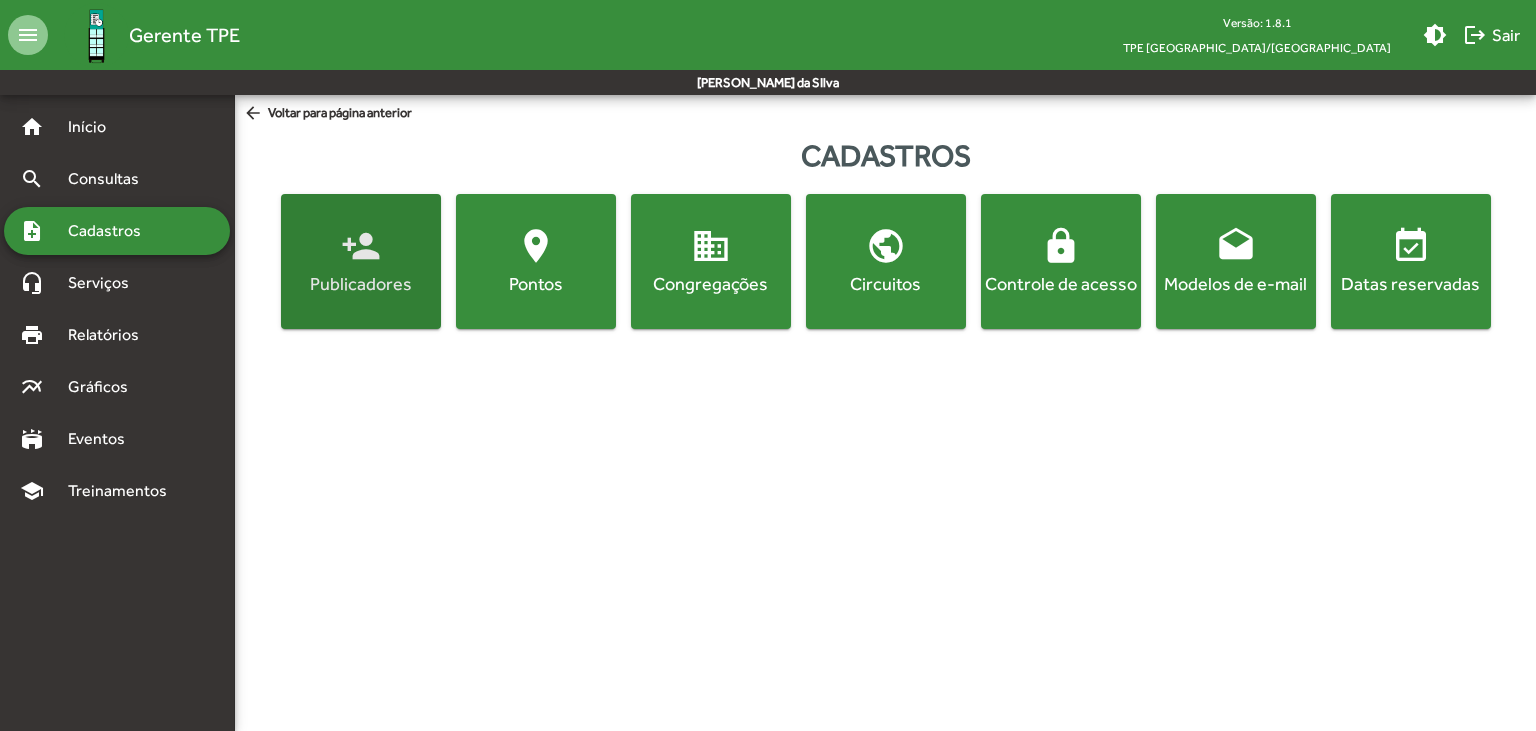 click on "person_add  Publicadores" 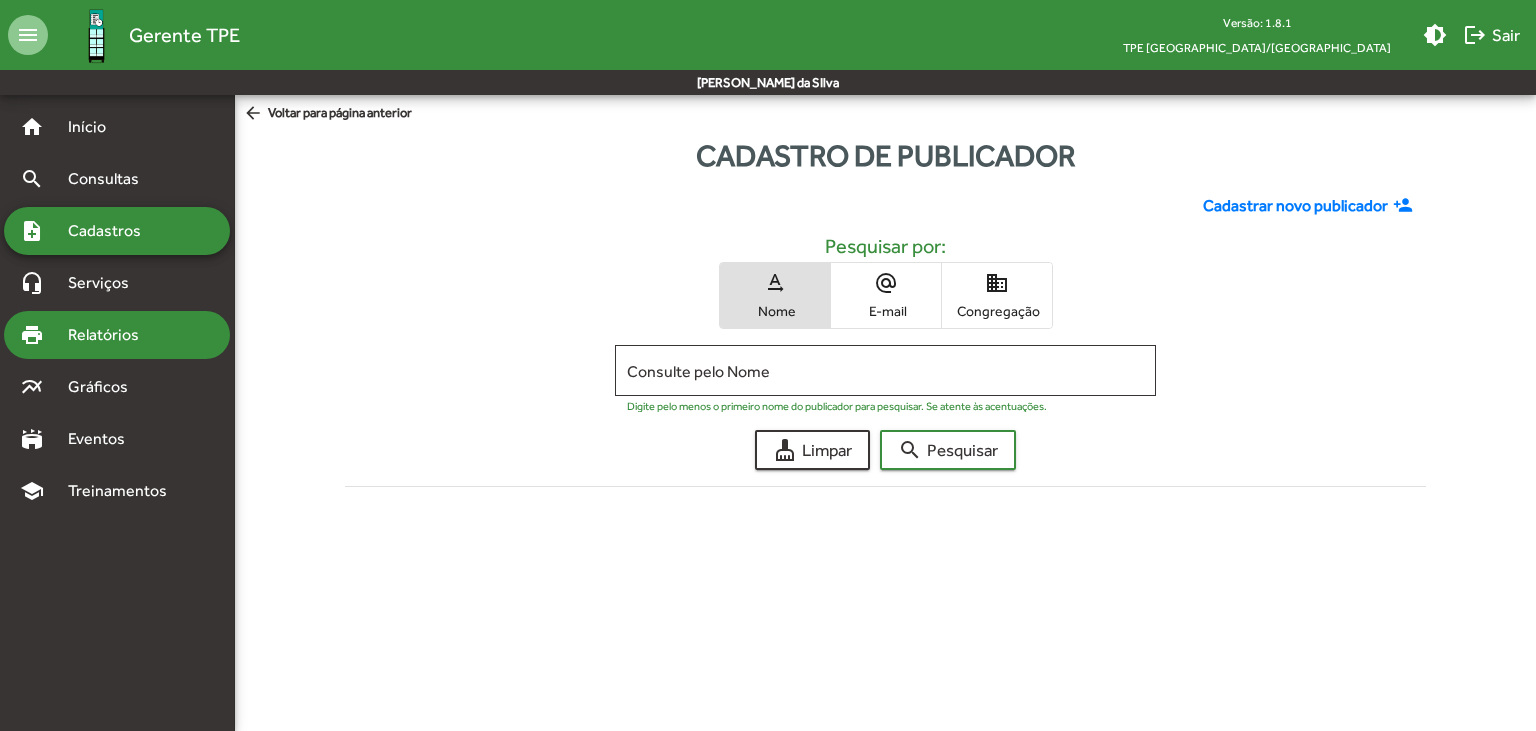 click on "print Relatórios" at bounding box center (117, 335) 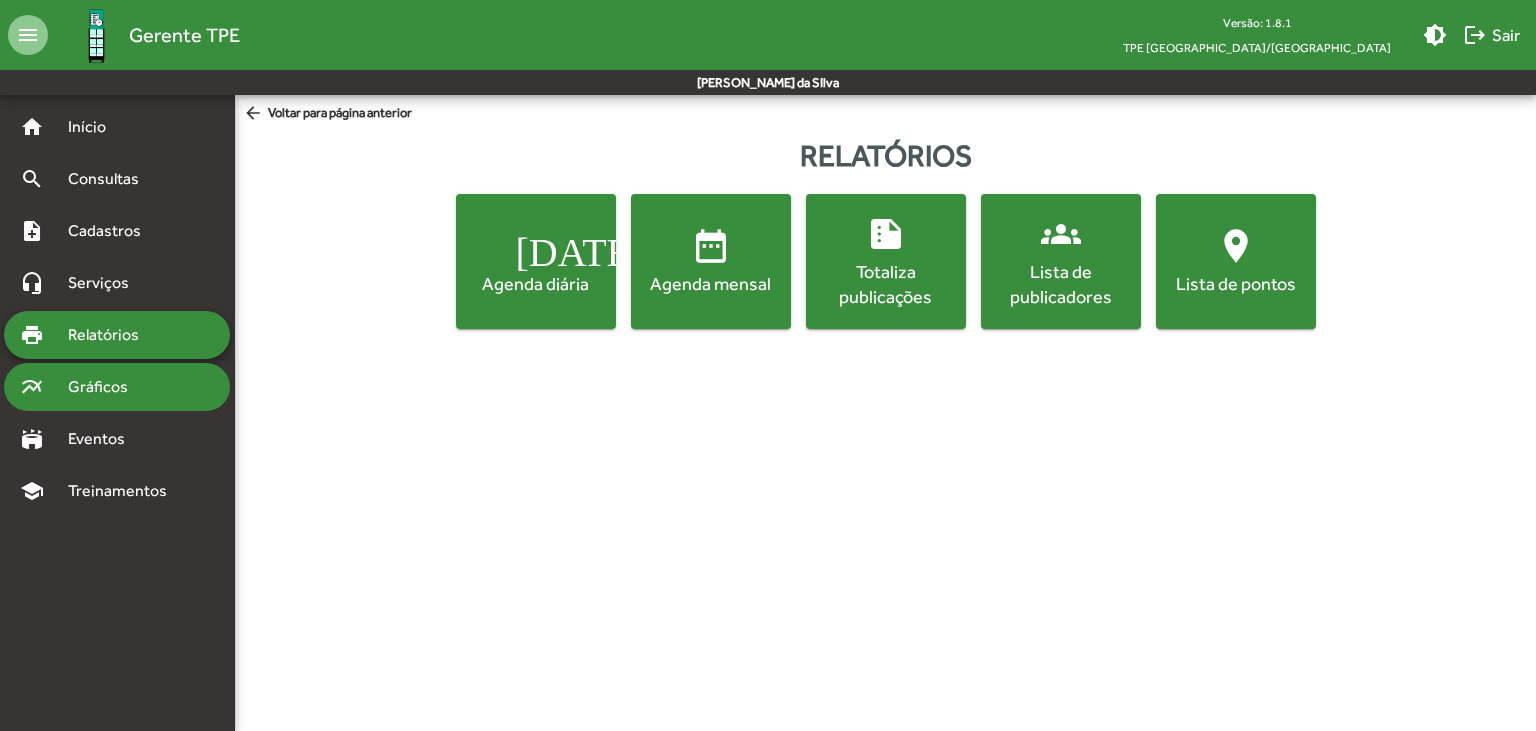 click on "Gráficos" at bounding box center [105, 387] 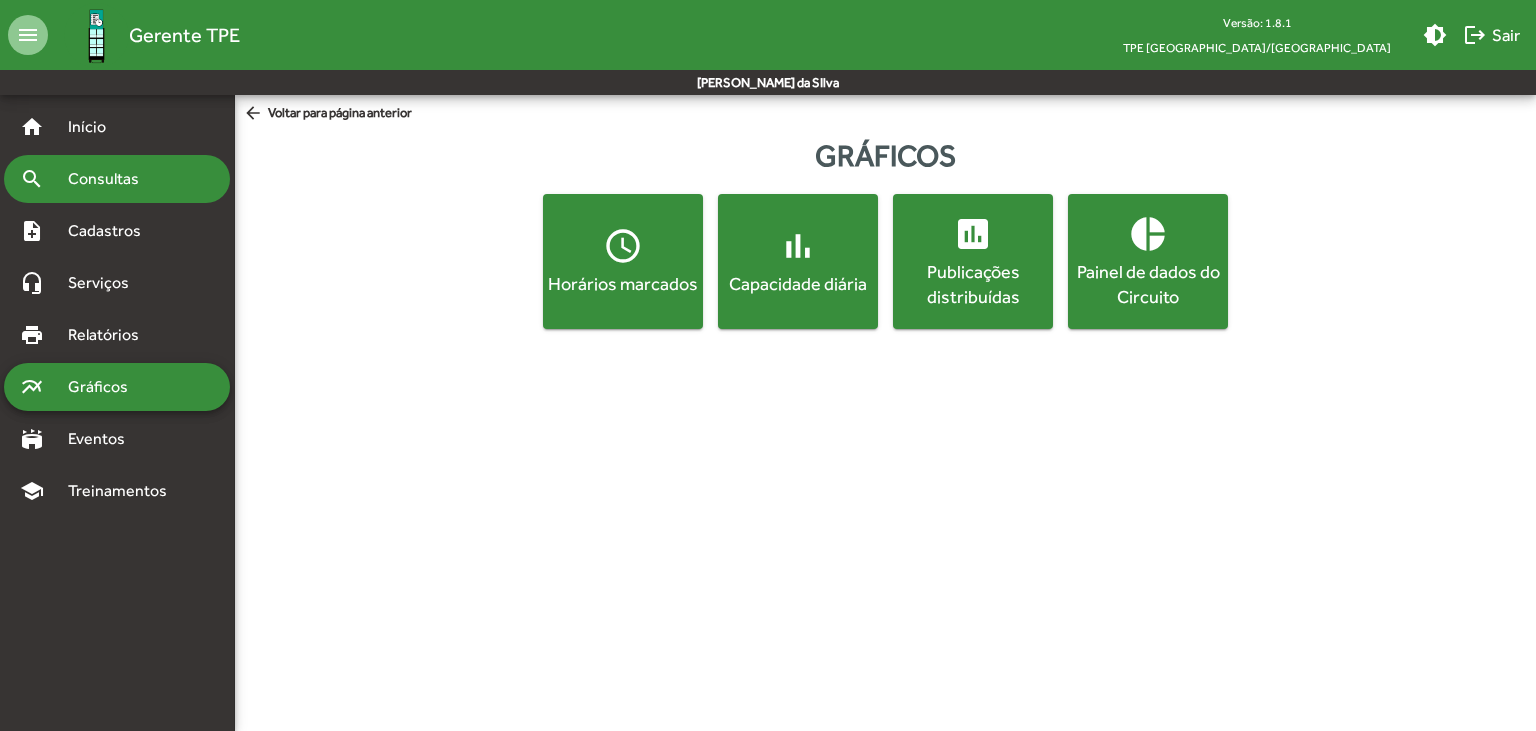 click on "Consultas" at bounding box center [110, 179] 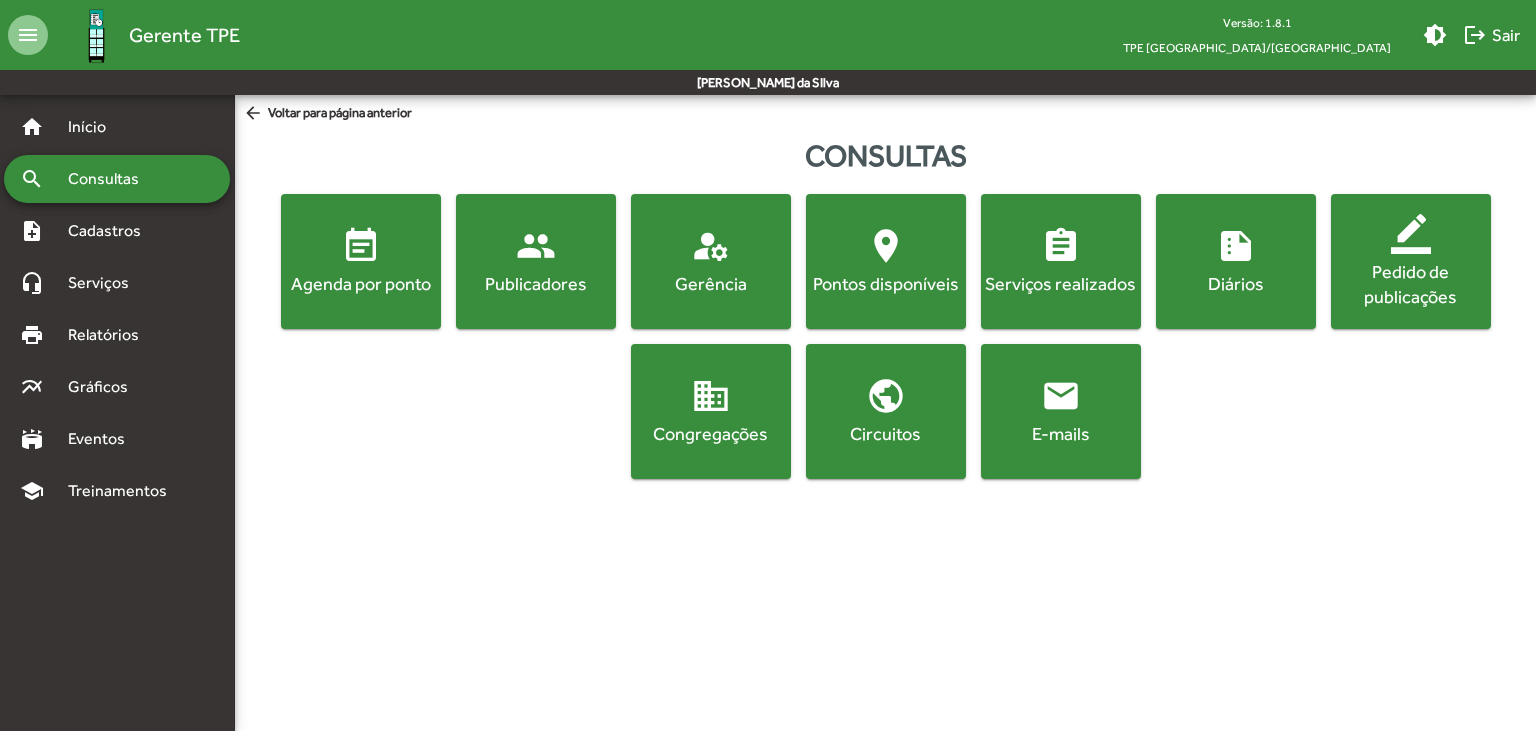 click on "Pedido de publicações" 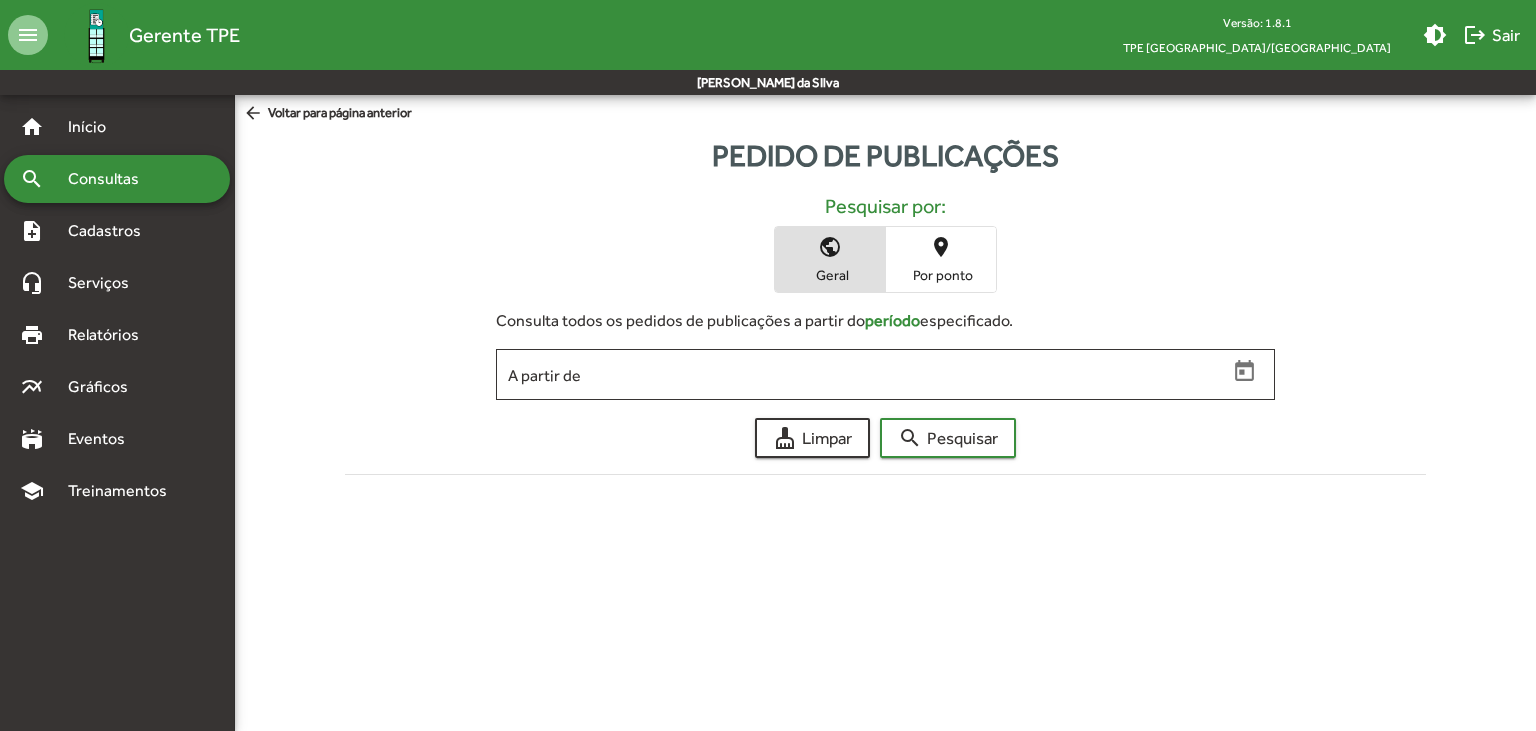 click on "Consultas" at bounding box center (110, 179) 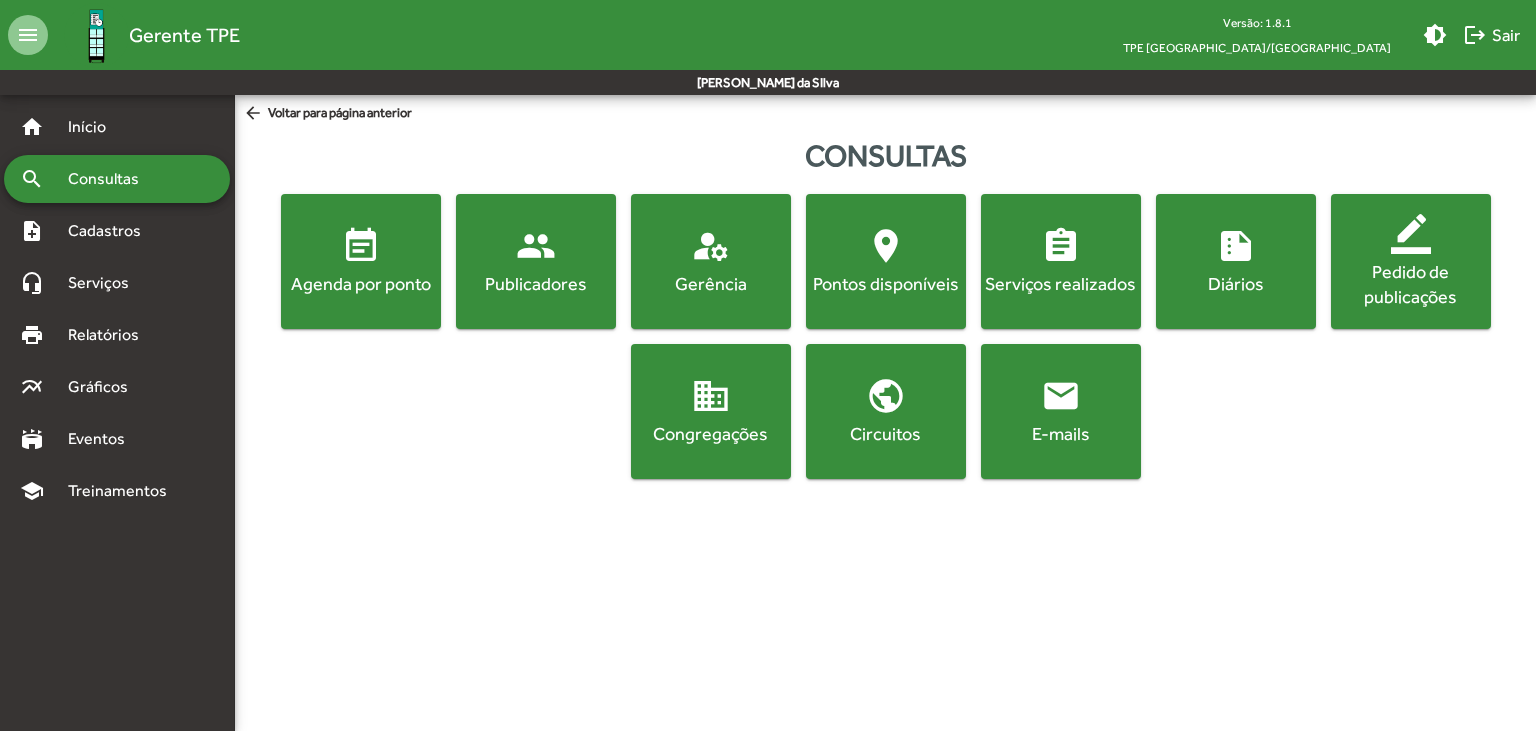 click on "people" 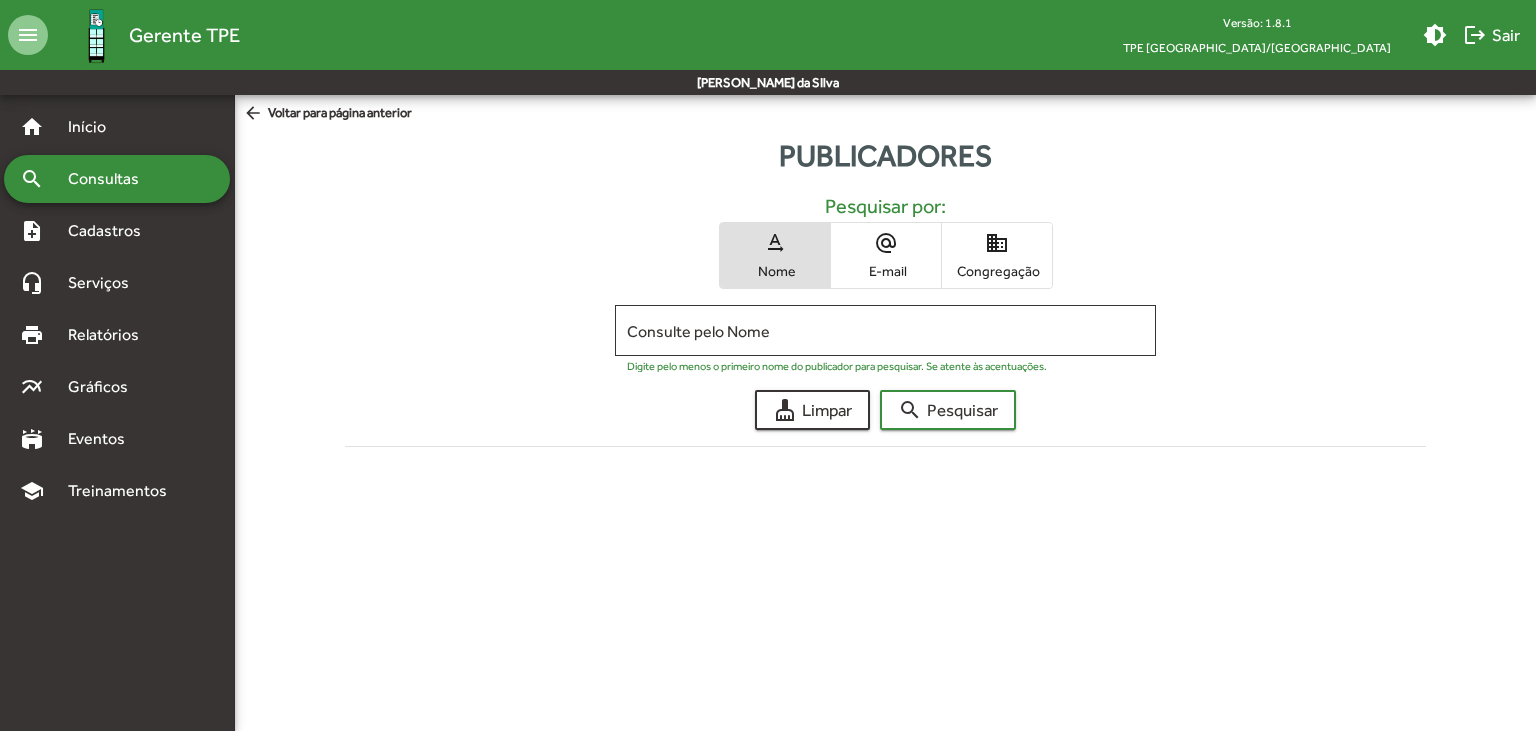 click on "domain Congregação" at bounding box center (997, 255) 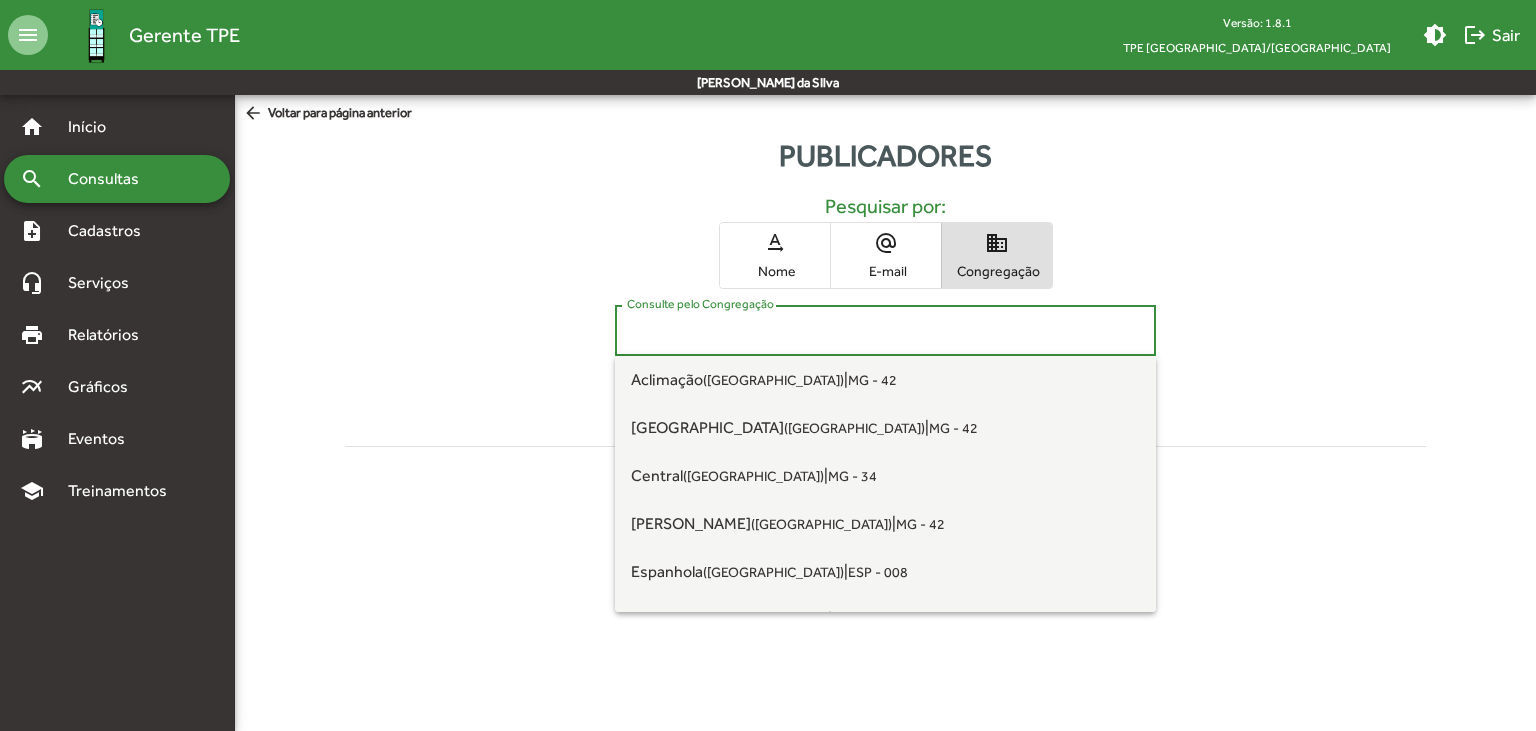 click on "Consulte pelo Congregação" at bounding box center [885, 331] 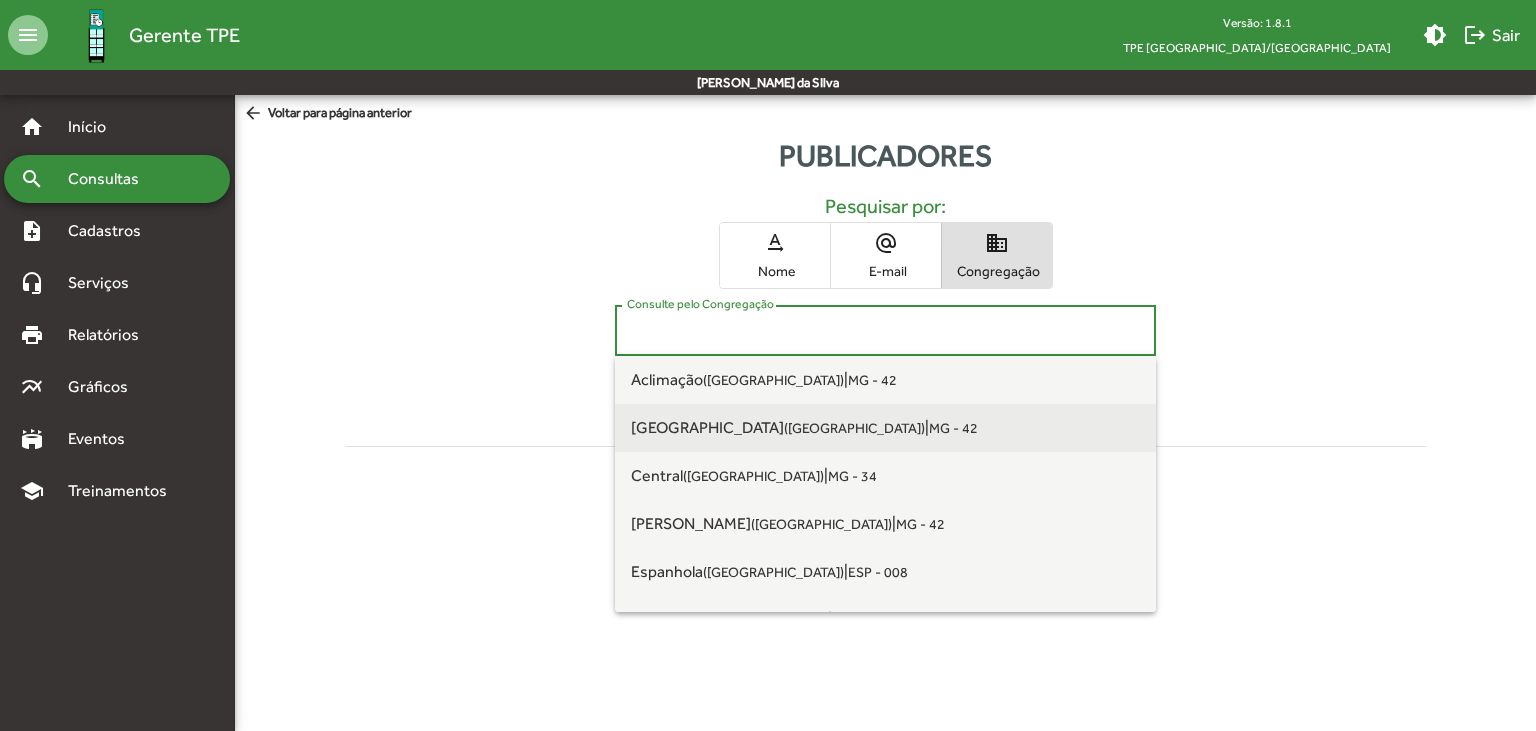 click on "MG - 42" at bounding box center (953, 428) 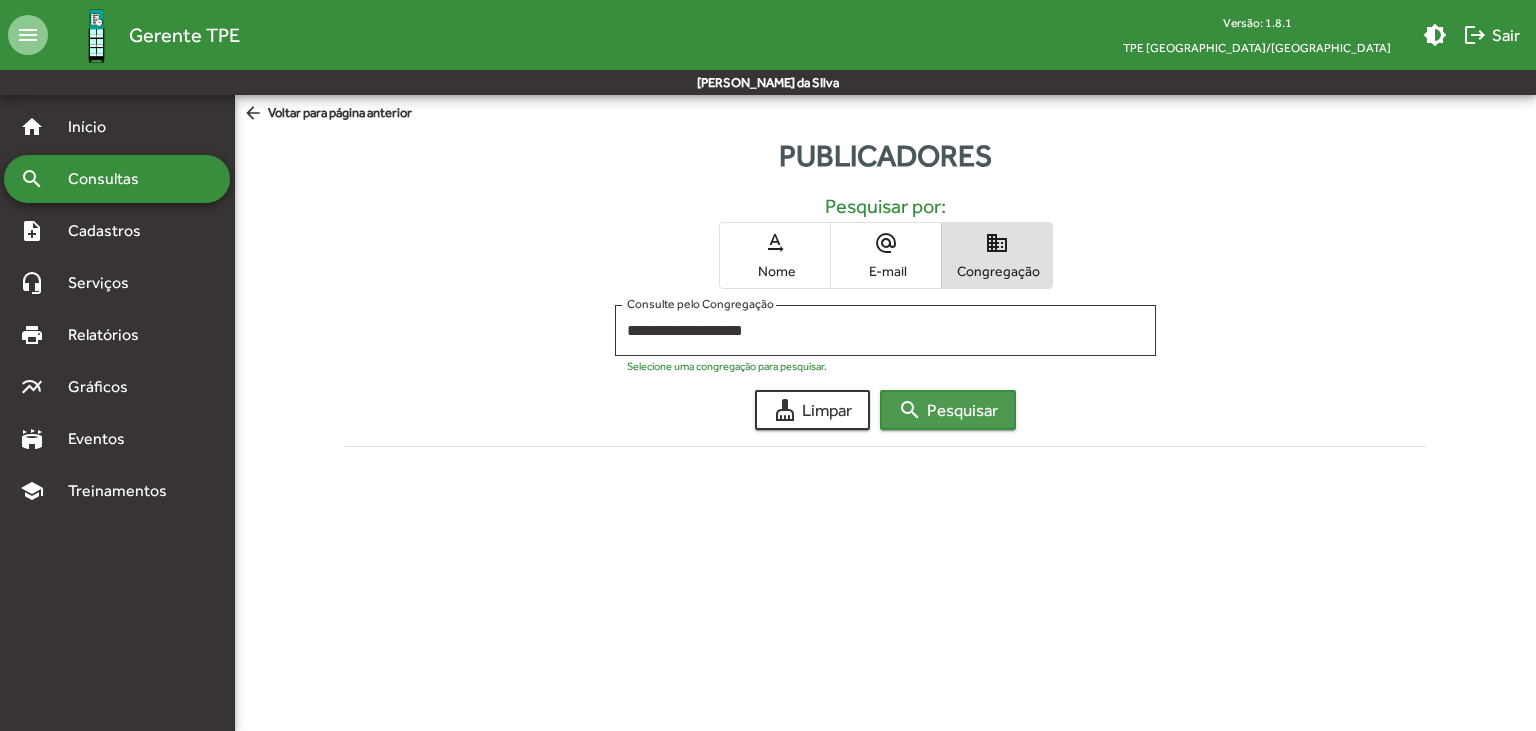click on "search  Pesquisar" 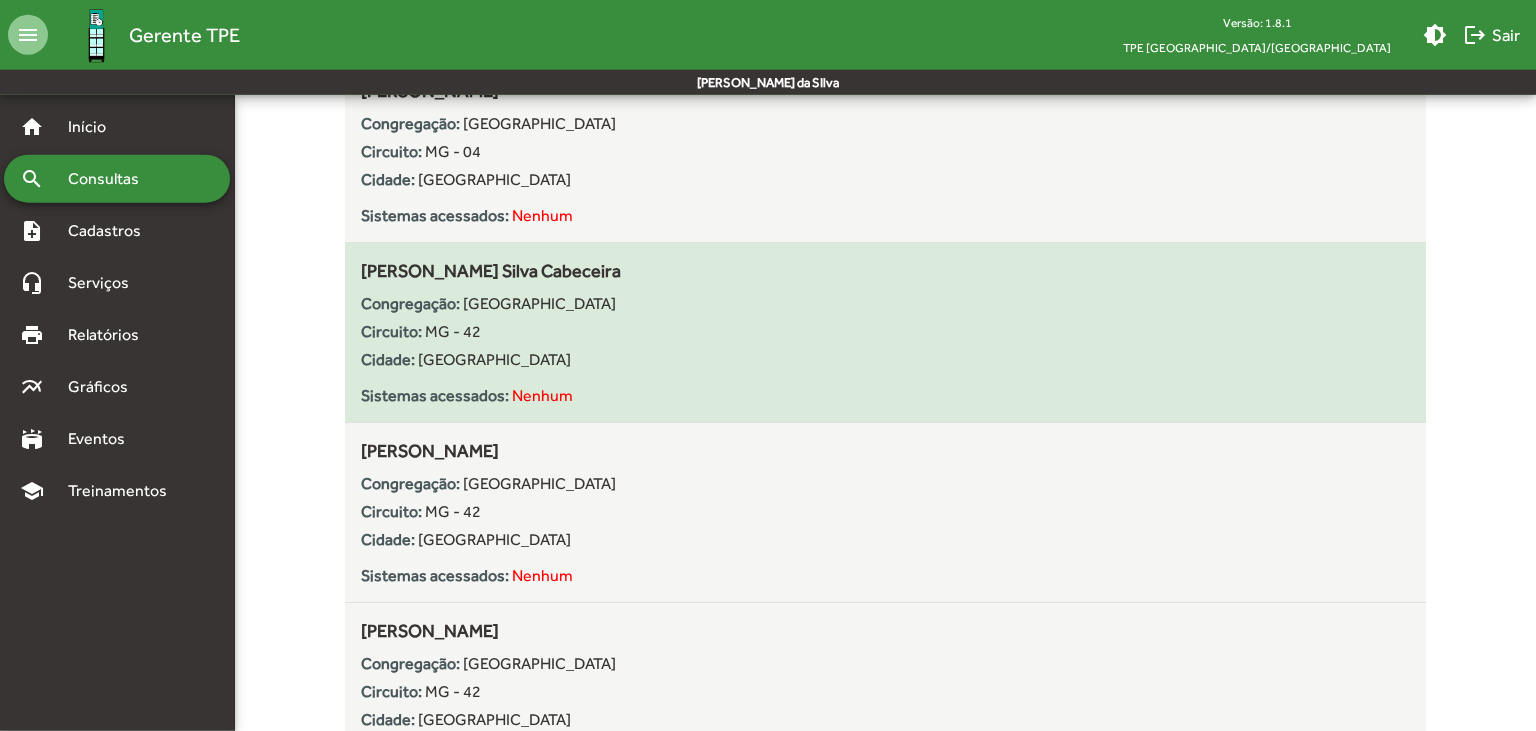 scroll, scrollTop: 0, scrollLeft: 0, axis: both 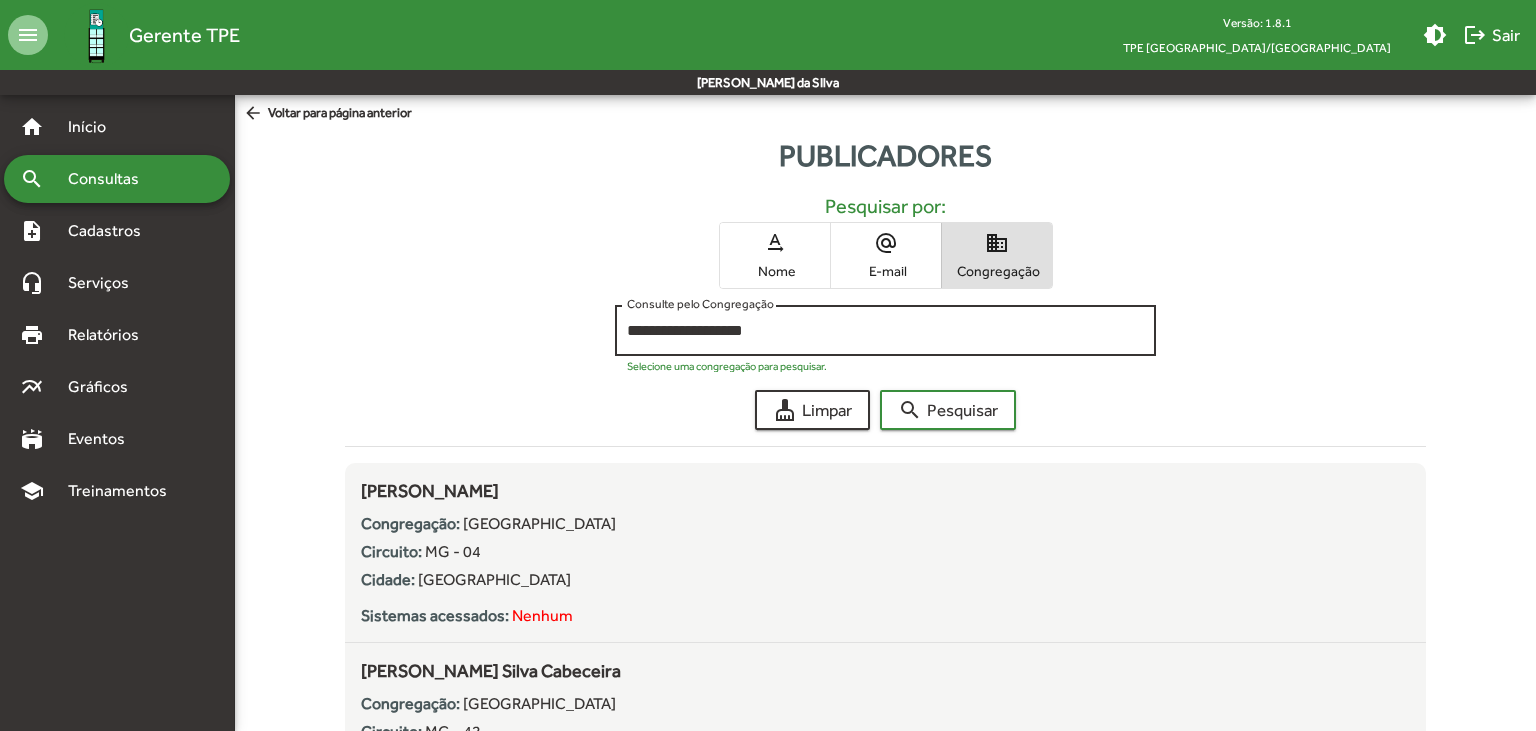 click on "**********" 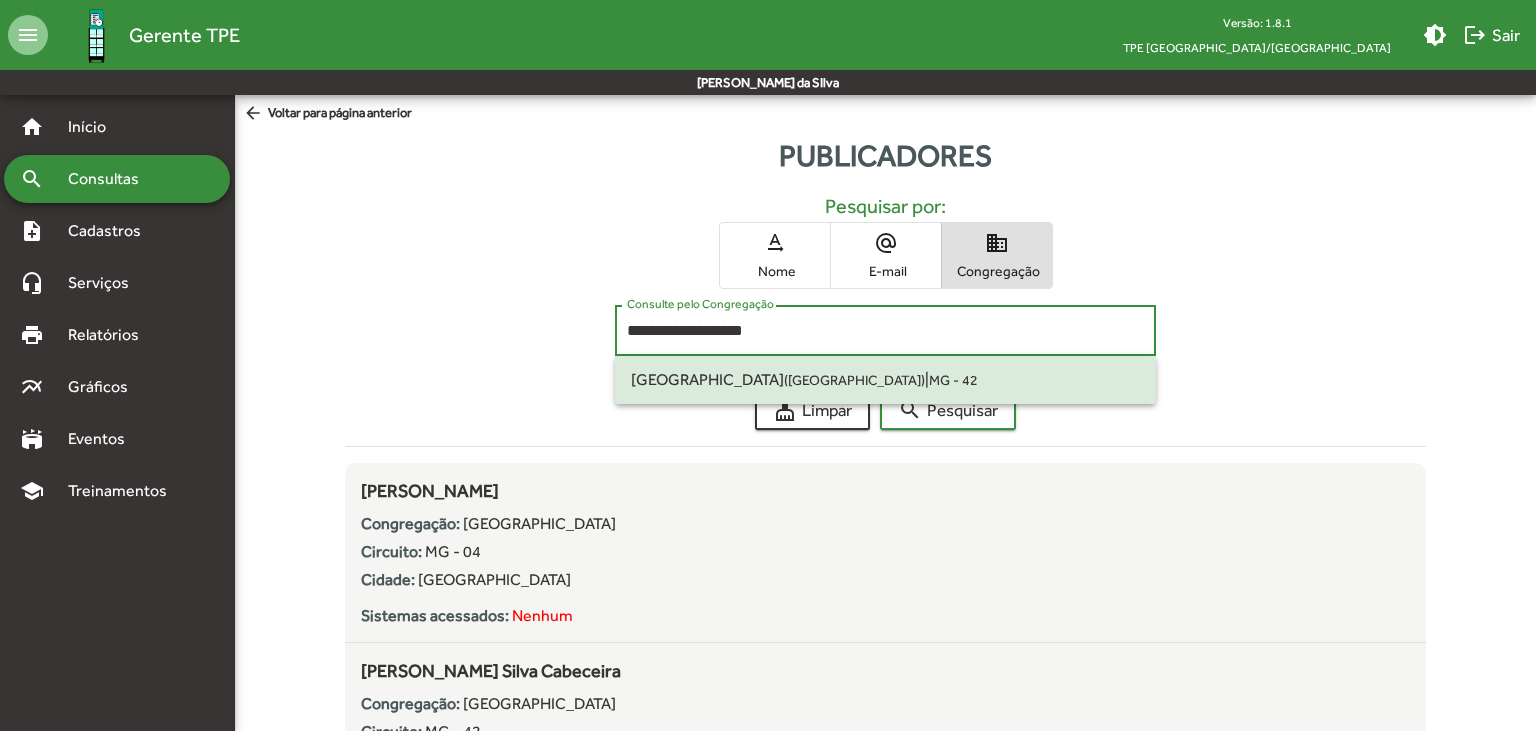 click on "domain Congregação" at bounding box center [997, 255] 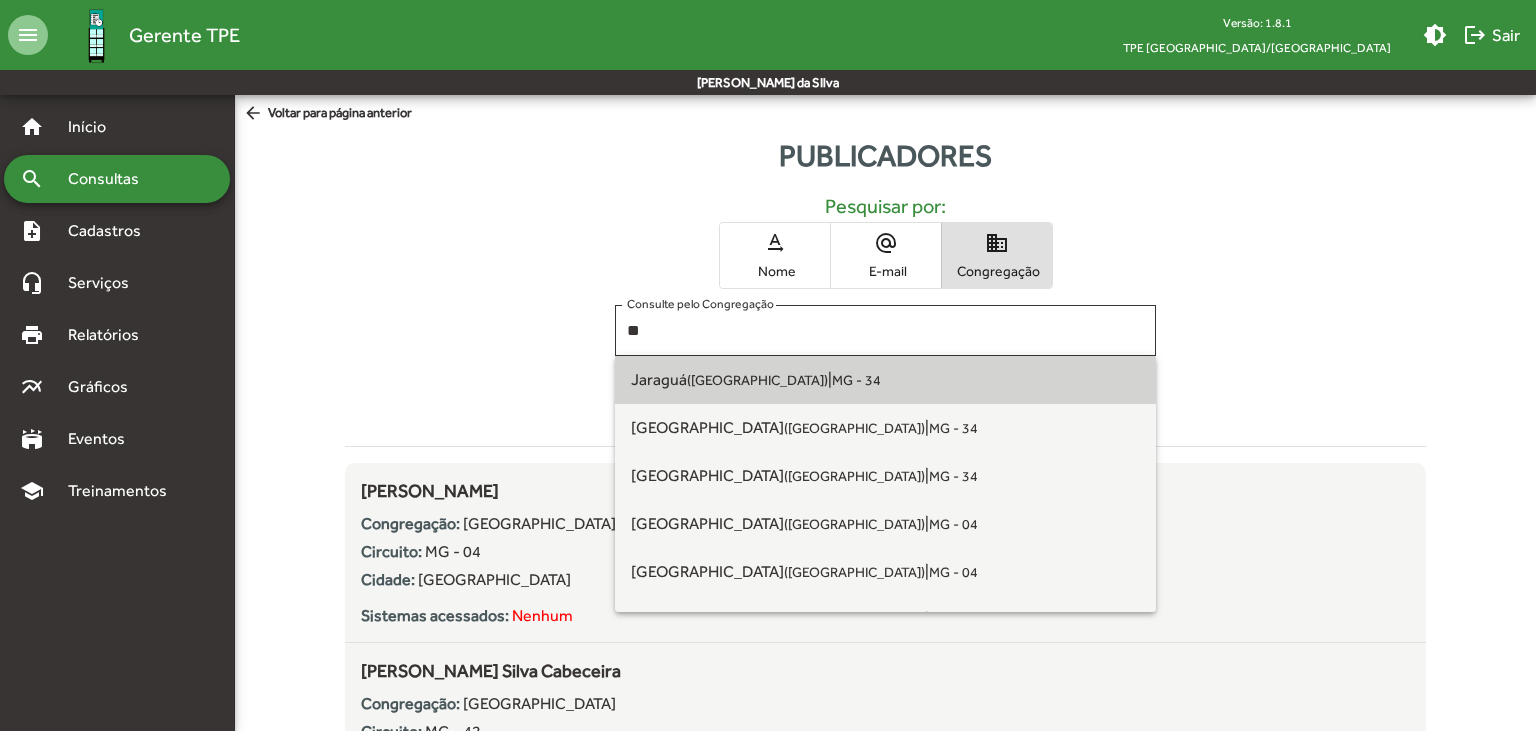 click on "Jaraguá  (Uberlândia)  |  MG - 34" at bounding box center (885, 380) 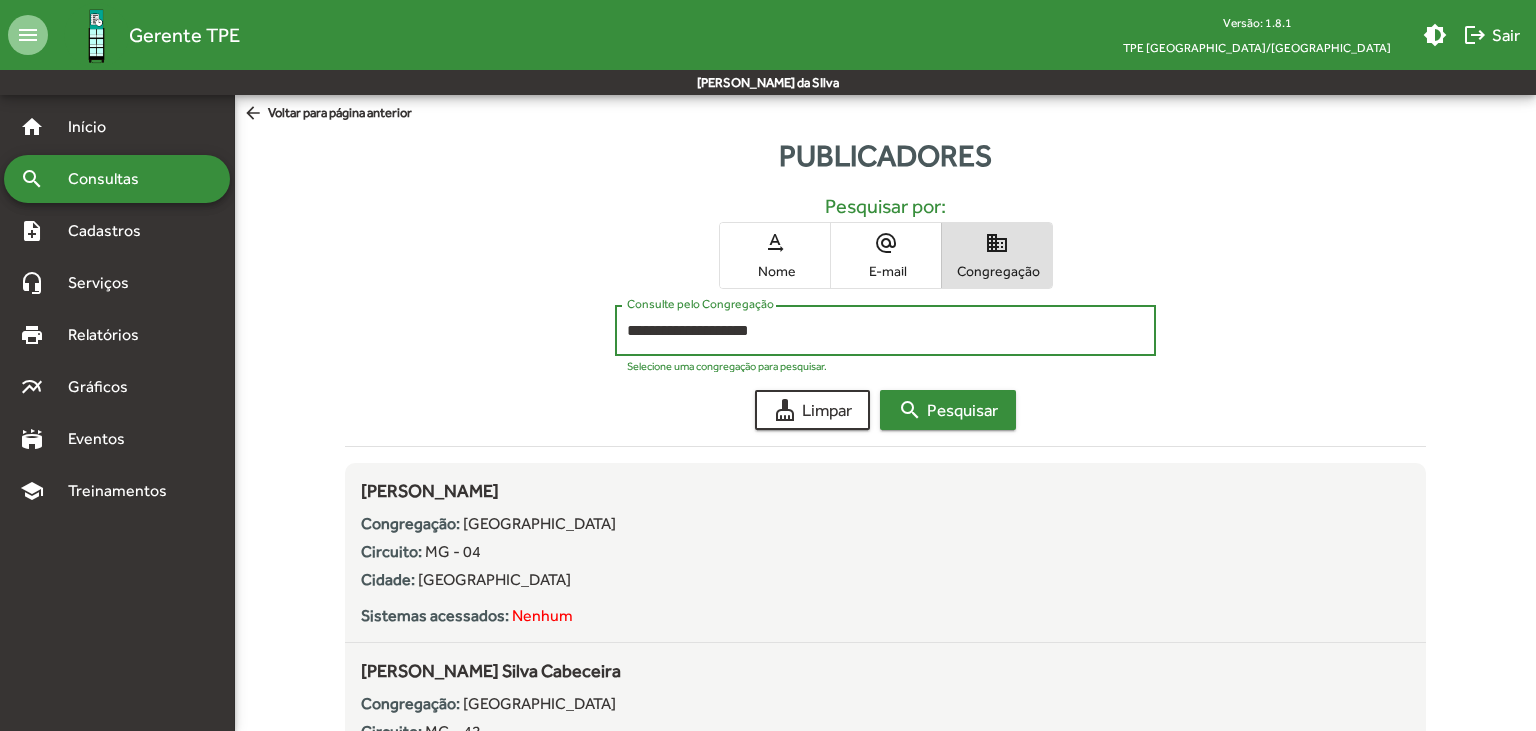 click on "search  Pesquisar" 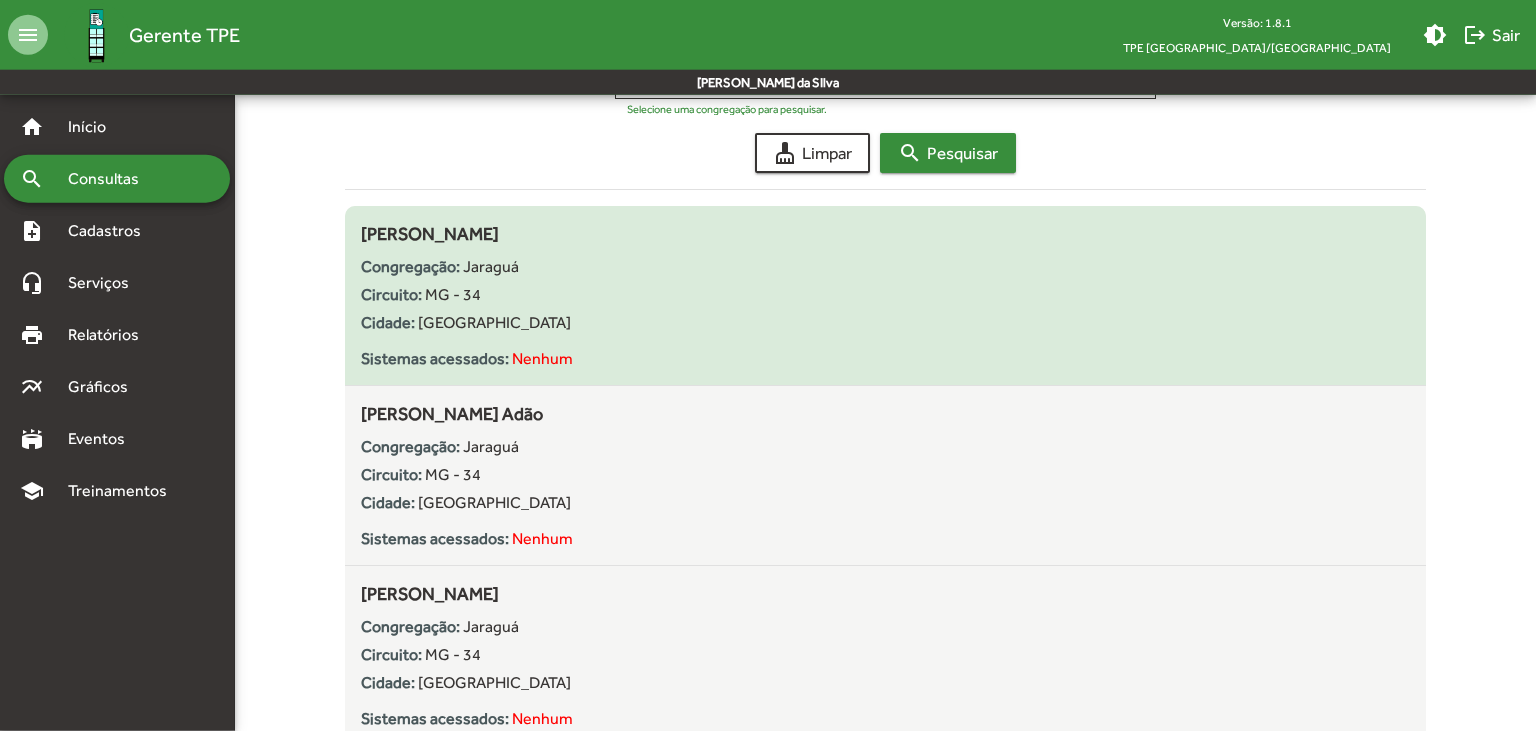 scroll, scrollTop: 0, scrollLeft: 0, axis: both 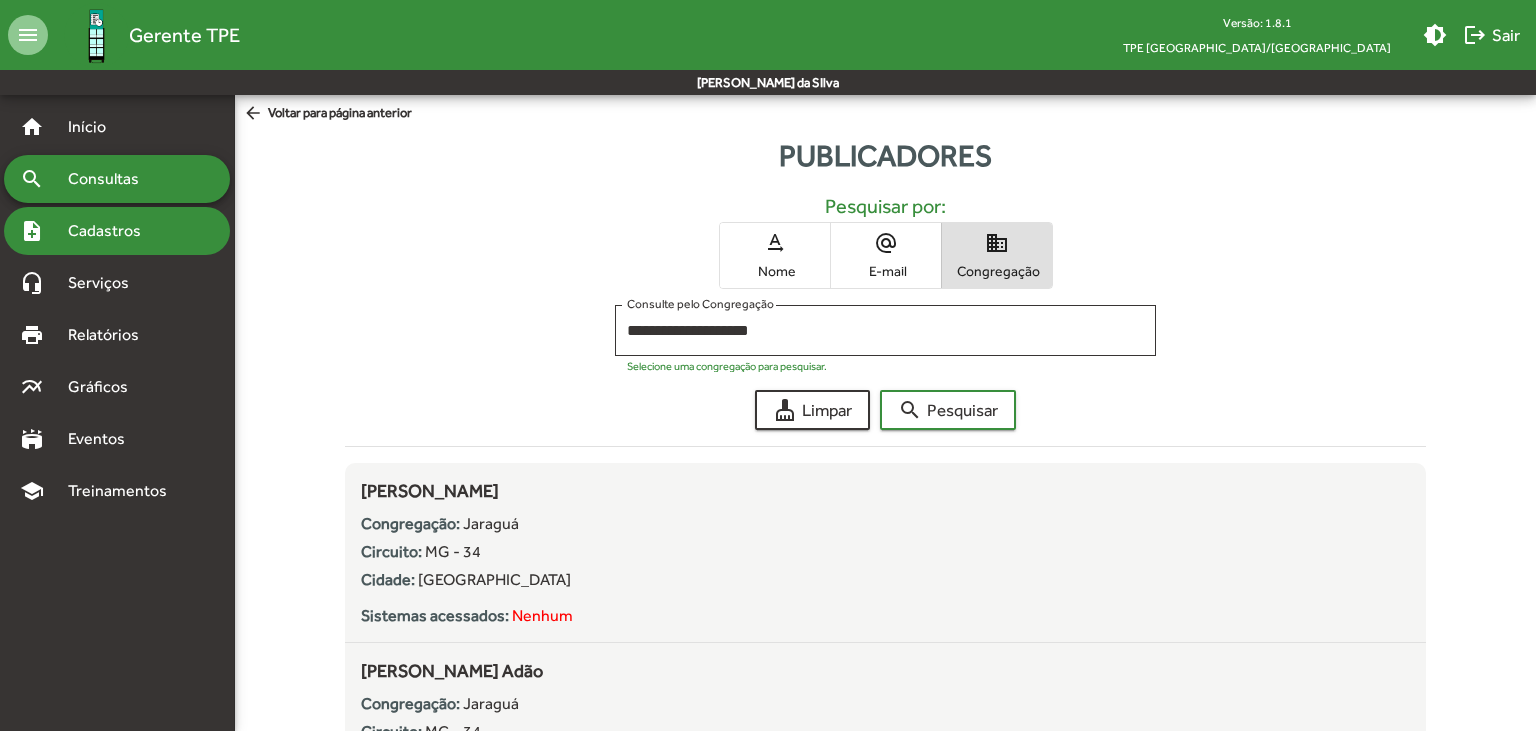 click on "Cadastros" at bounding box center (111, 231) 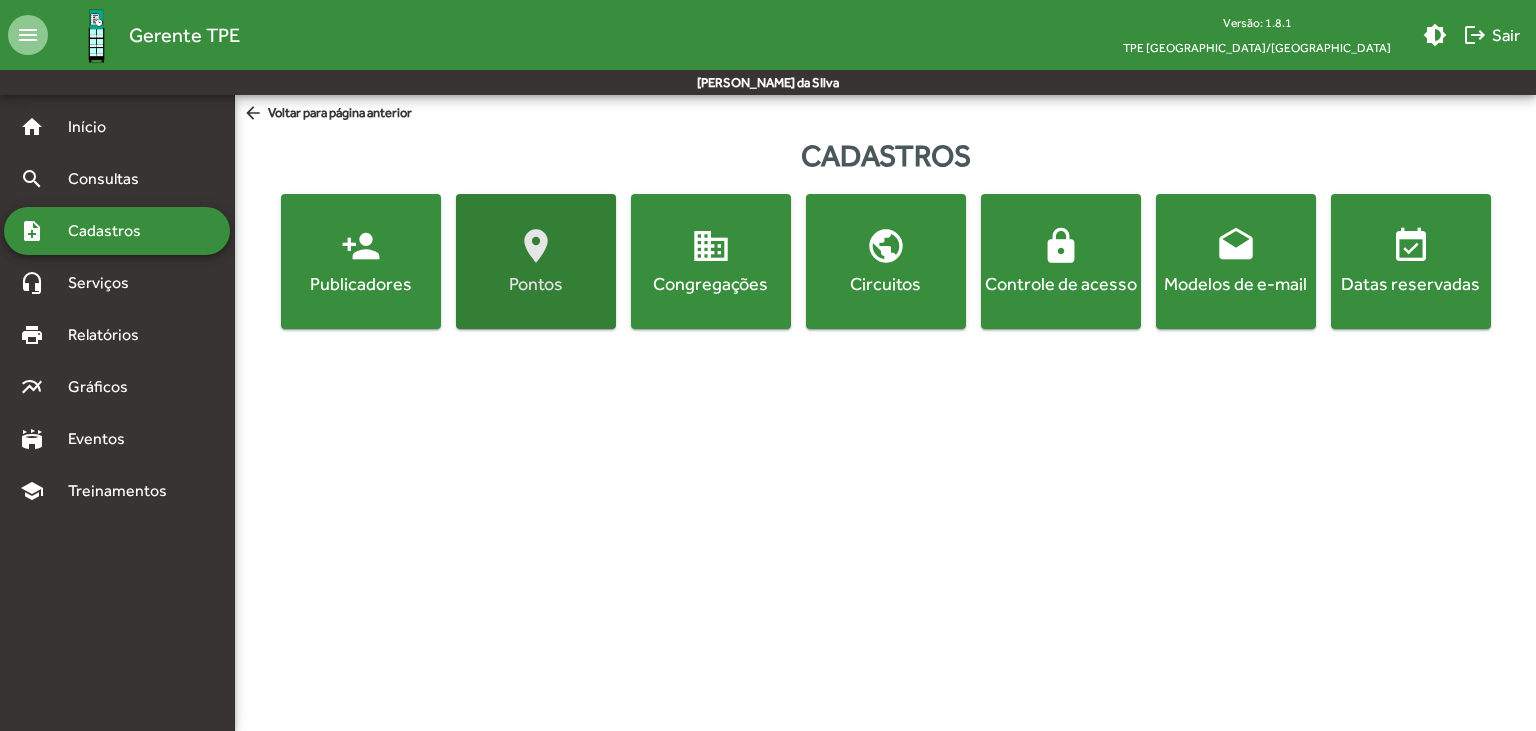 click on "Pontos" 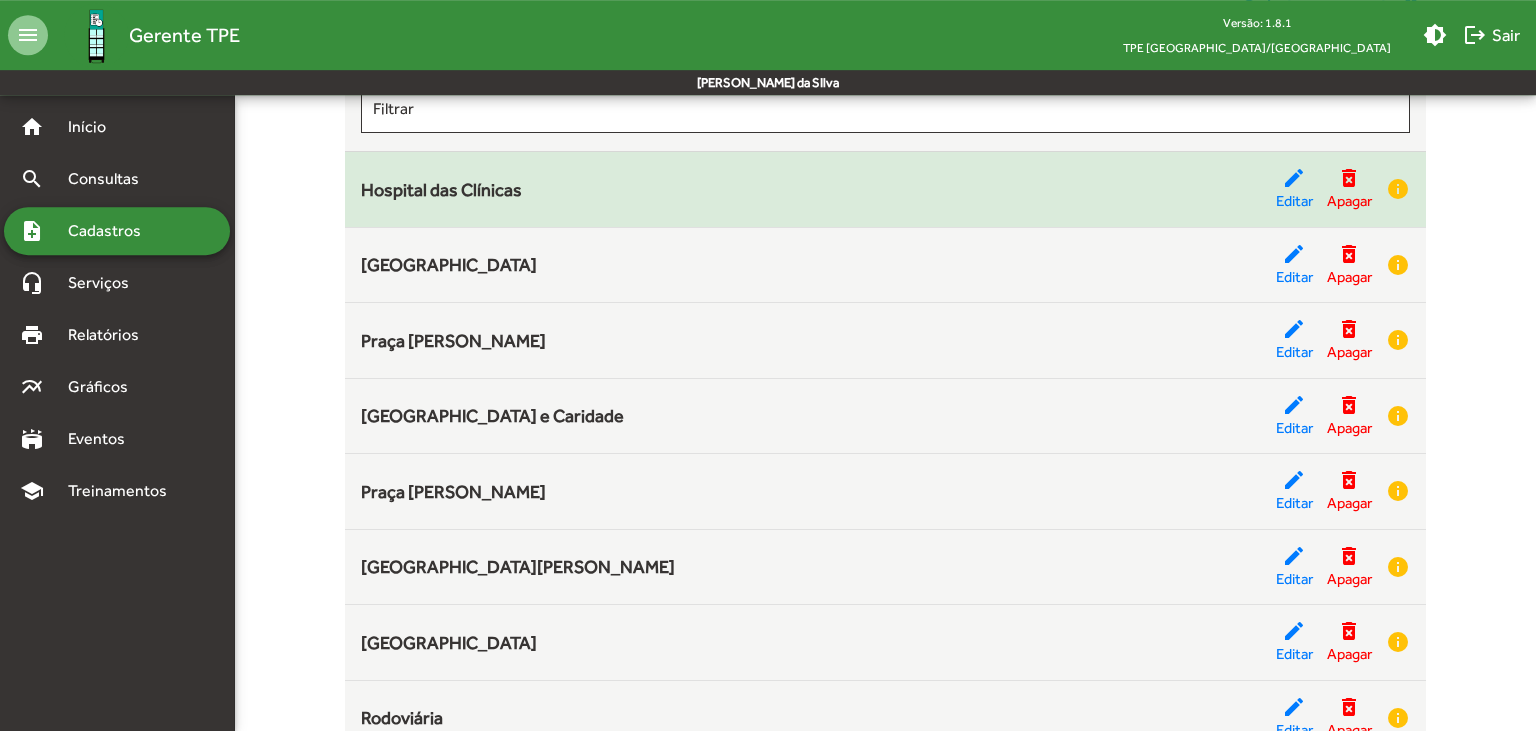 scroll, scrollTop: 211, scrollLeft: 0, axis: vertical 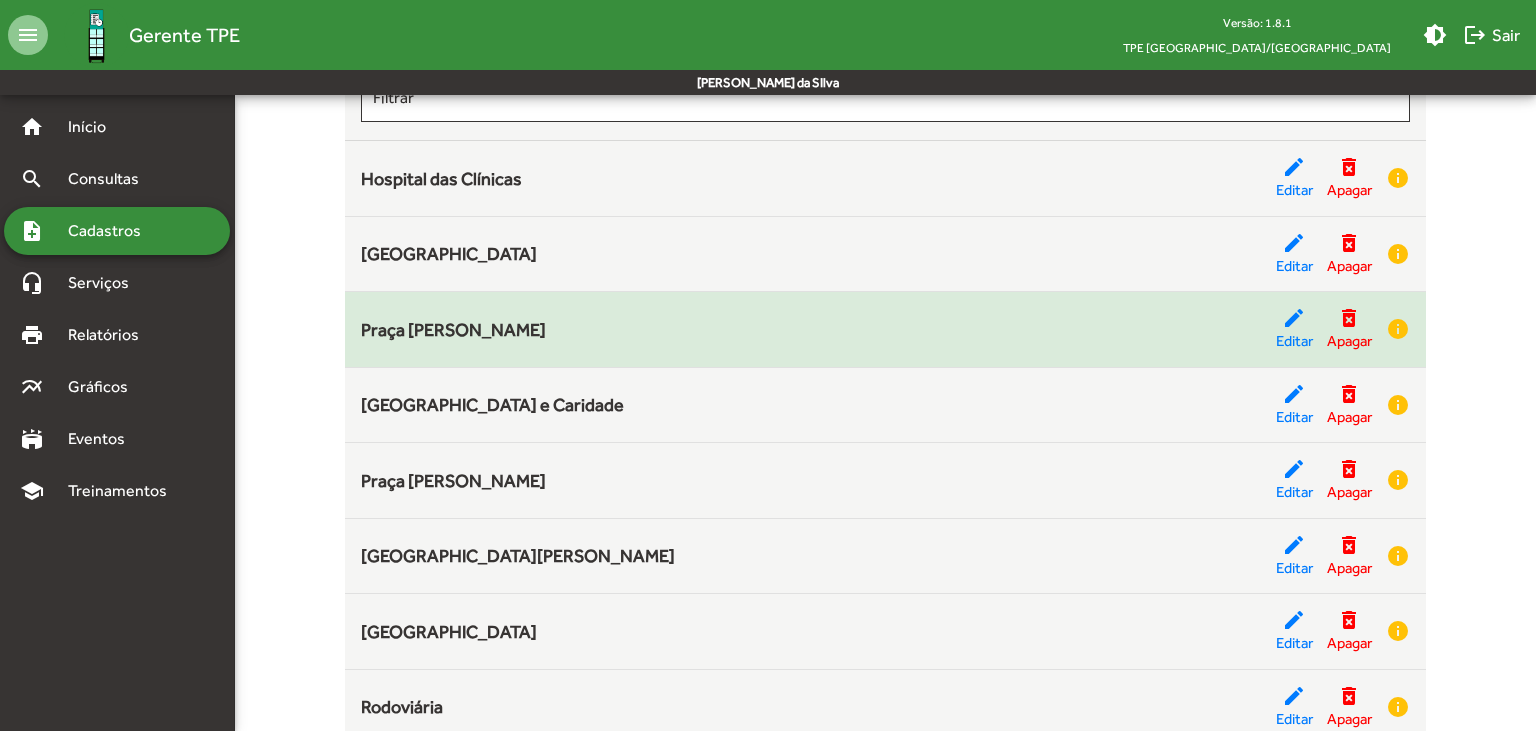 click on "Praça [PERSON_NAME]" 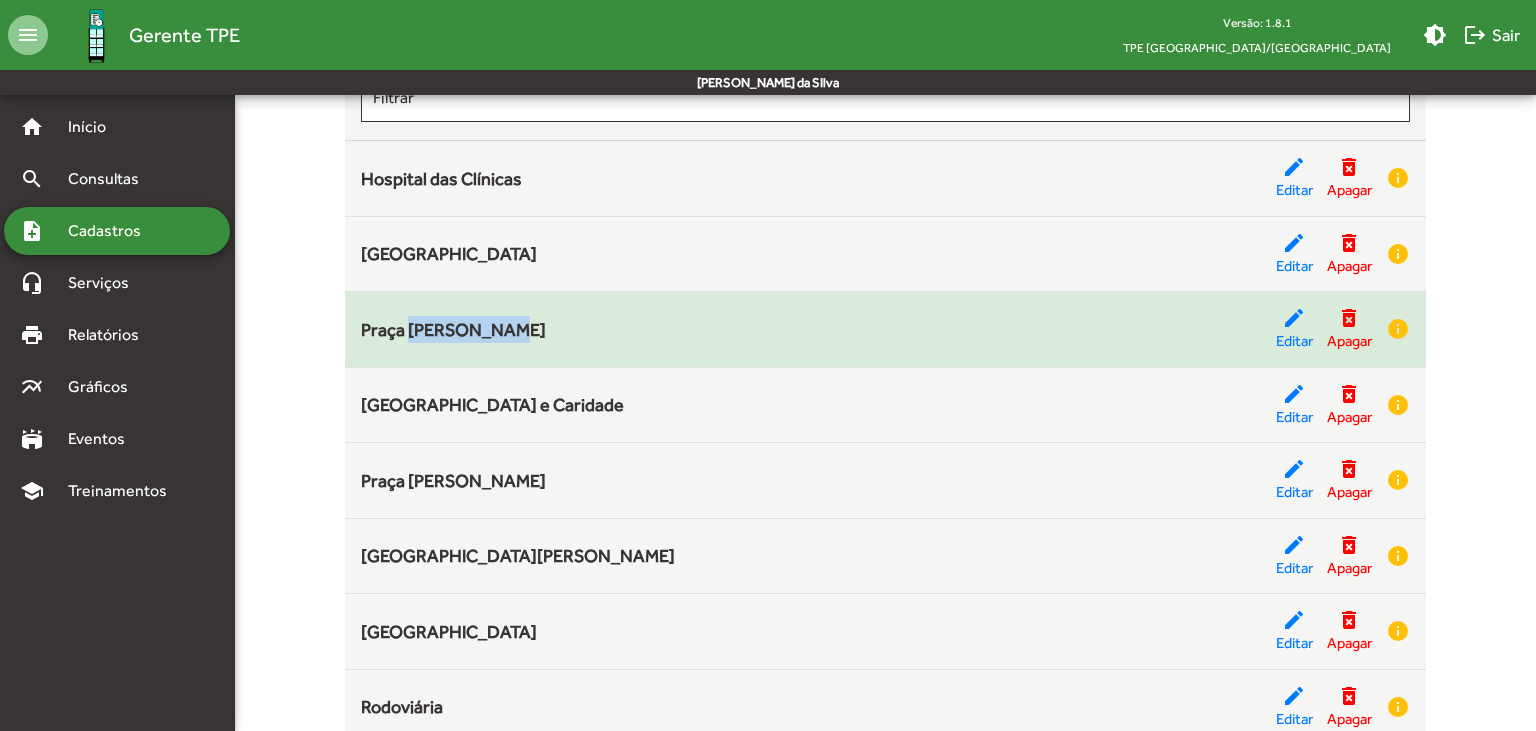 click on "Praça [PERSON_NAME]" 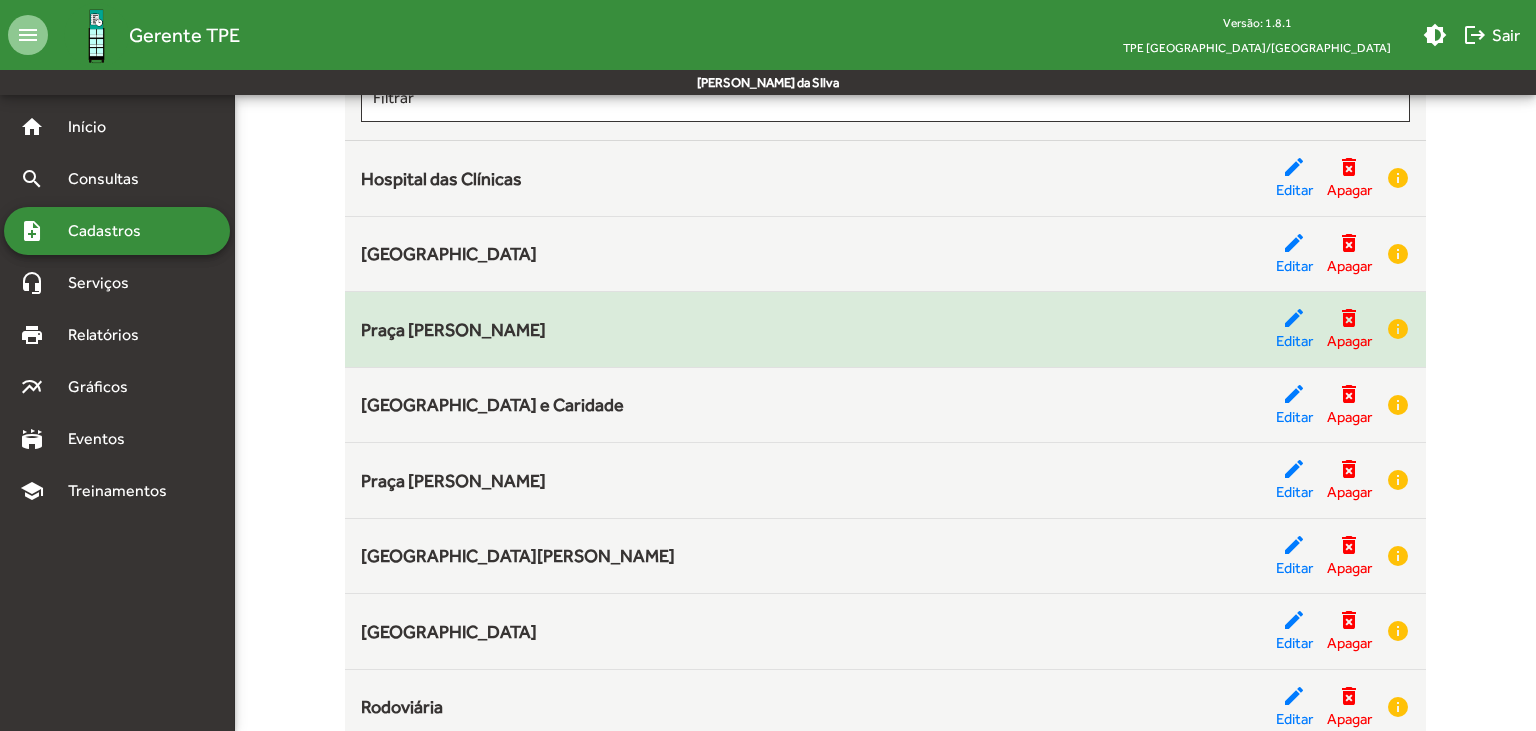 click on "Praça [PERSON_NAME]" 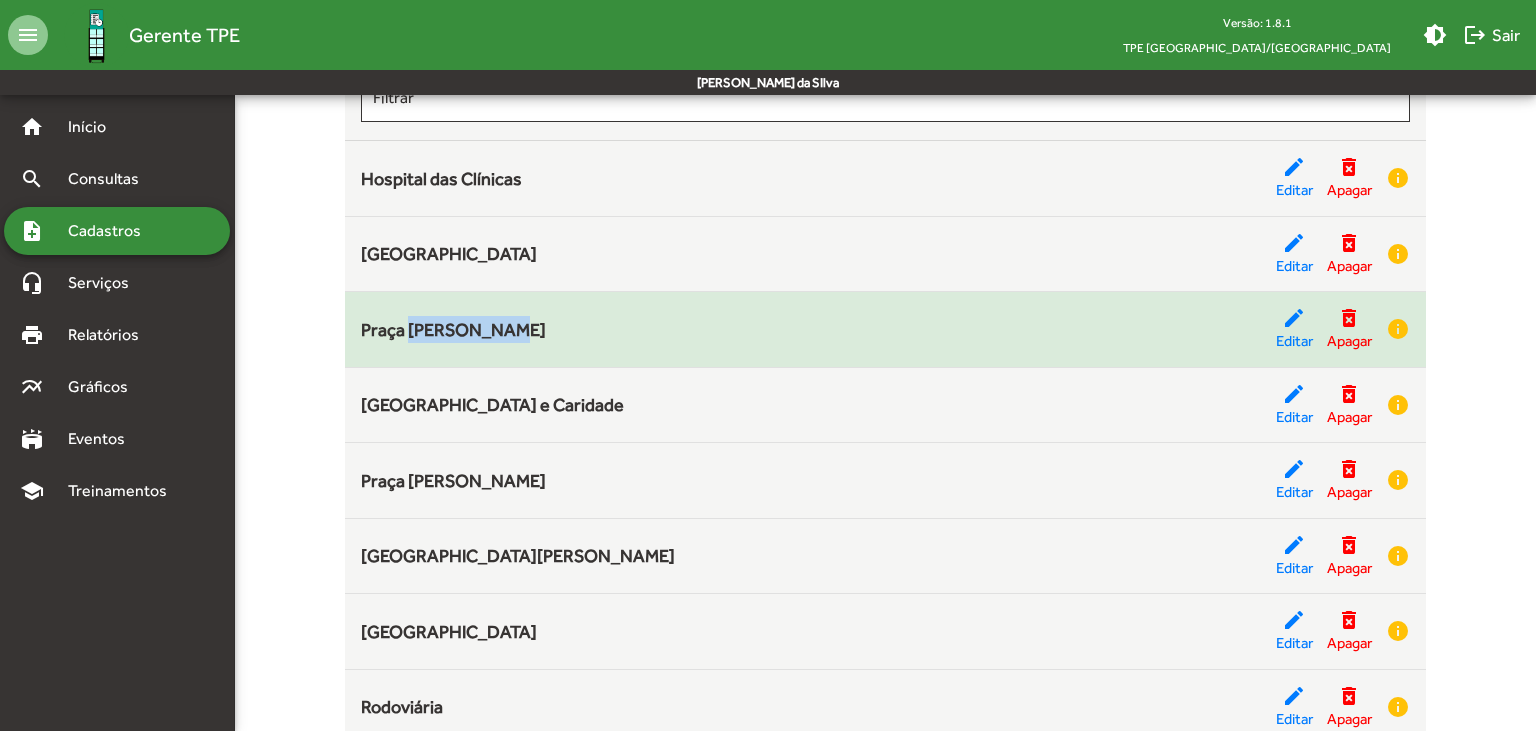 click on "Praça [PERSON_NAME]" 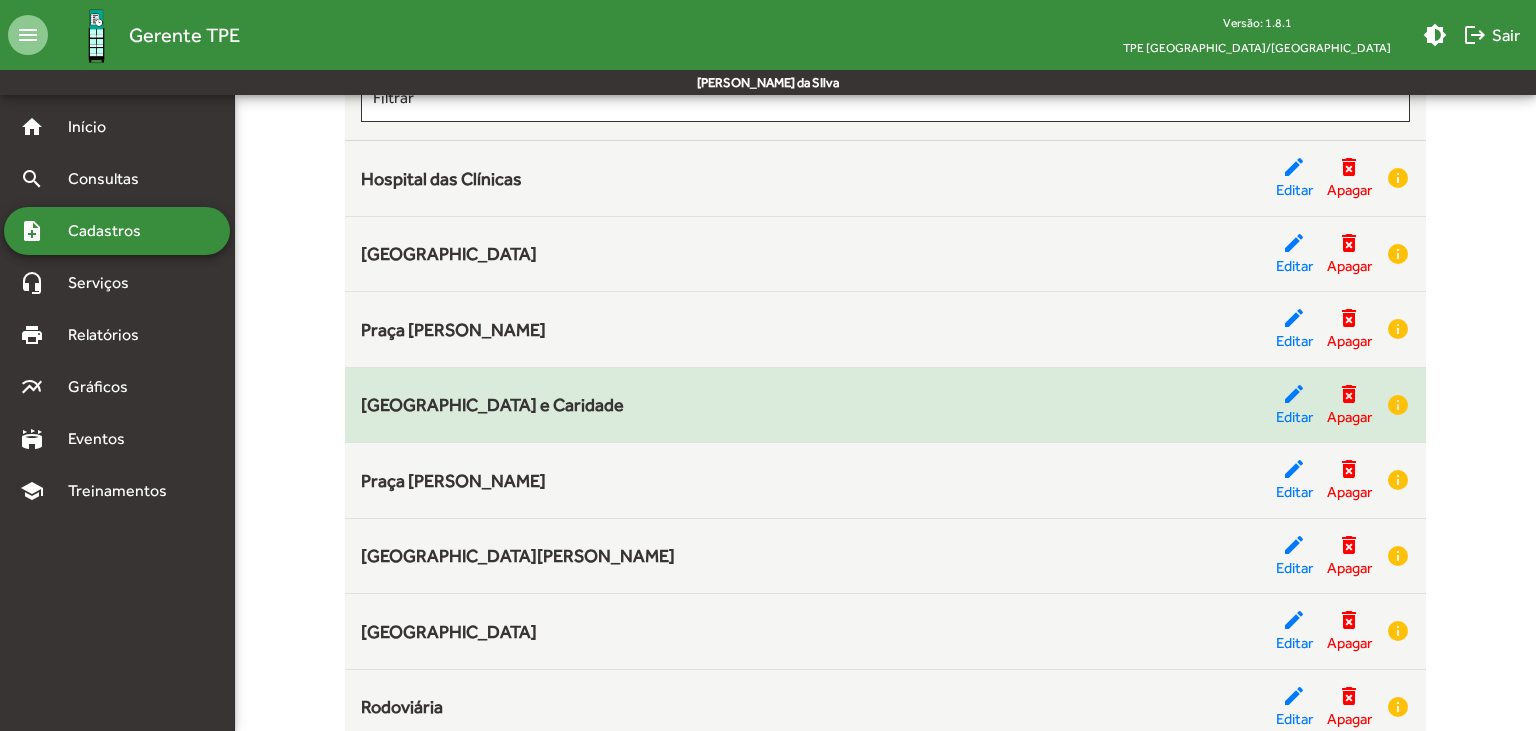 click on "Praça Luz e Caridade edit  Editar  delete_forever  Apagar  info" 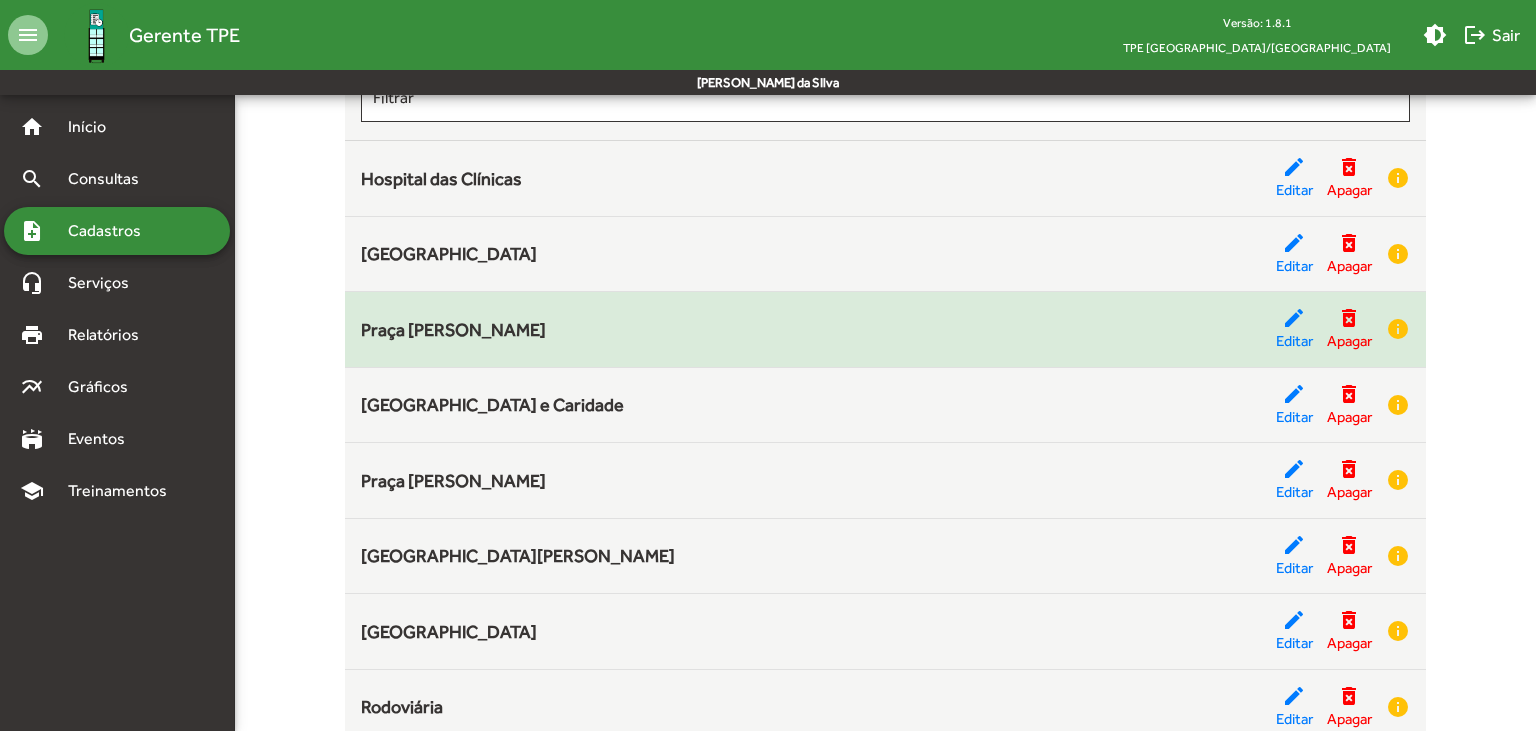 click on "Praça [PERSON_NAME]" 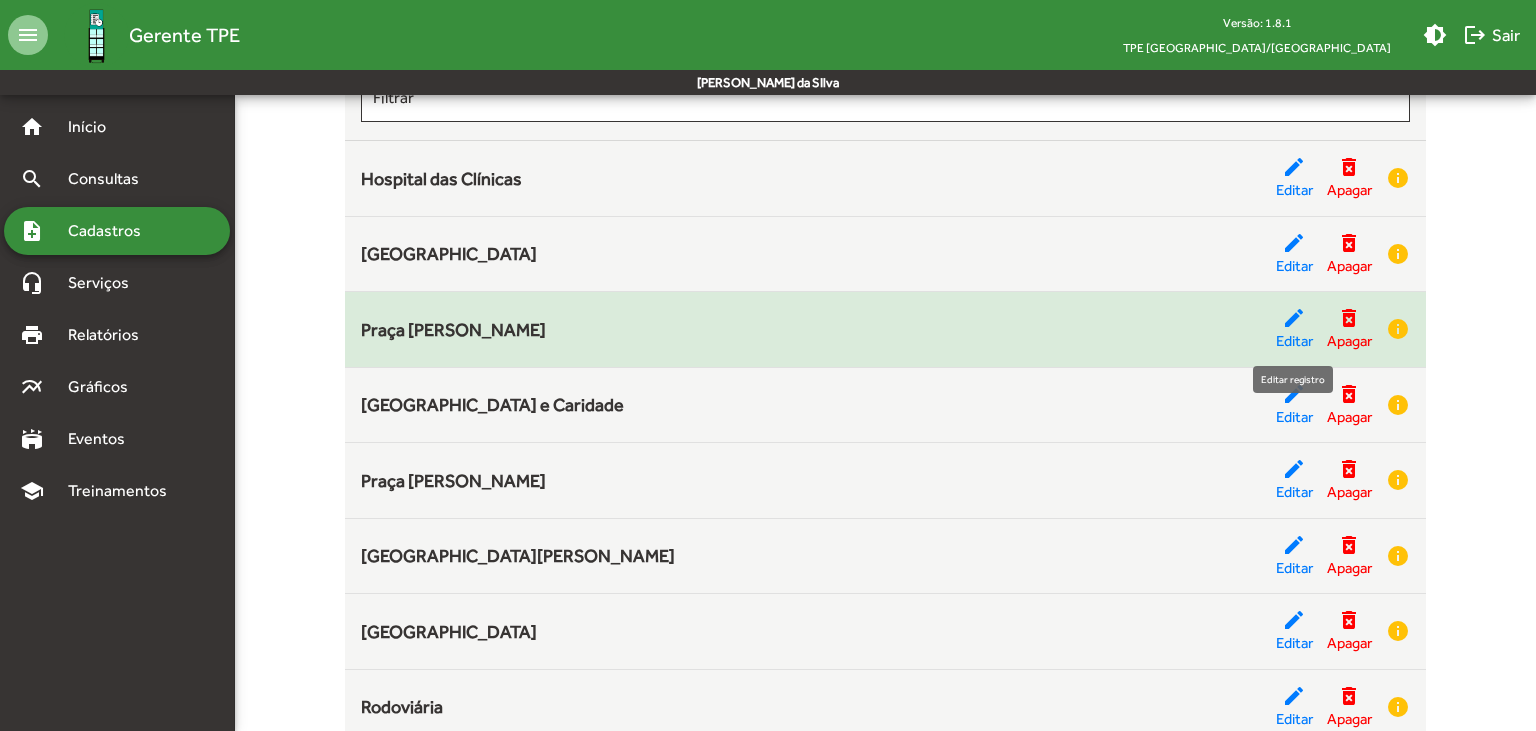 click on "edit" 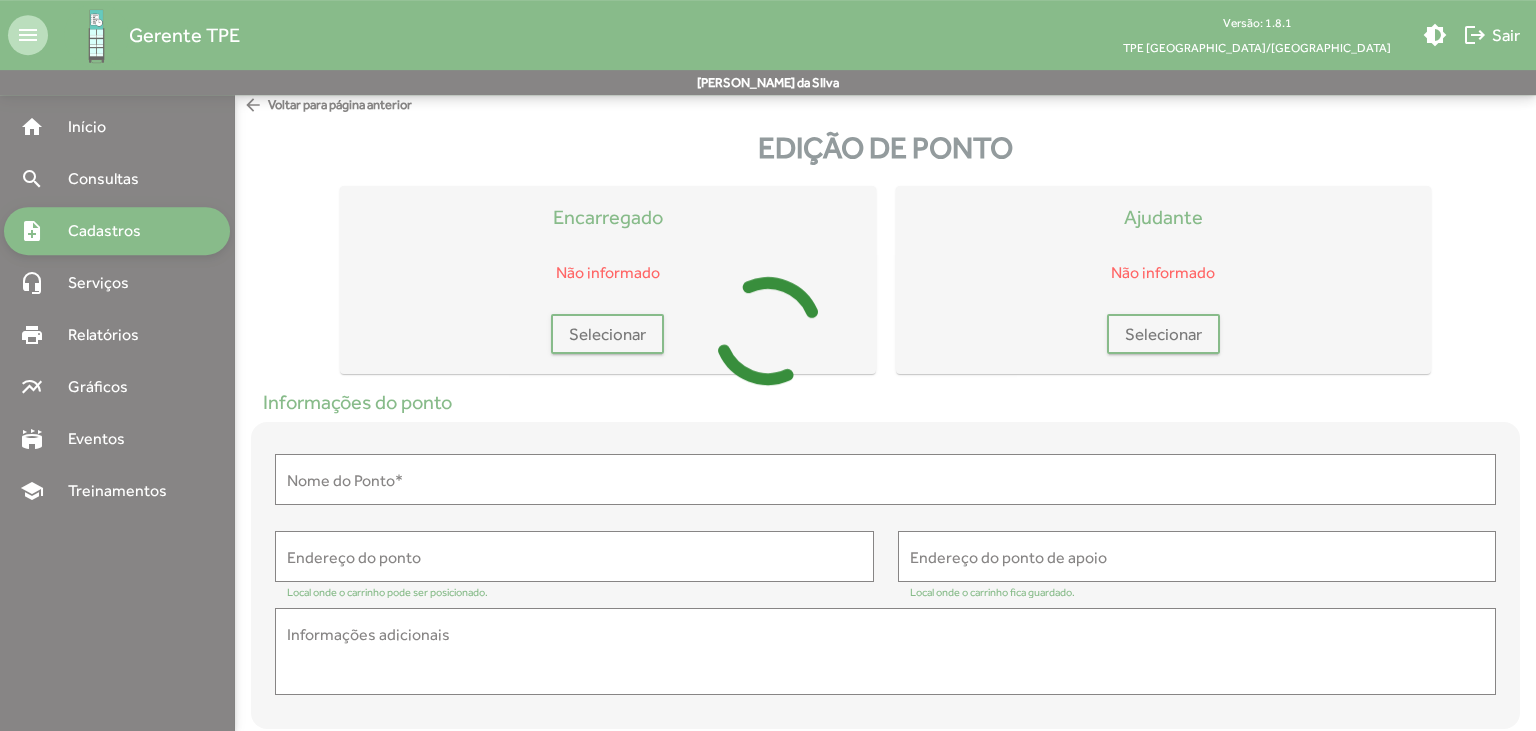 scroll, scrollTop: 3, scrollLeft: 0, axis: vertical 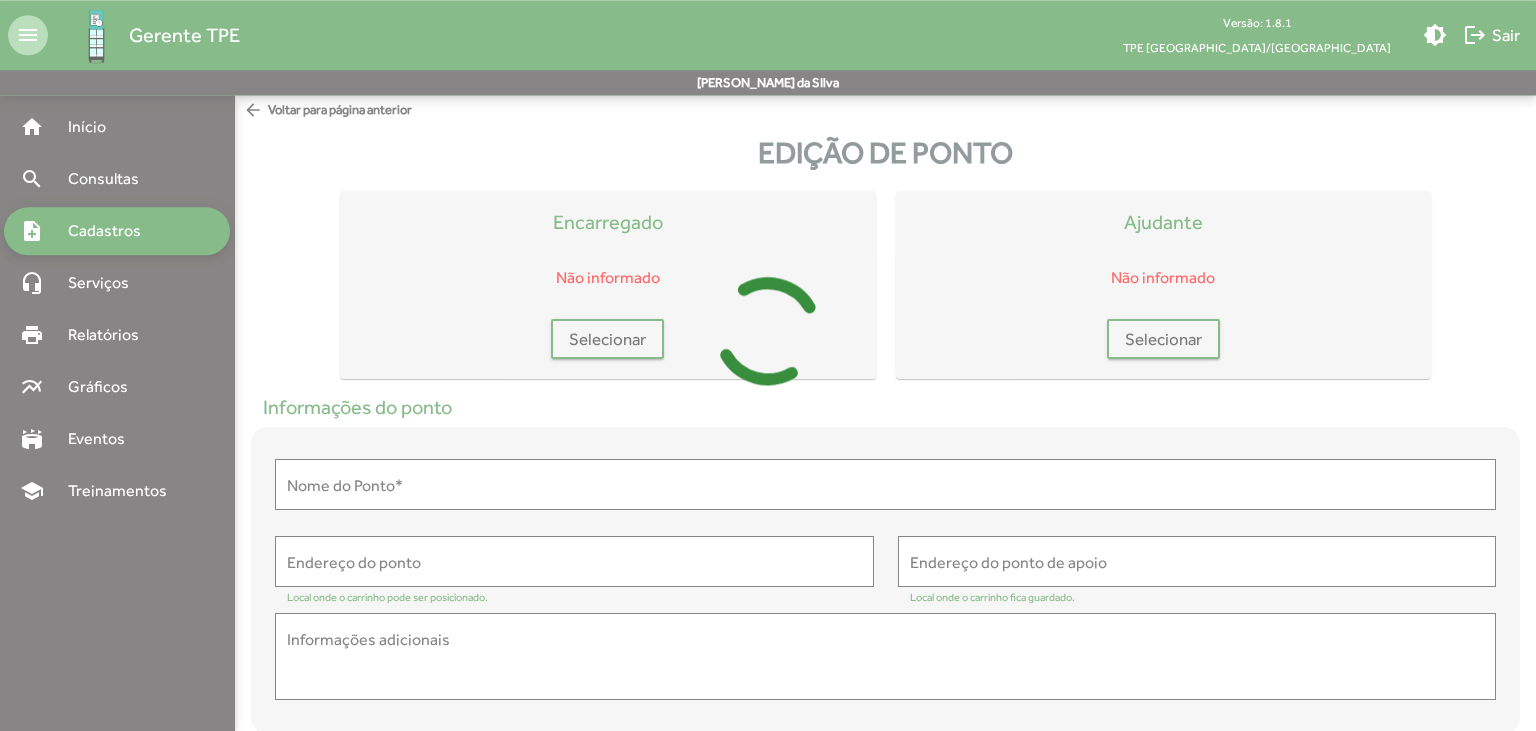type on "**********" 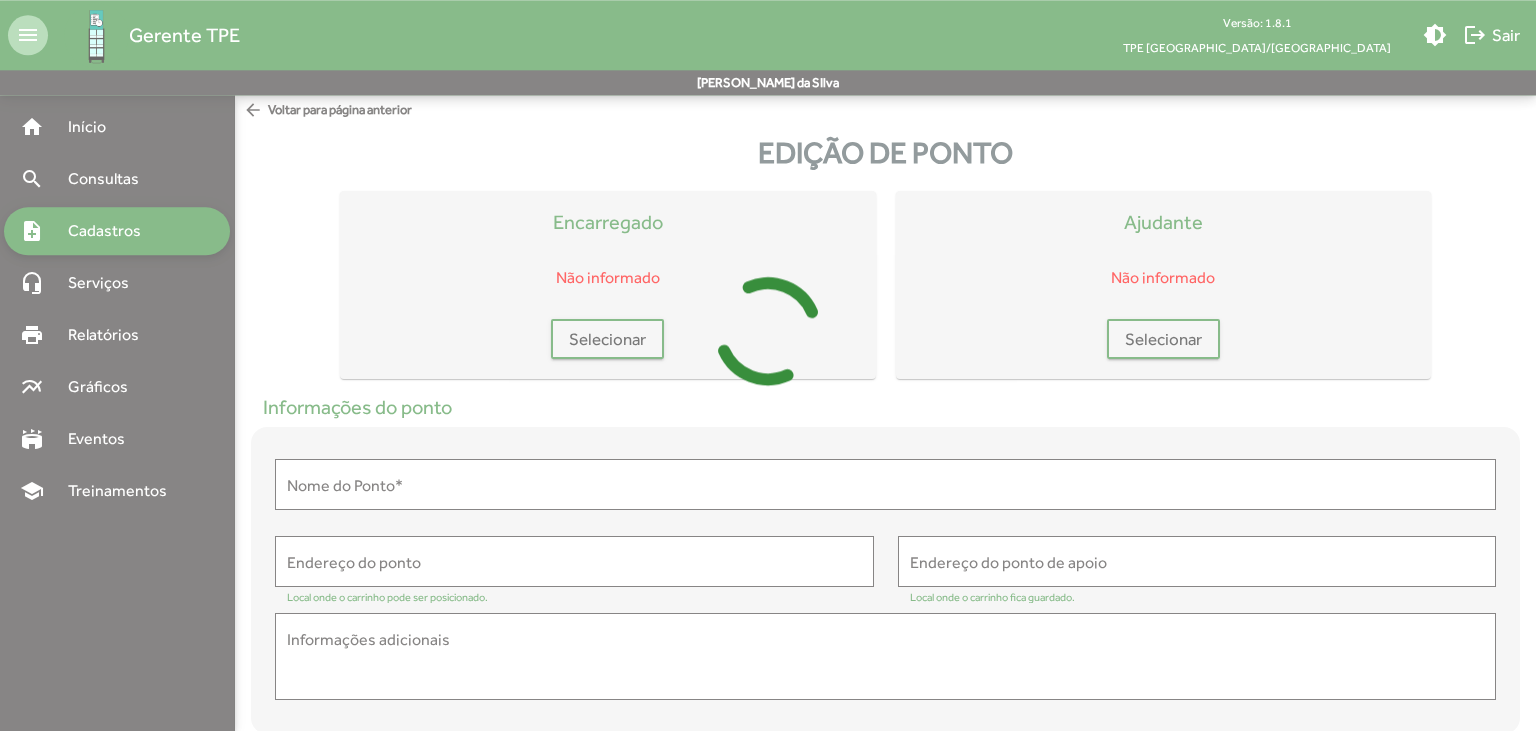 type on "**********" 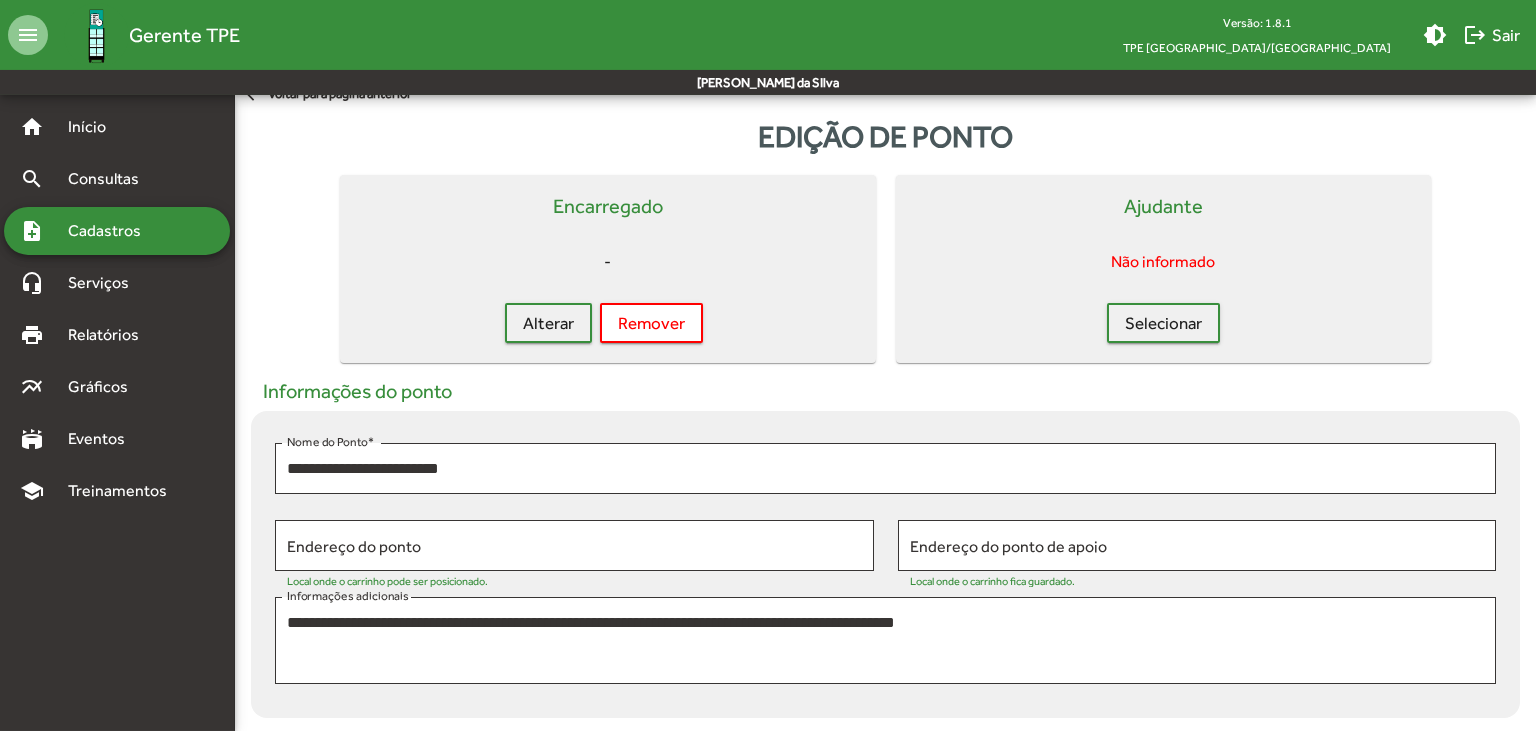 scroll, scrollTop: 0, scrollLeft: 0, axis: both 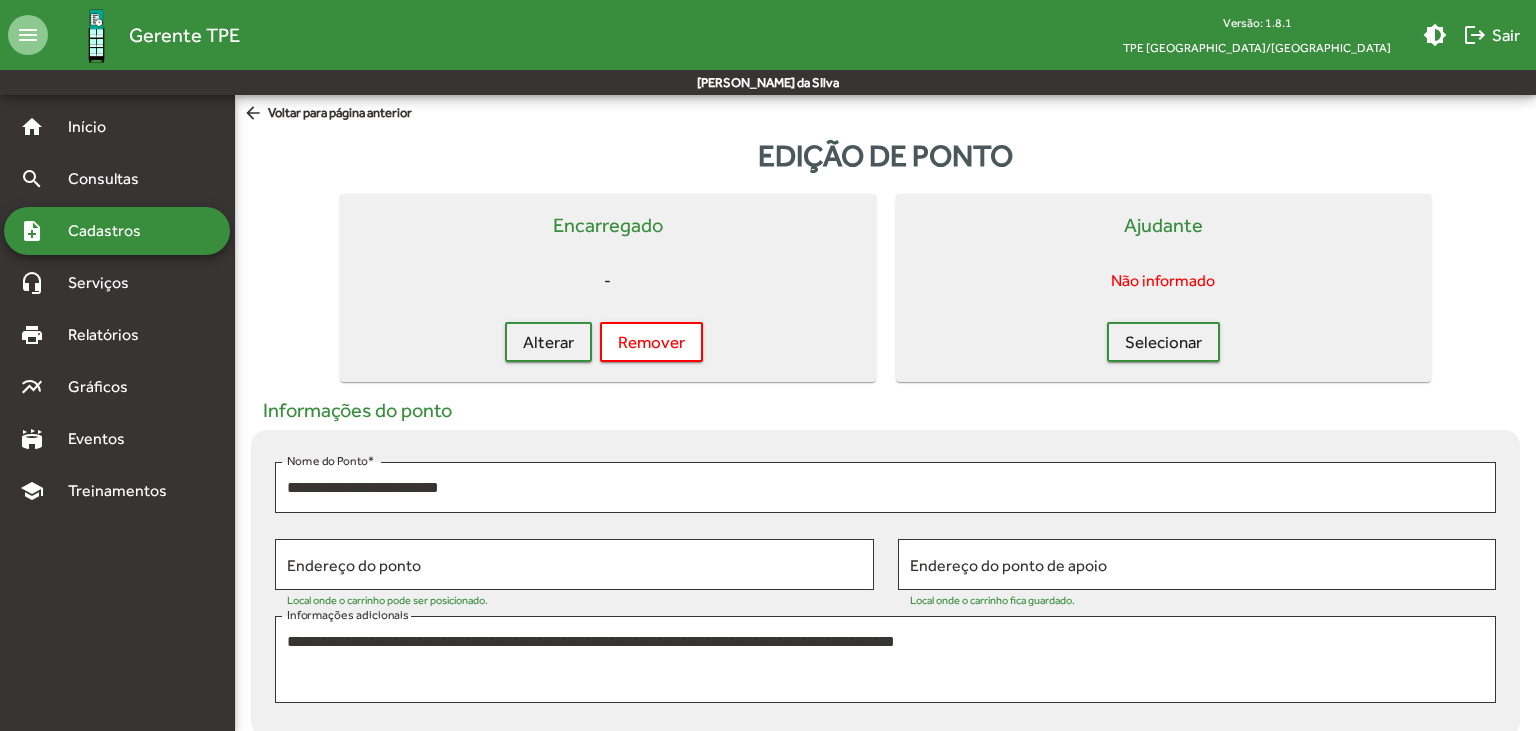 click on "Encarregado" 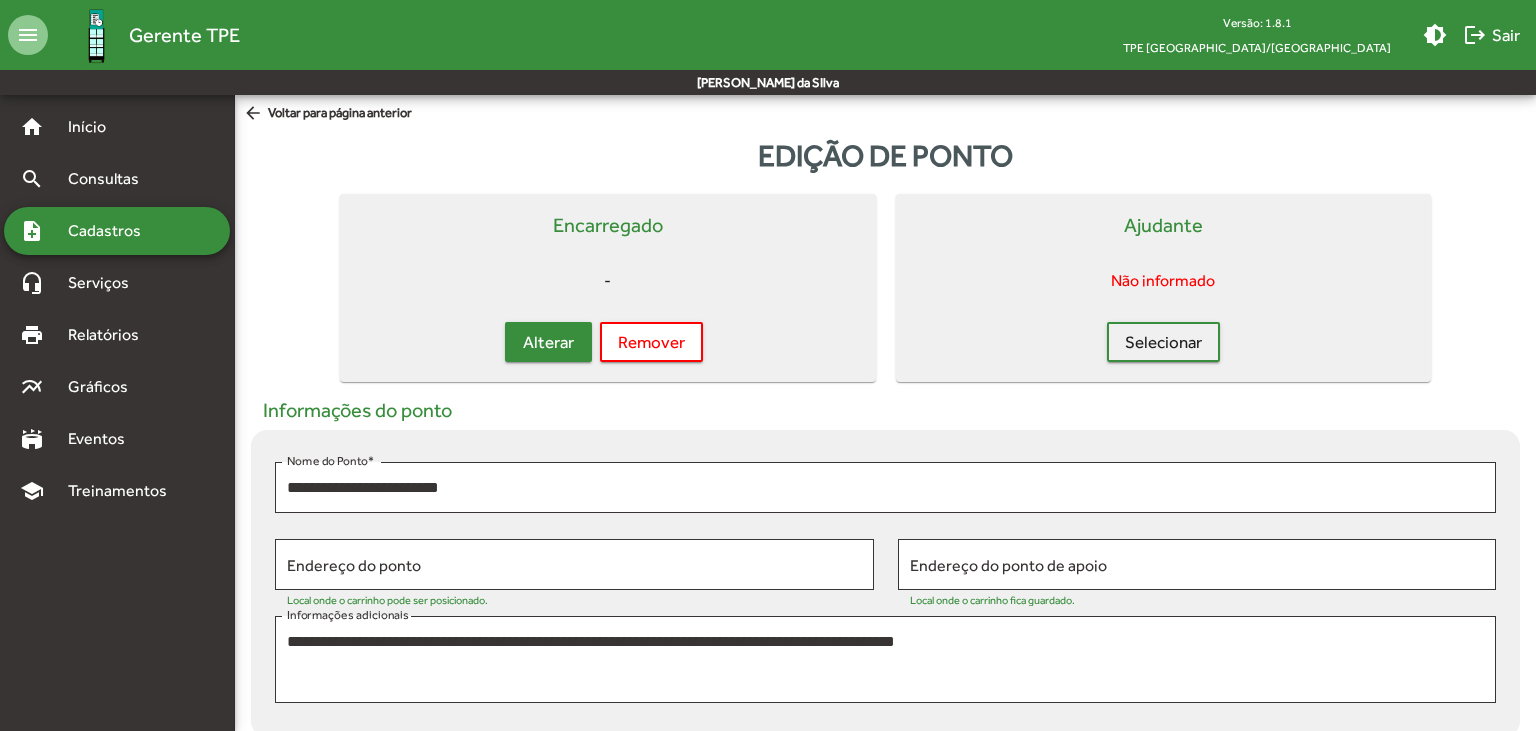 click on "Alterar" 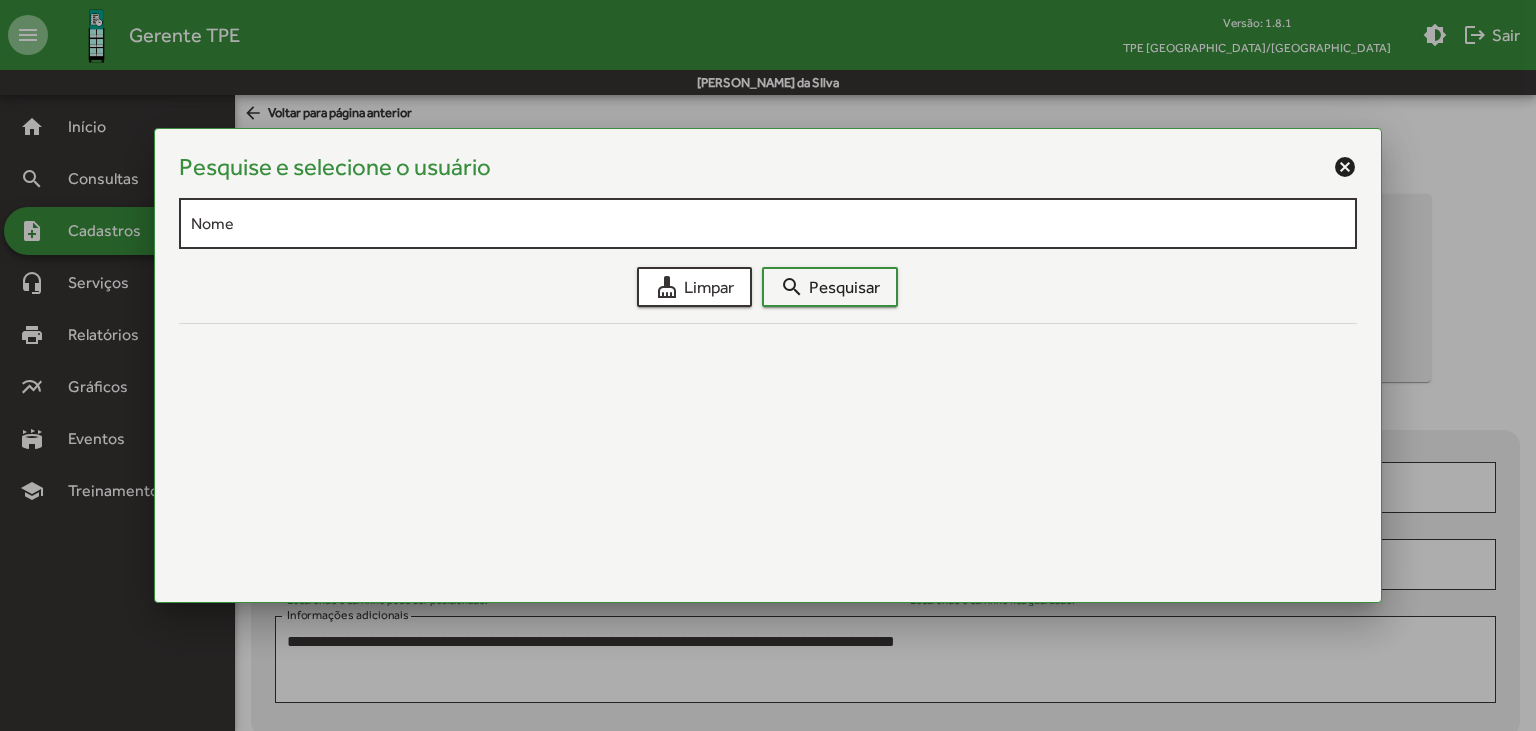 click on "Nome" at bounding box center (768, 221) 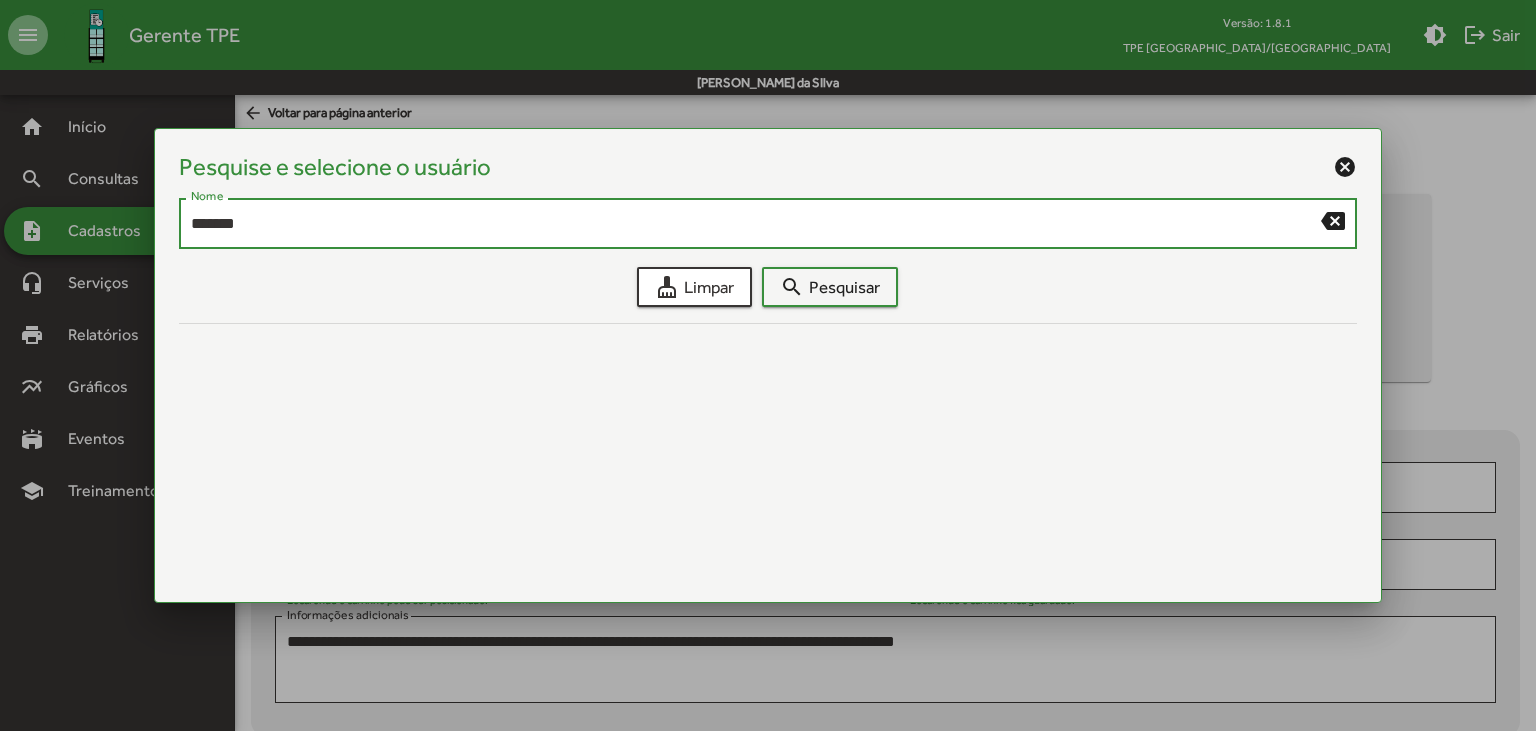 type on "*******" 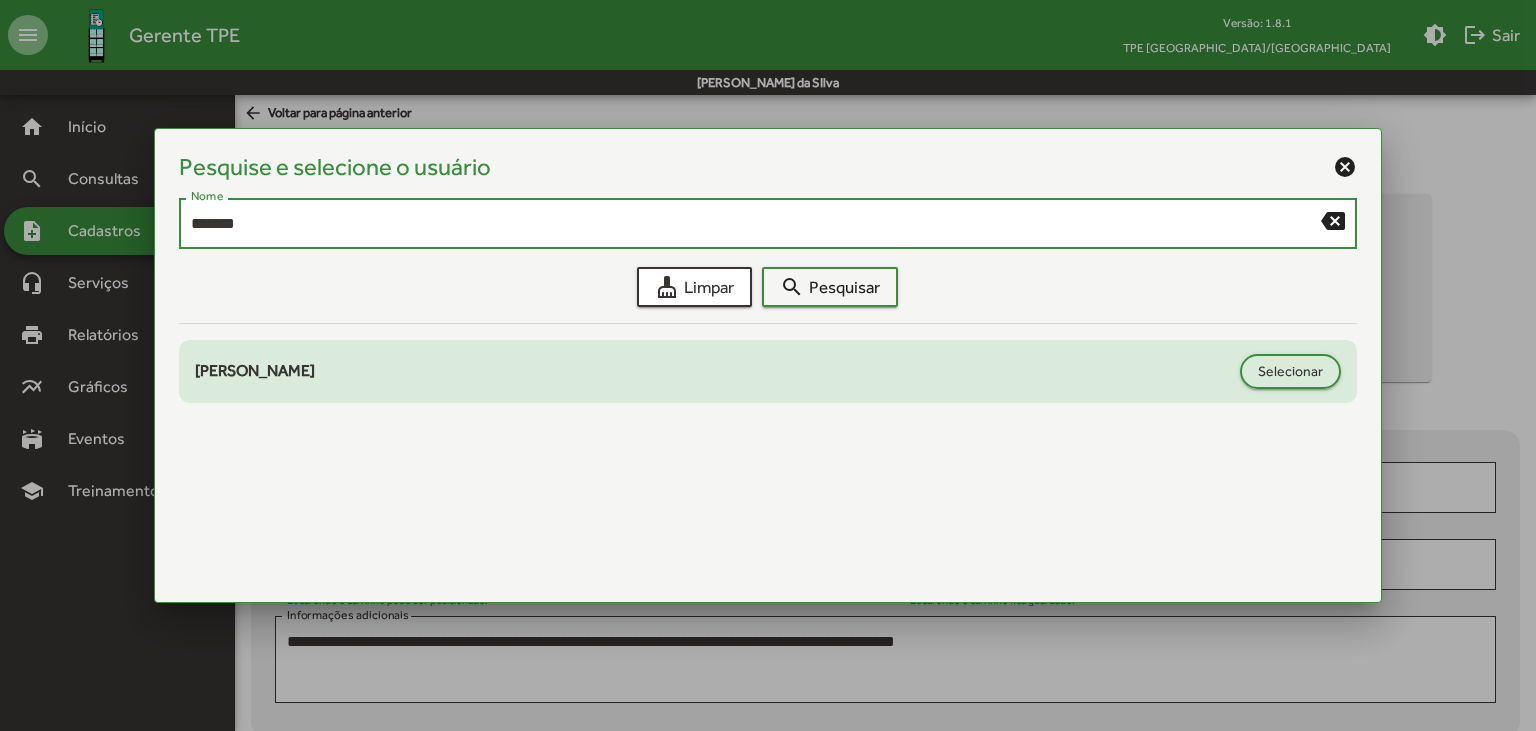 click on "Matheus Borges Dos Santos" 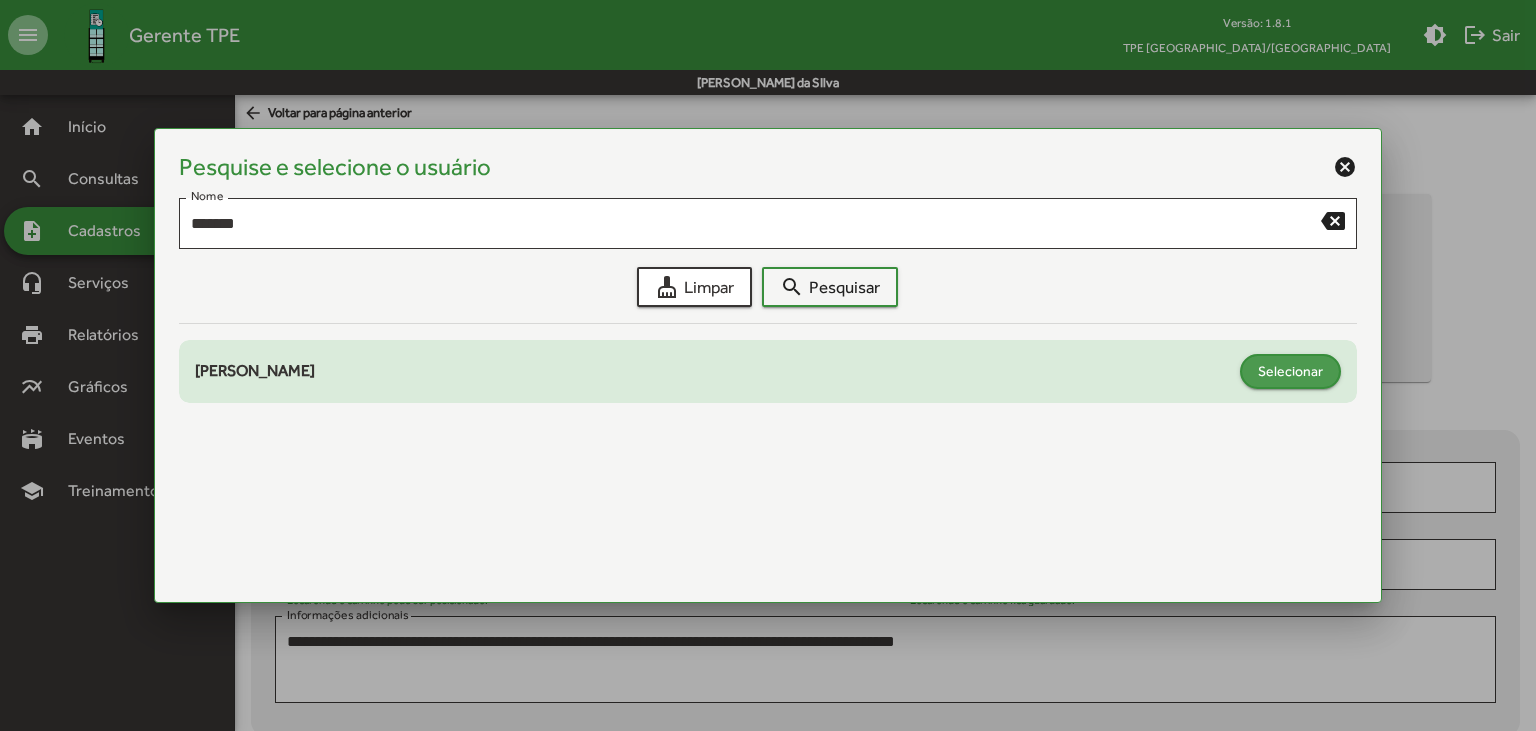 click on "Selecionar" 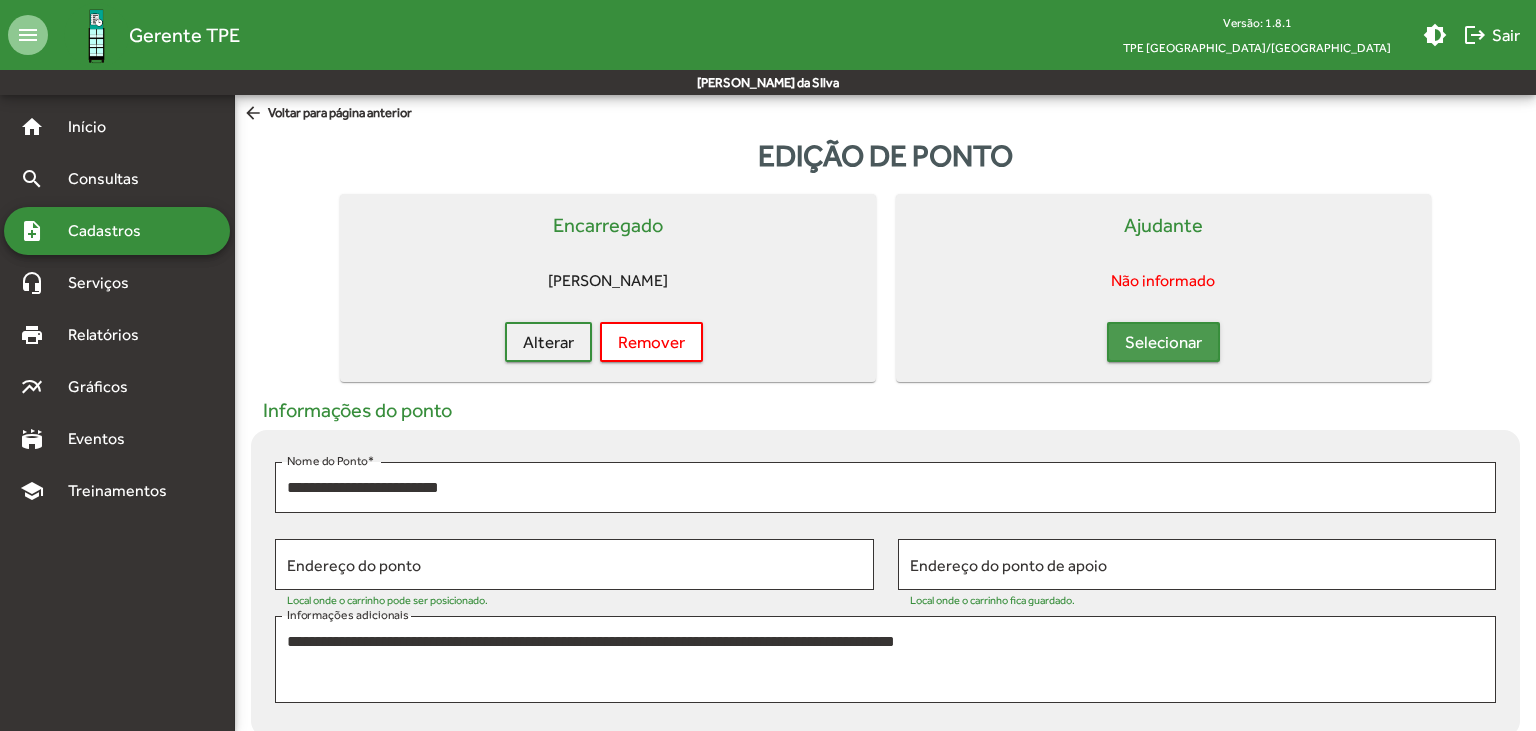 click on "Selecionar" 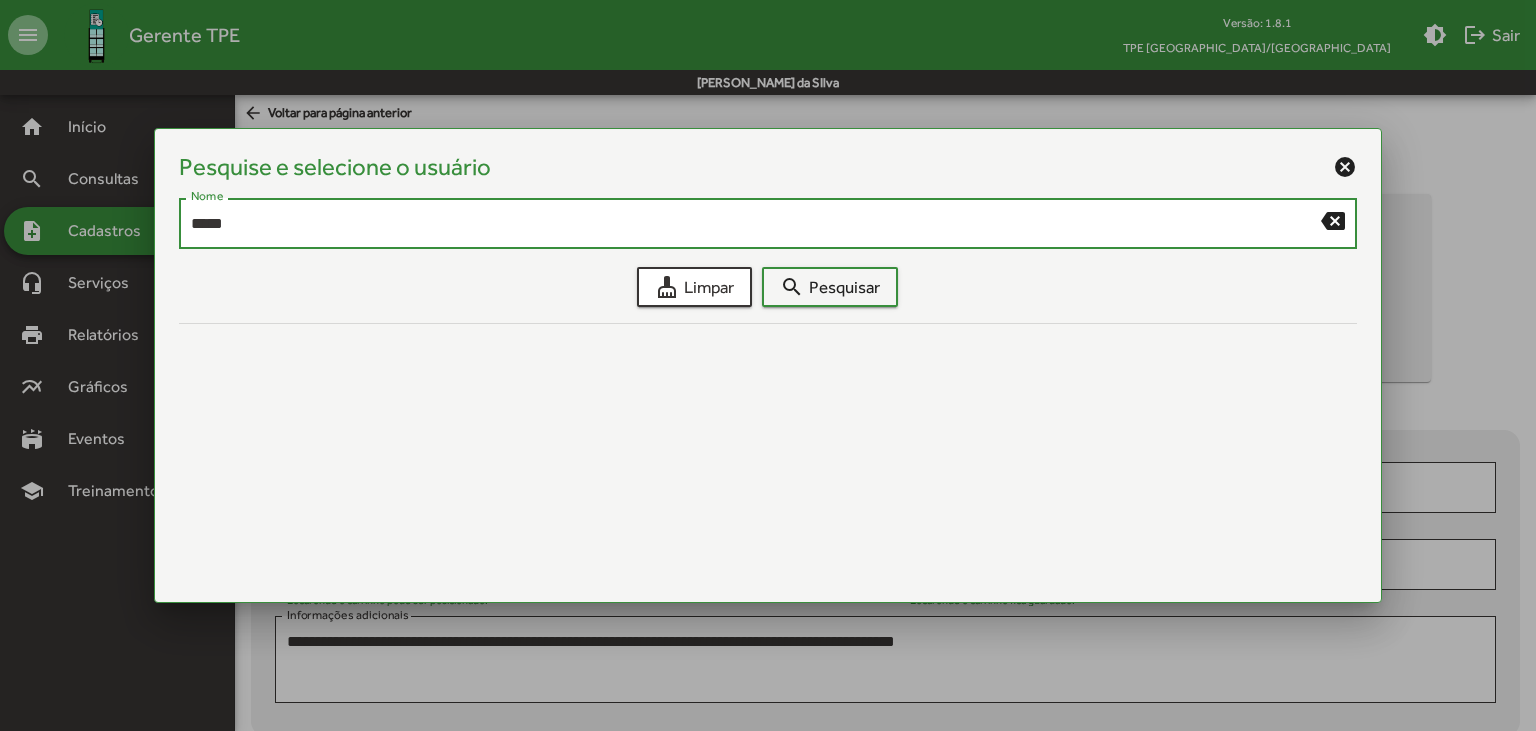 type on "*****" 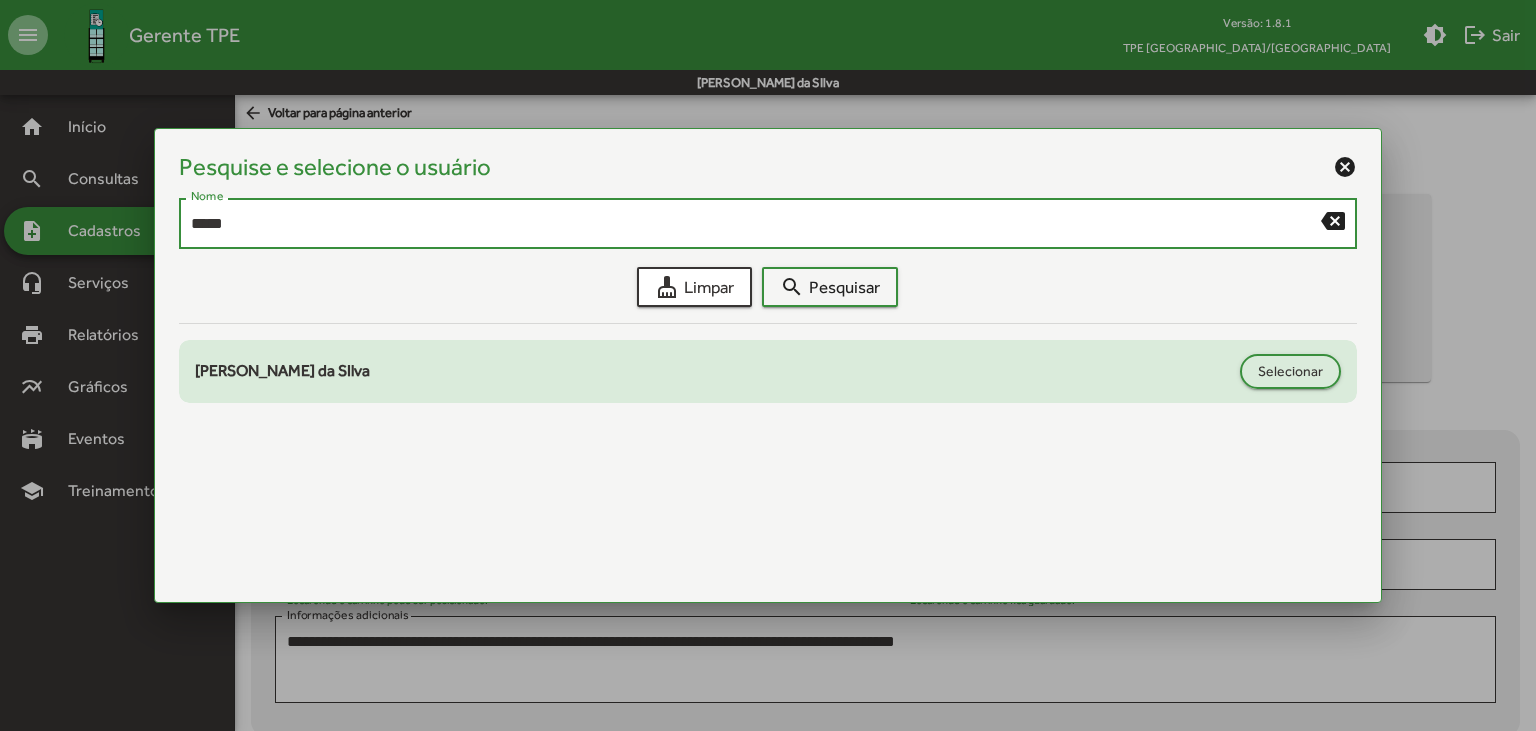 click on "[PERSON_NAME]" 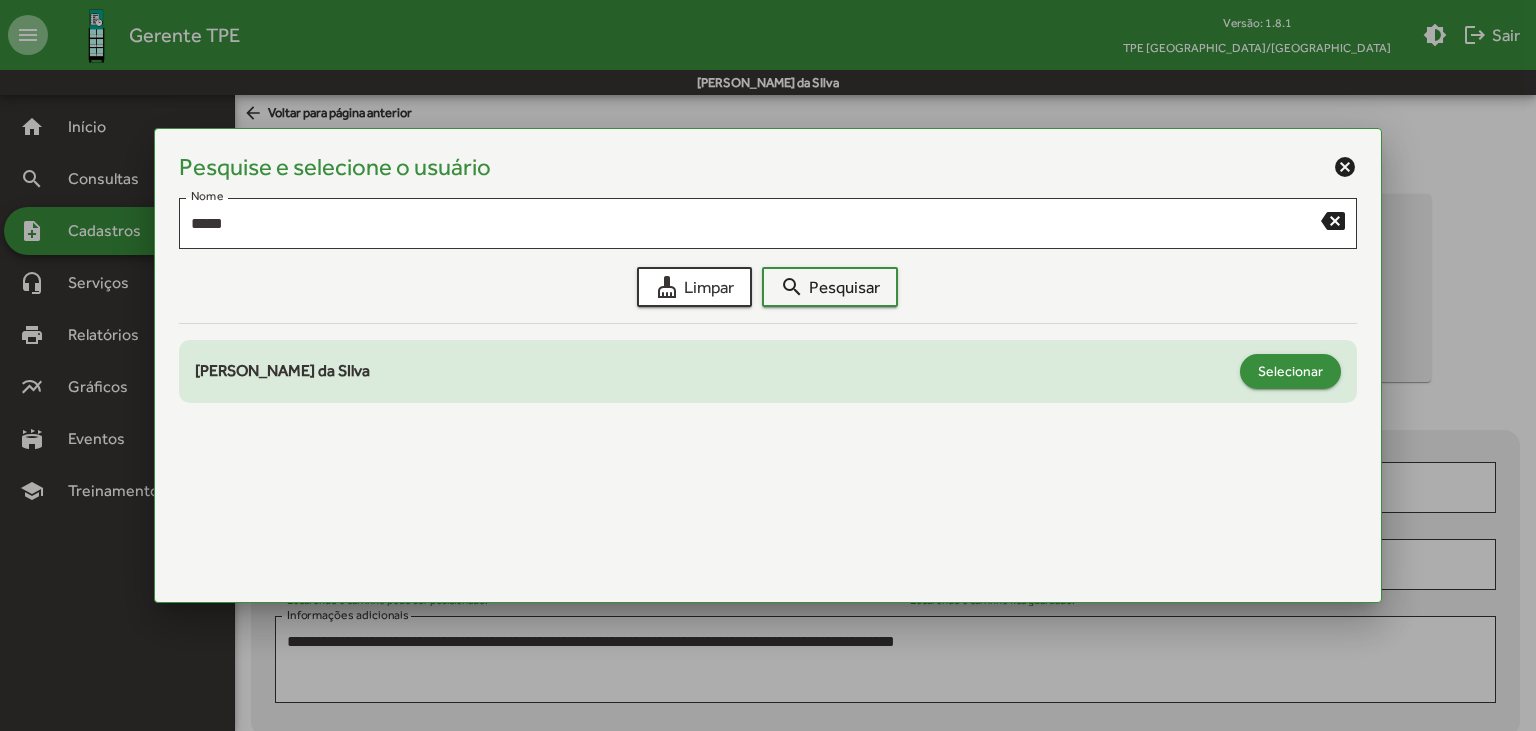 click on "Selecionar" 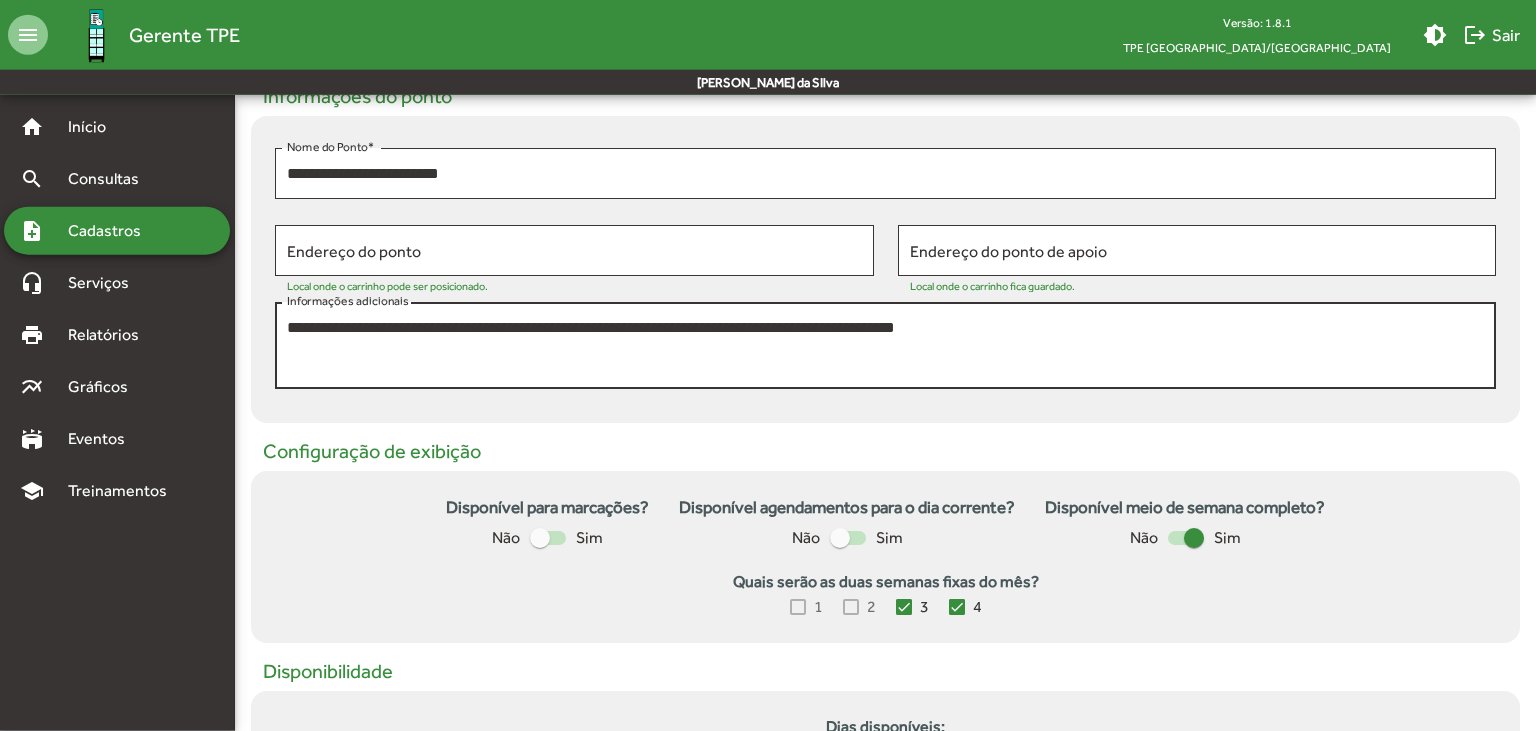 scroll, scrollTop: 316, scrollLeft: 0, axis: vertical 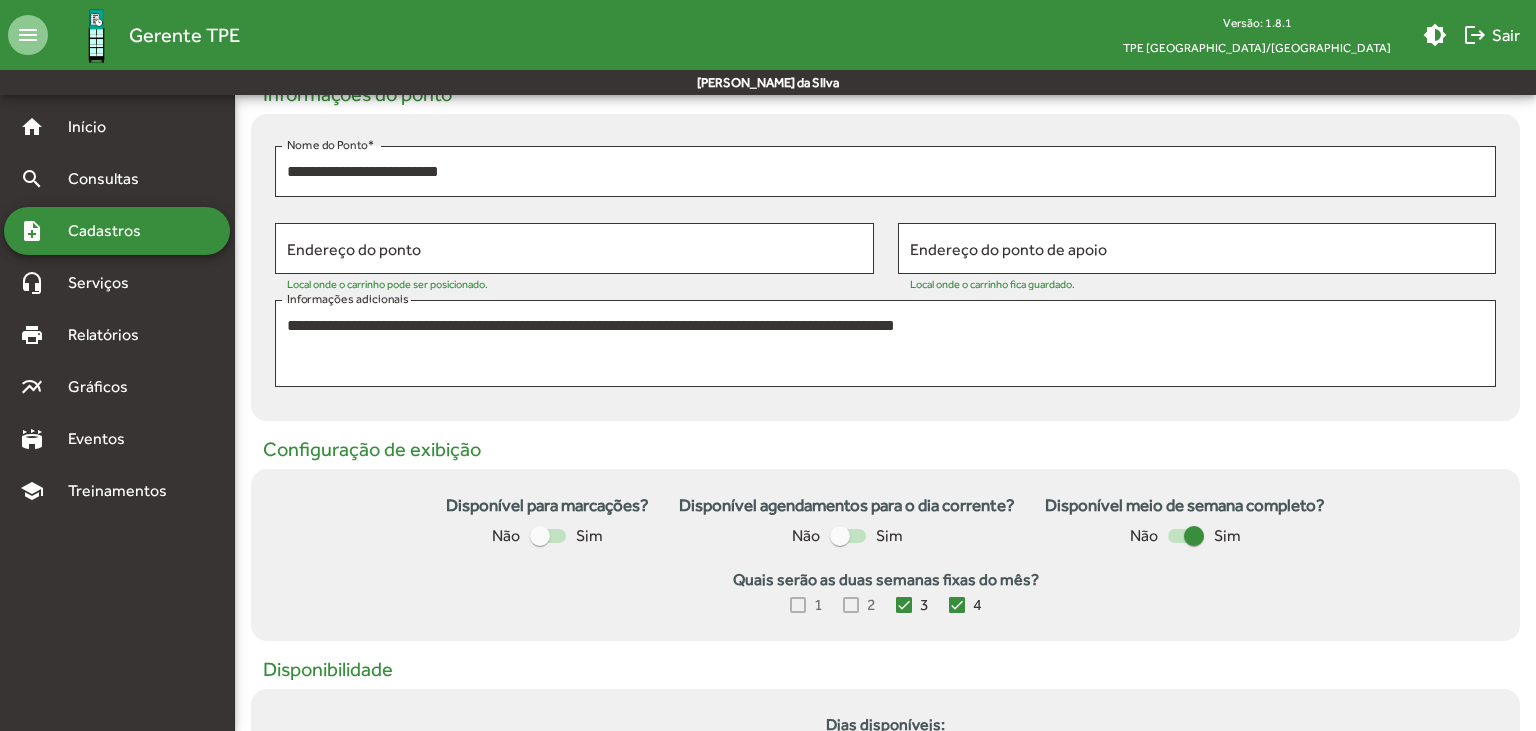 click at bounding box center (840, 536) 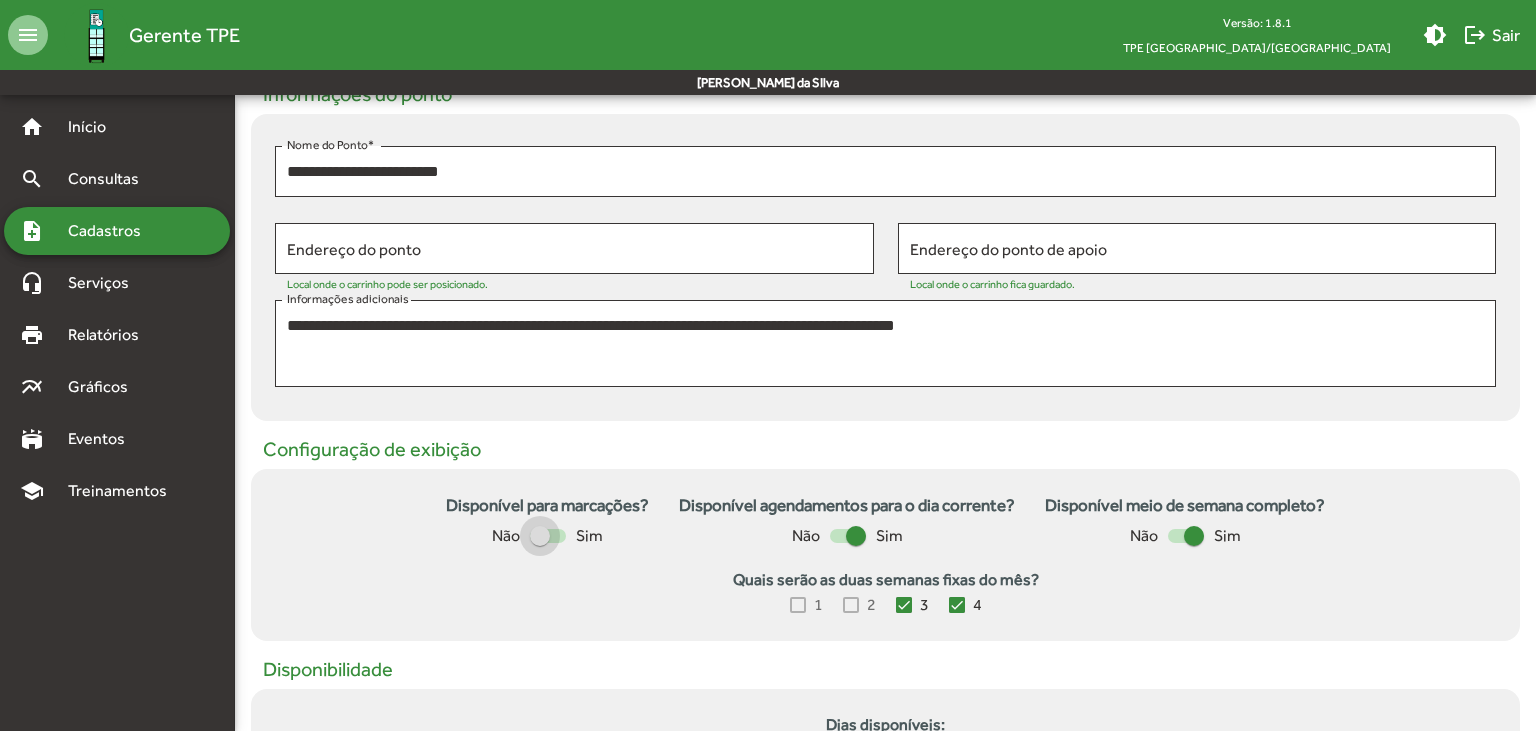 click at bounding box center [540, 536] 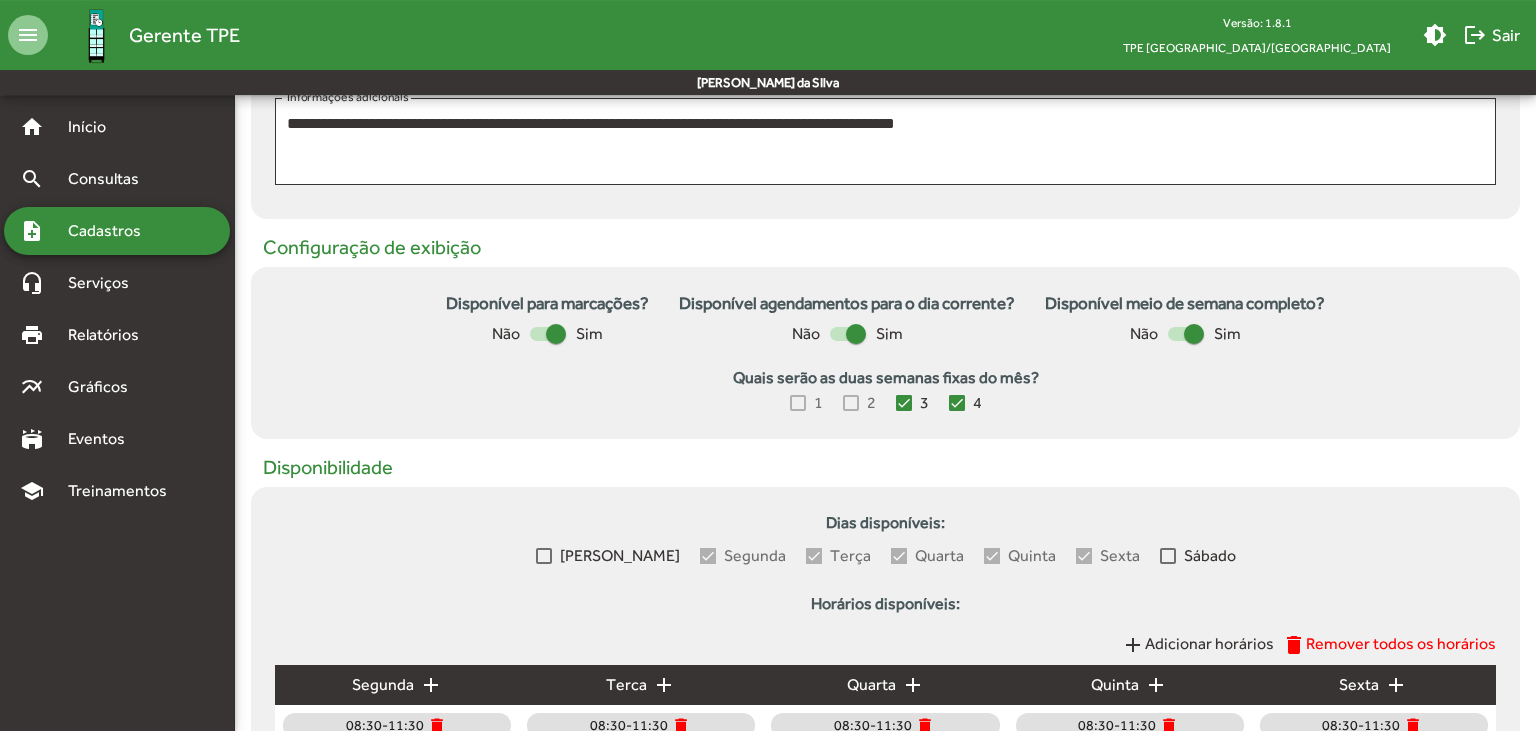 scroll, scrollTop: 528, scrollLeft: 0, axis: vertical 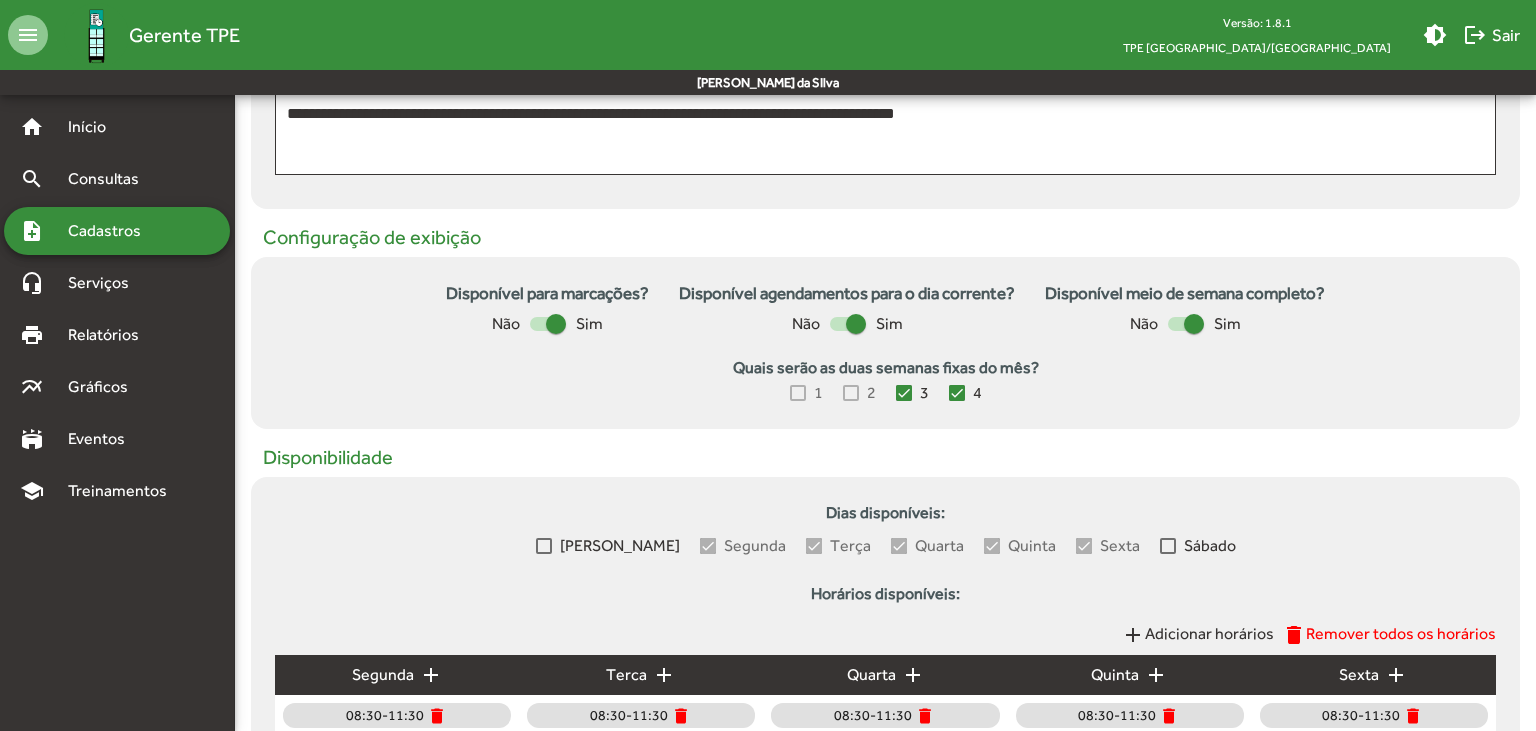 click at bounding box center (708, 546) 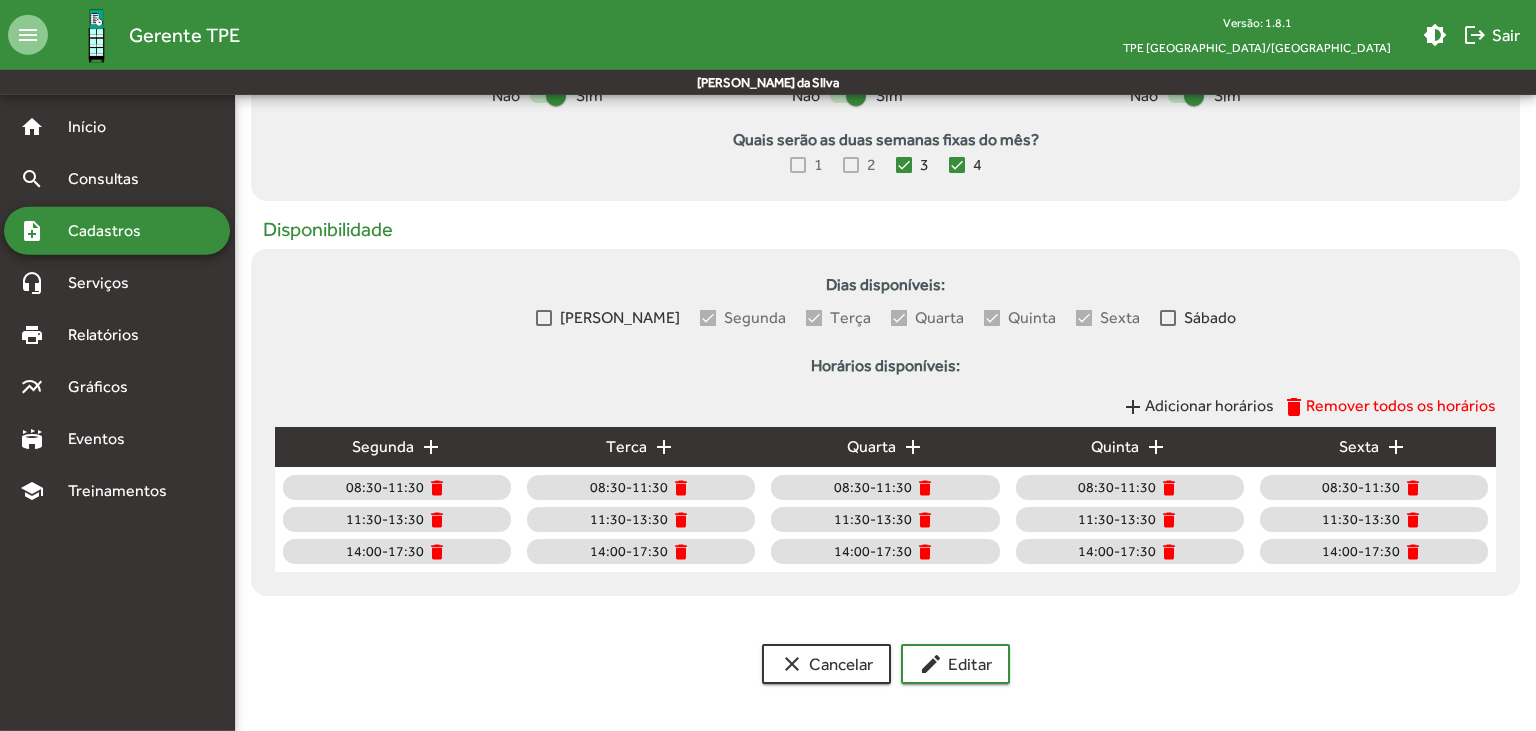 scroll, scrollTop: 757, scrollLeft: 0, axis: vertical 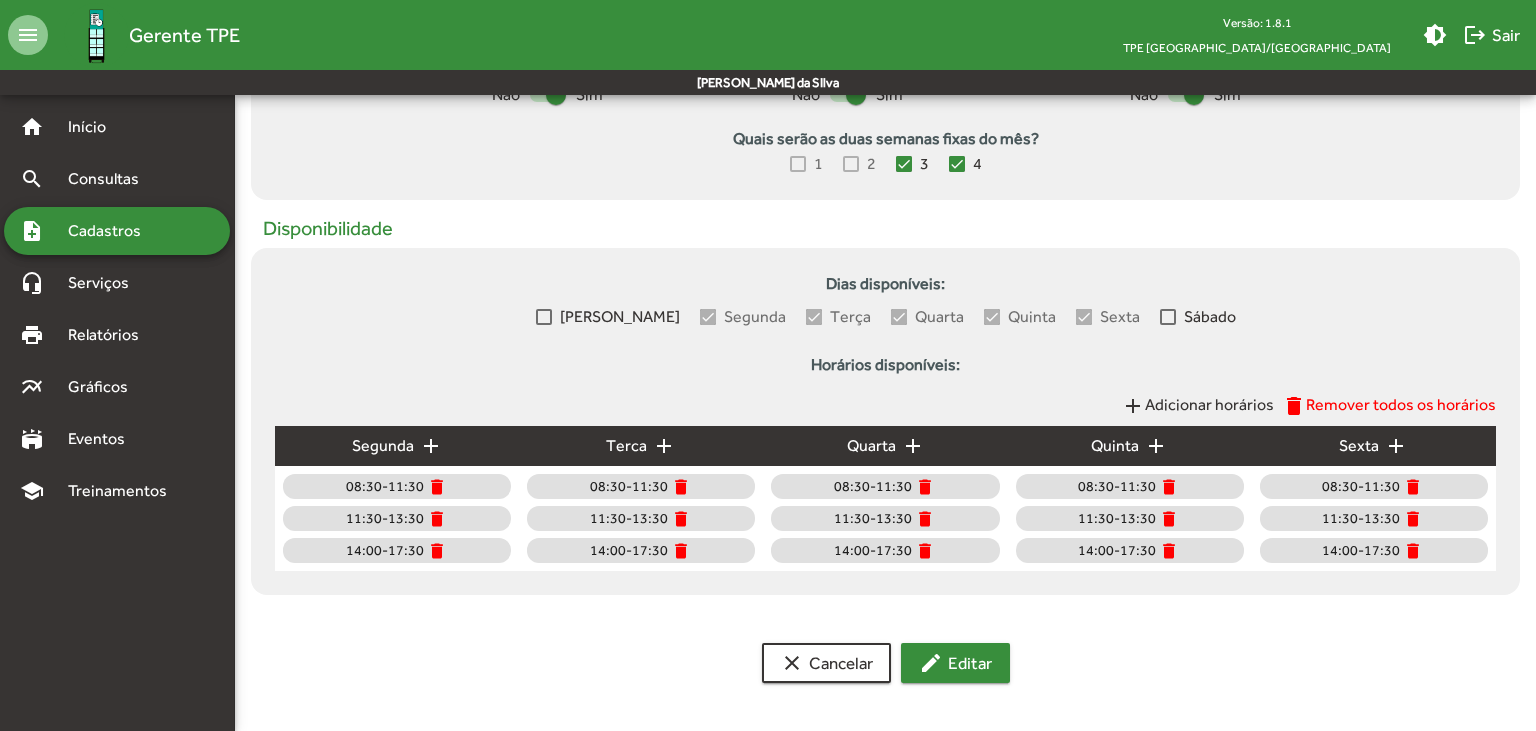 click on "edit  Editar" 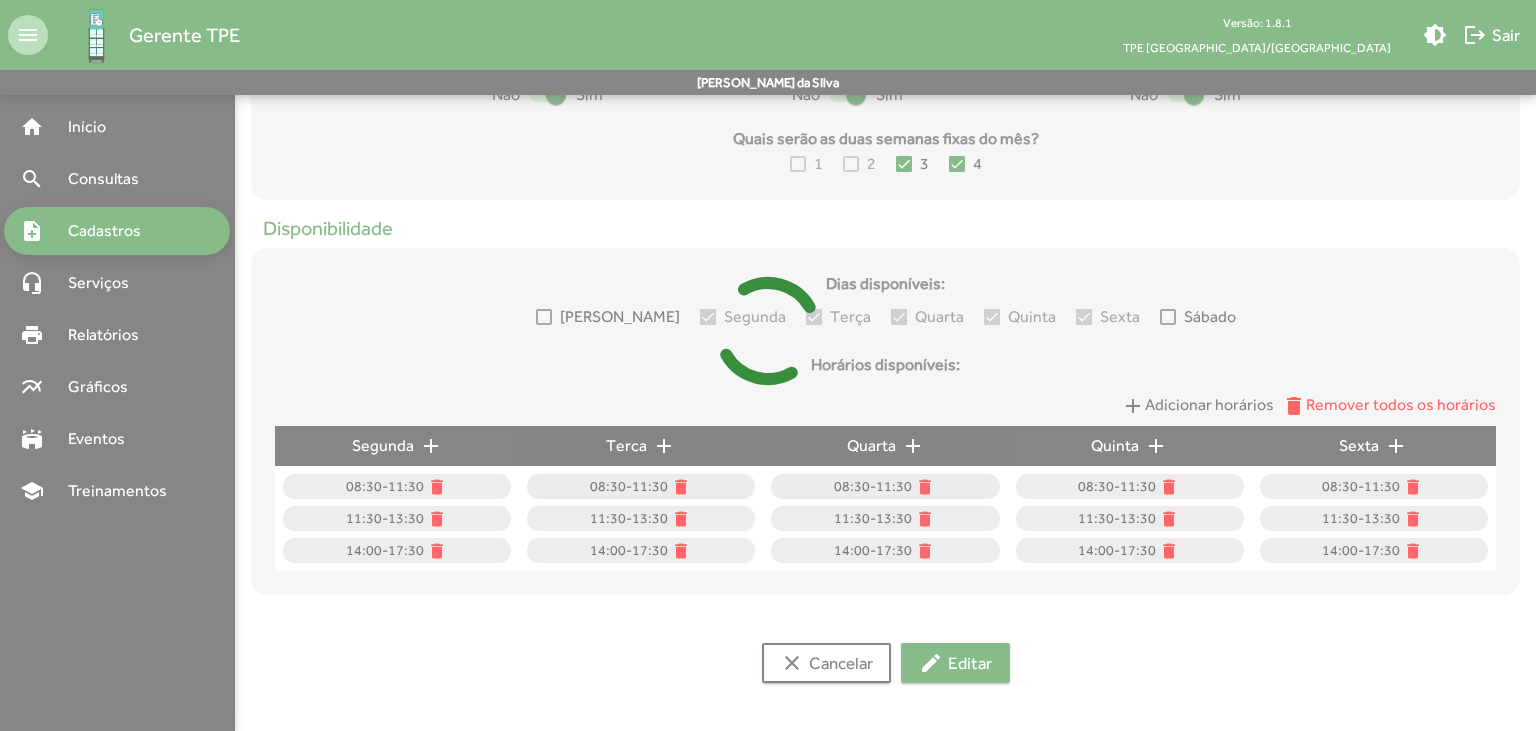 scroll, scrollTop: 0, scrollLeft: 0, axis: both 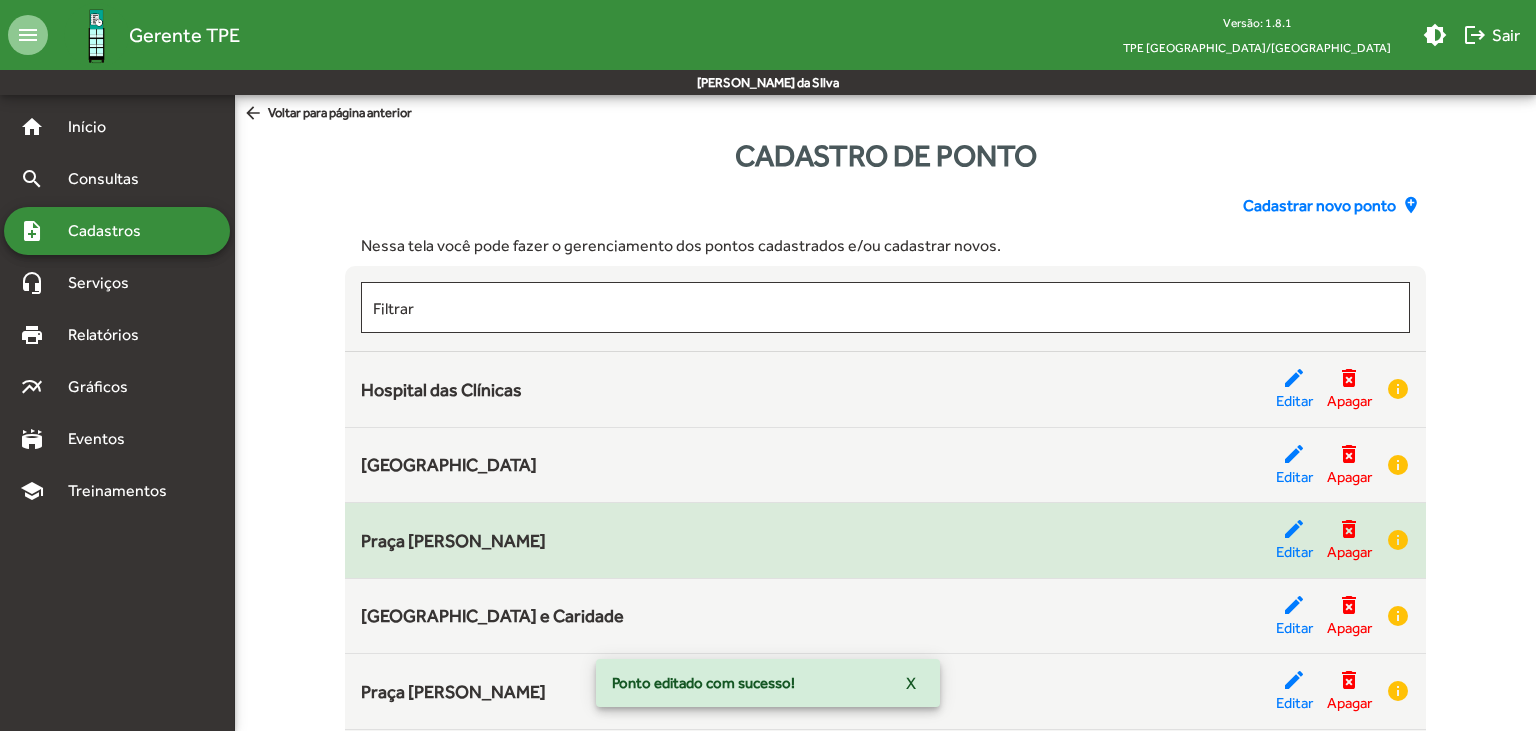 click on "Praça [PERSON_NAME]" 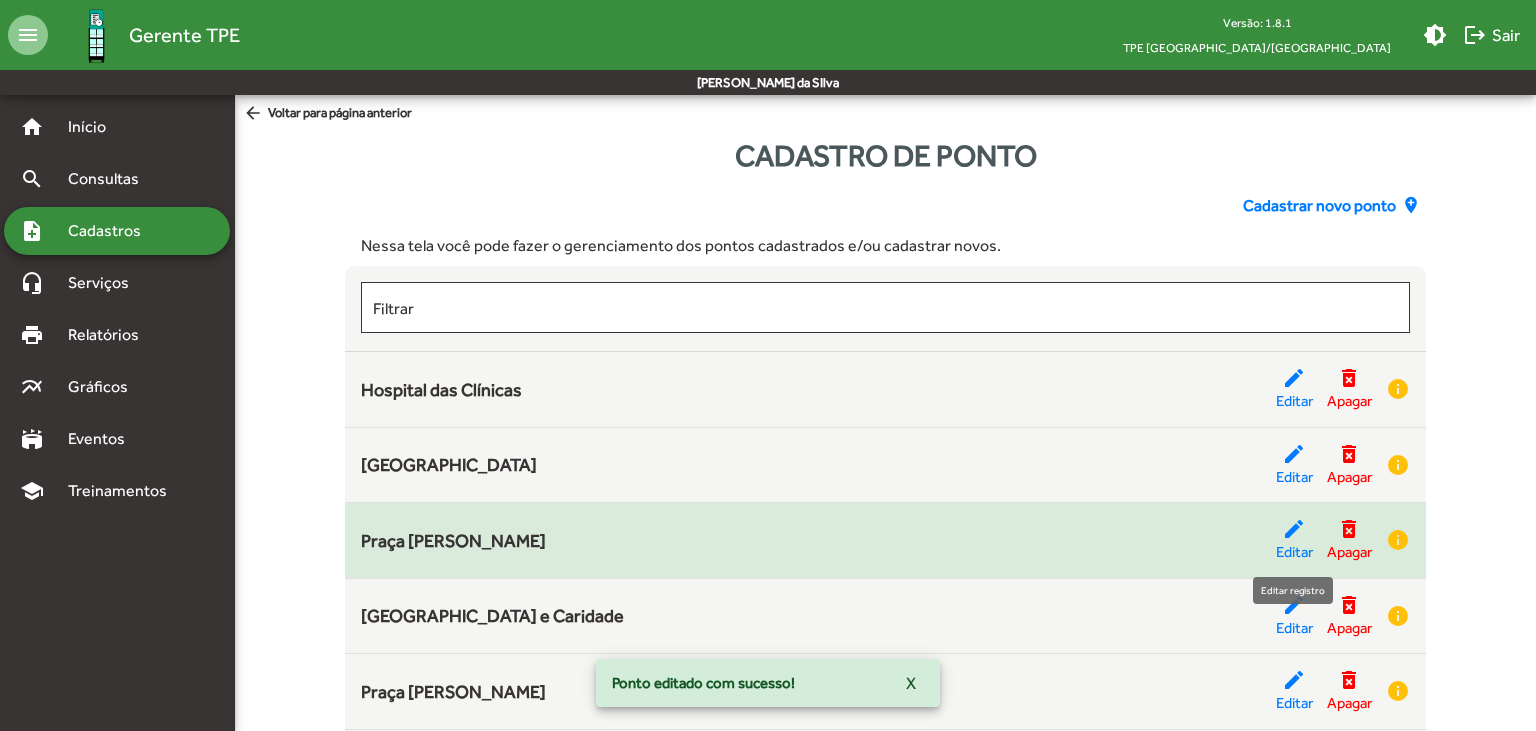 click on "Editar" 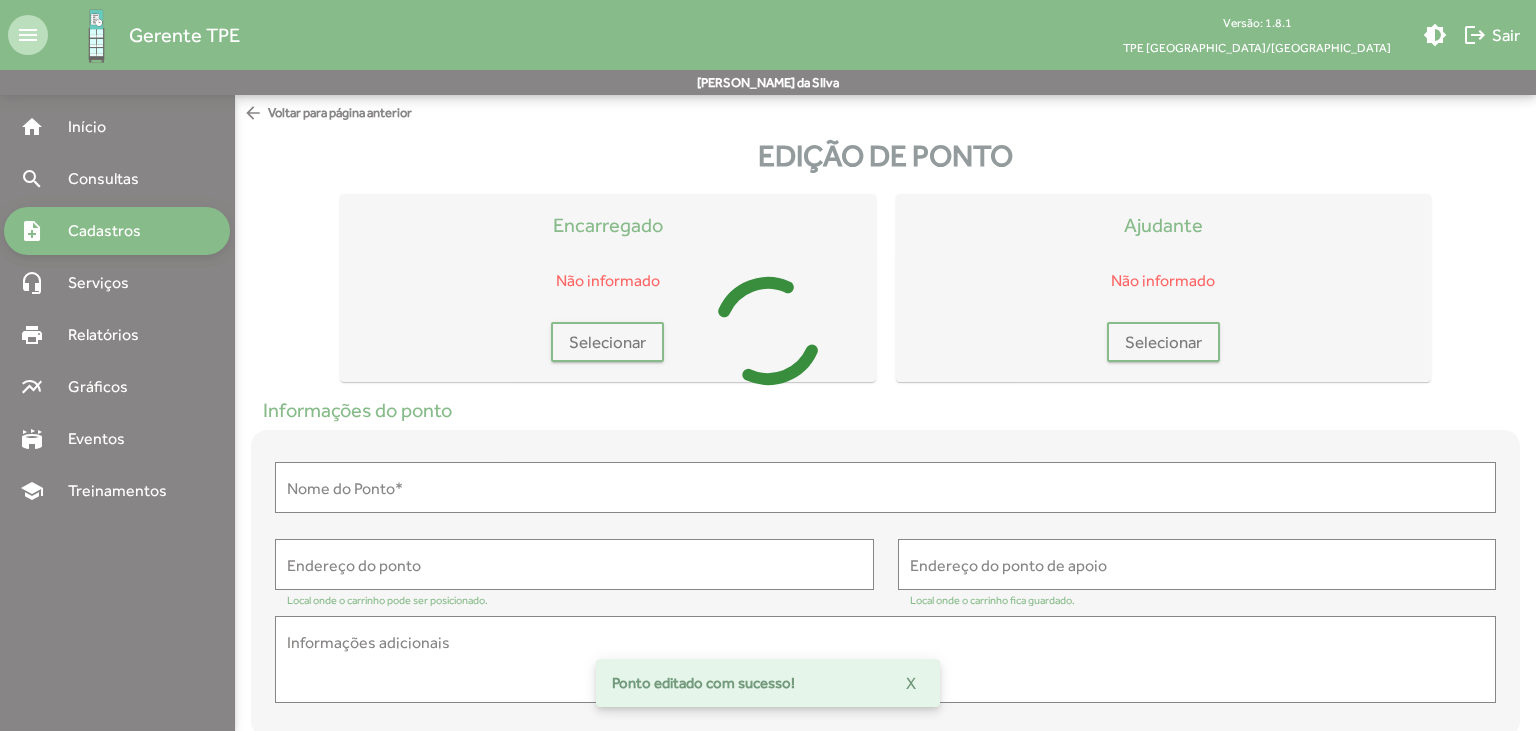 type on "**********" 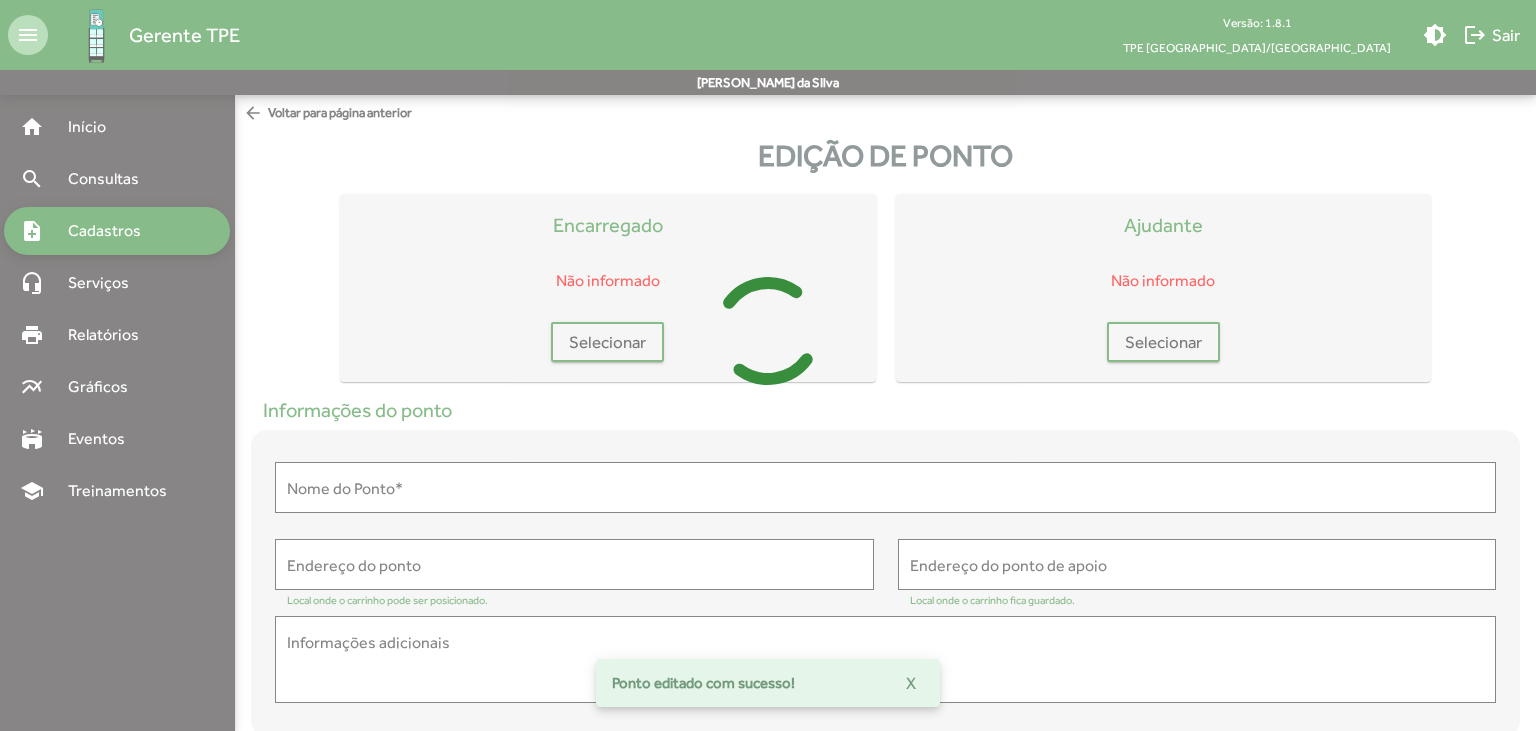type on "**********" 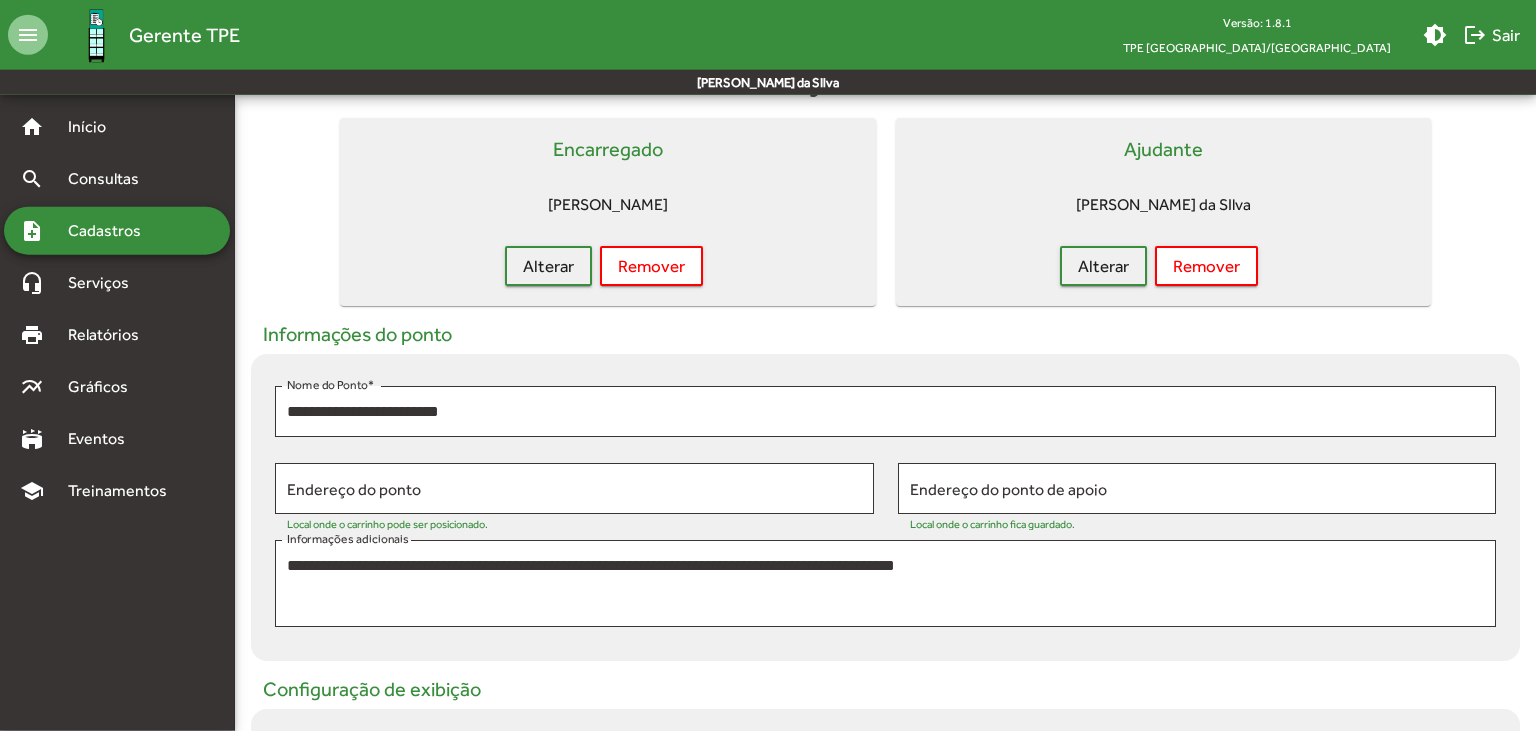 scroll, scrollTop: 105, scrollLeft: 0, axis: vertical 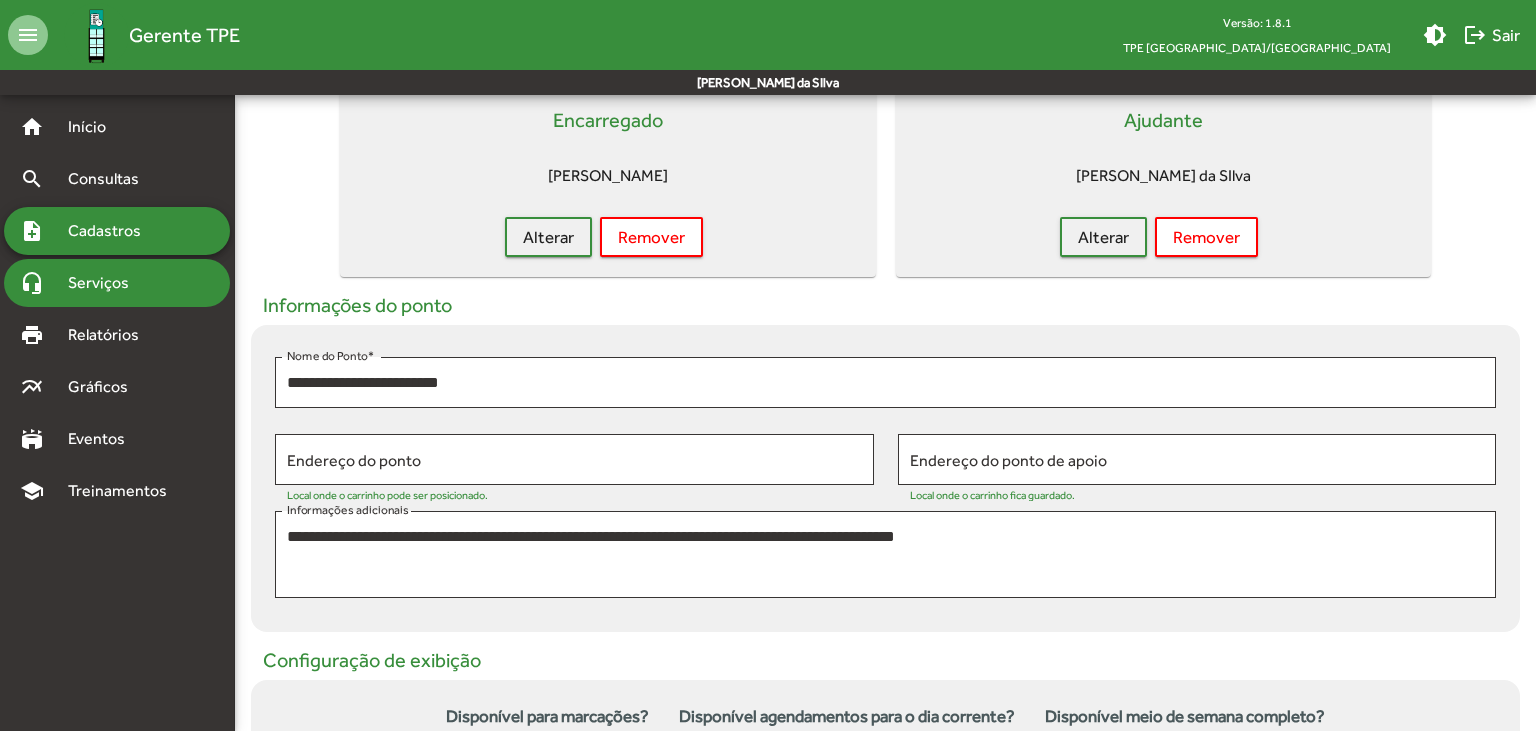 click on "Serviços" at bounding box center [106, 283] 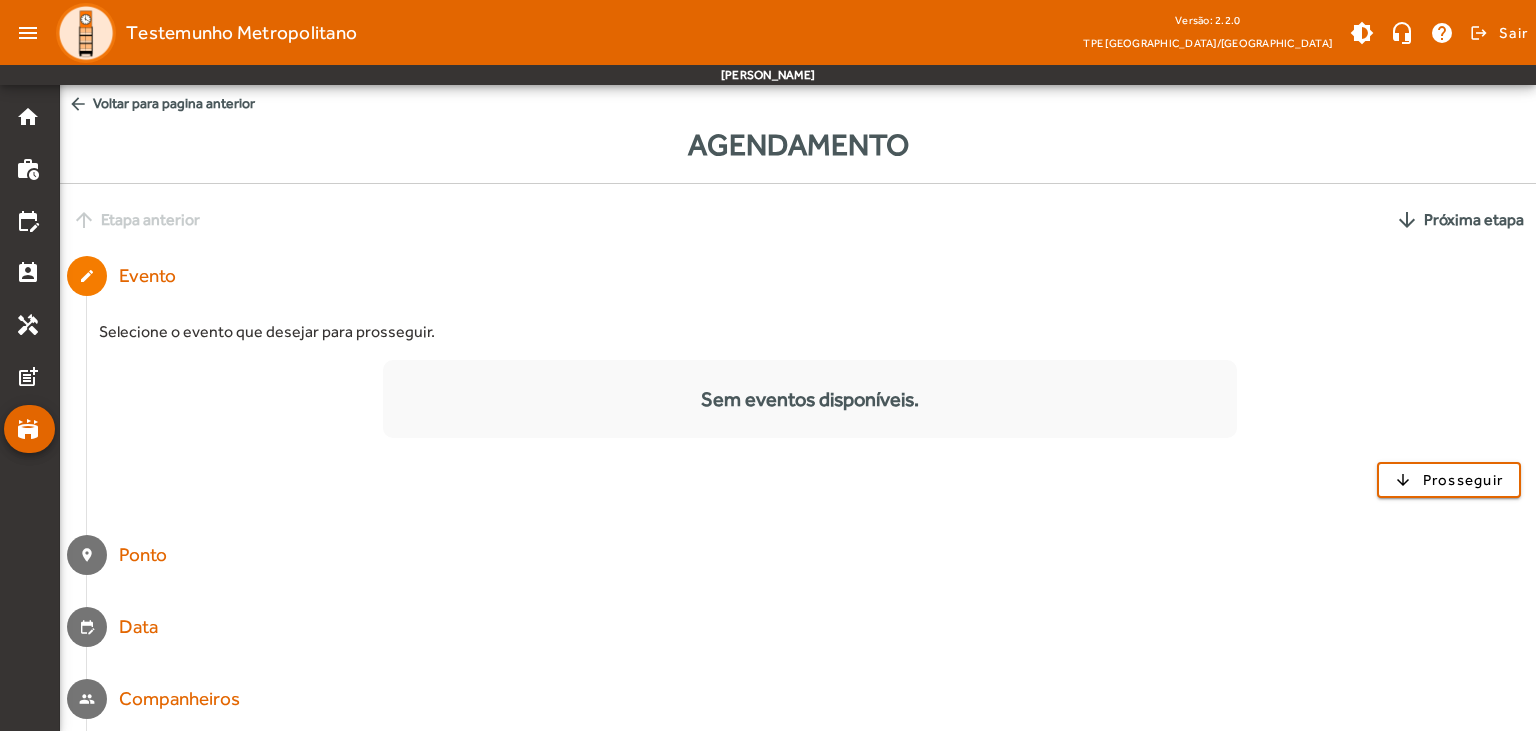 scroll, scrollTop: 76, scrollLeft: 0, axis: vertical 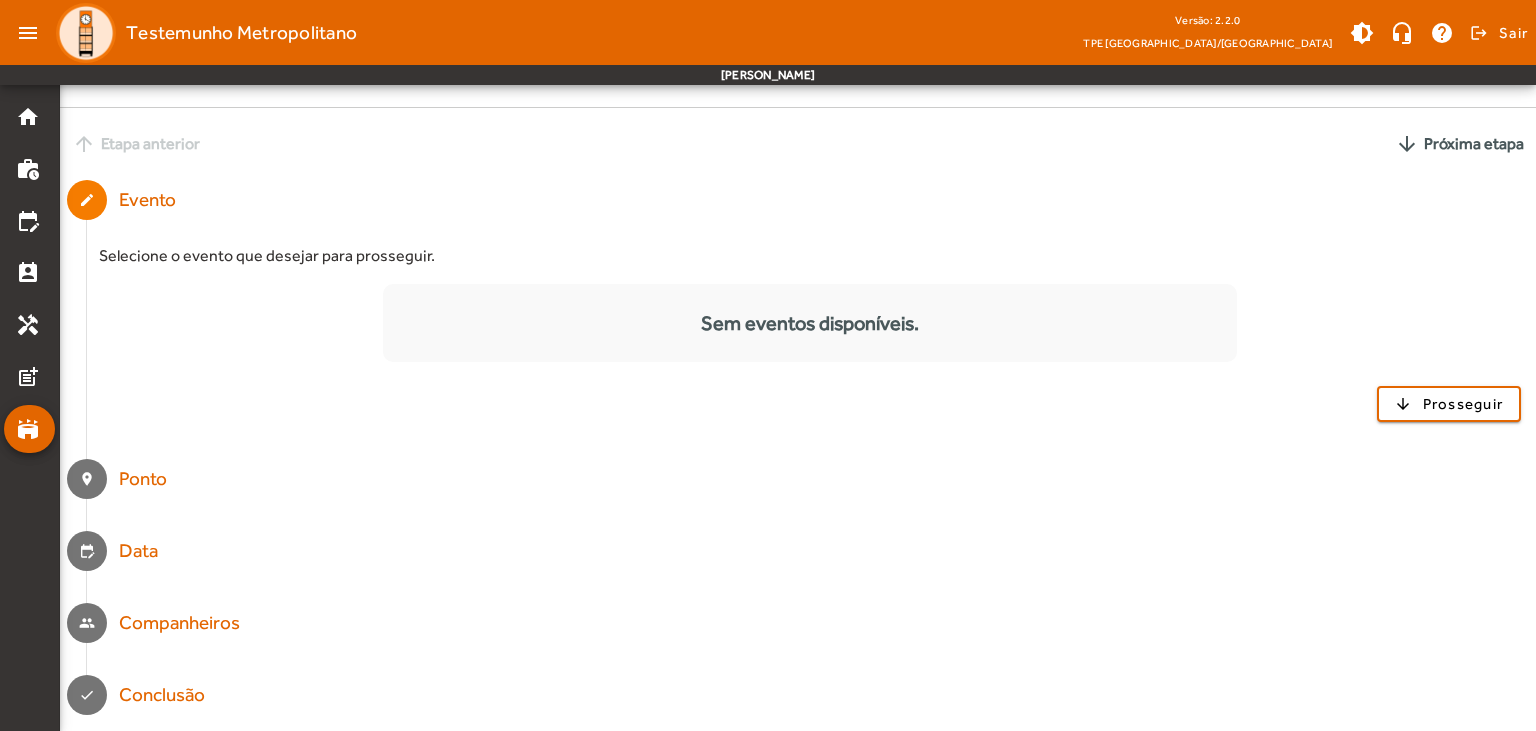 click on "Ponto" at bounding box center (144, 479) 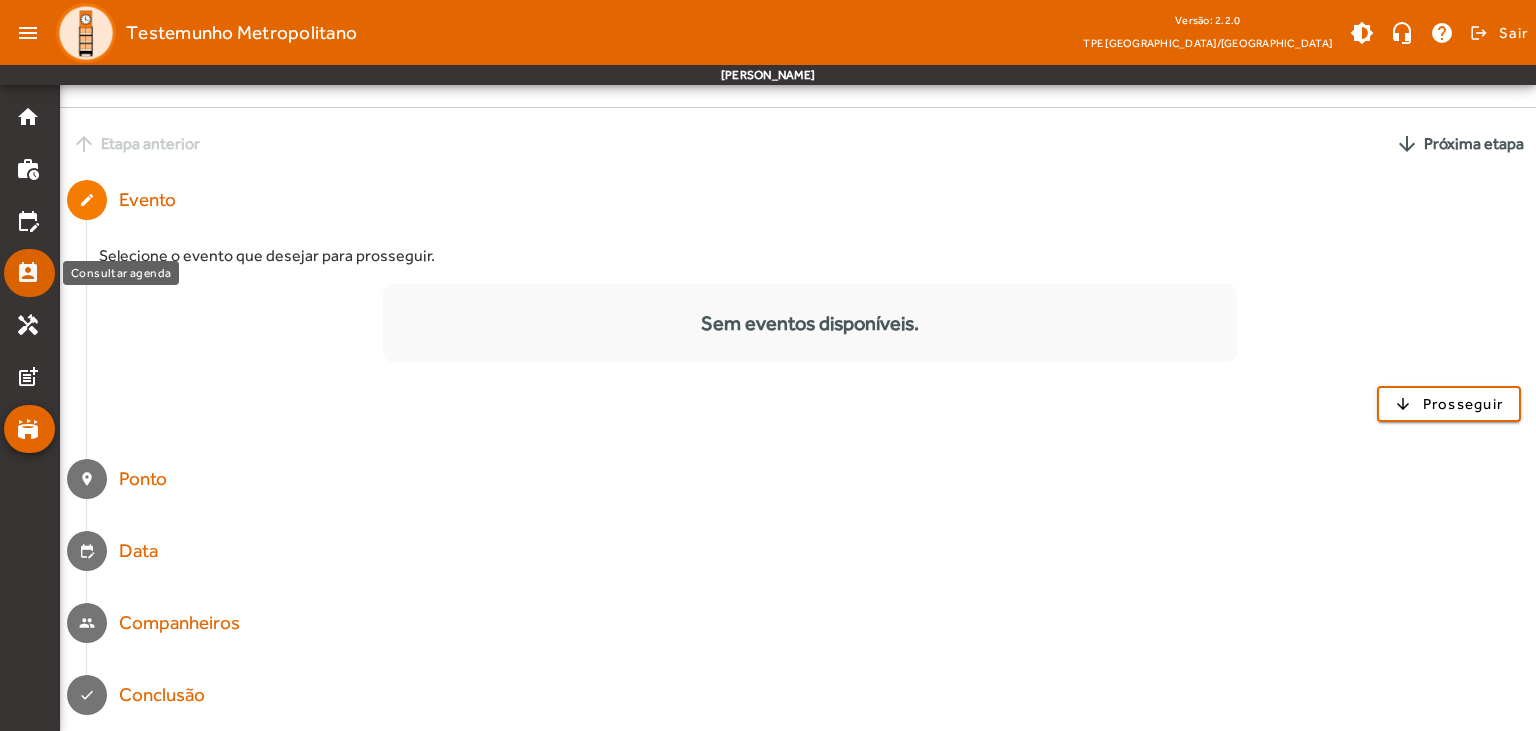click on "perm_contact_calendar" 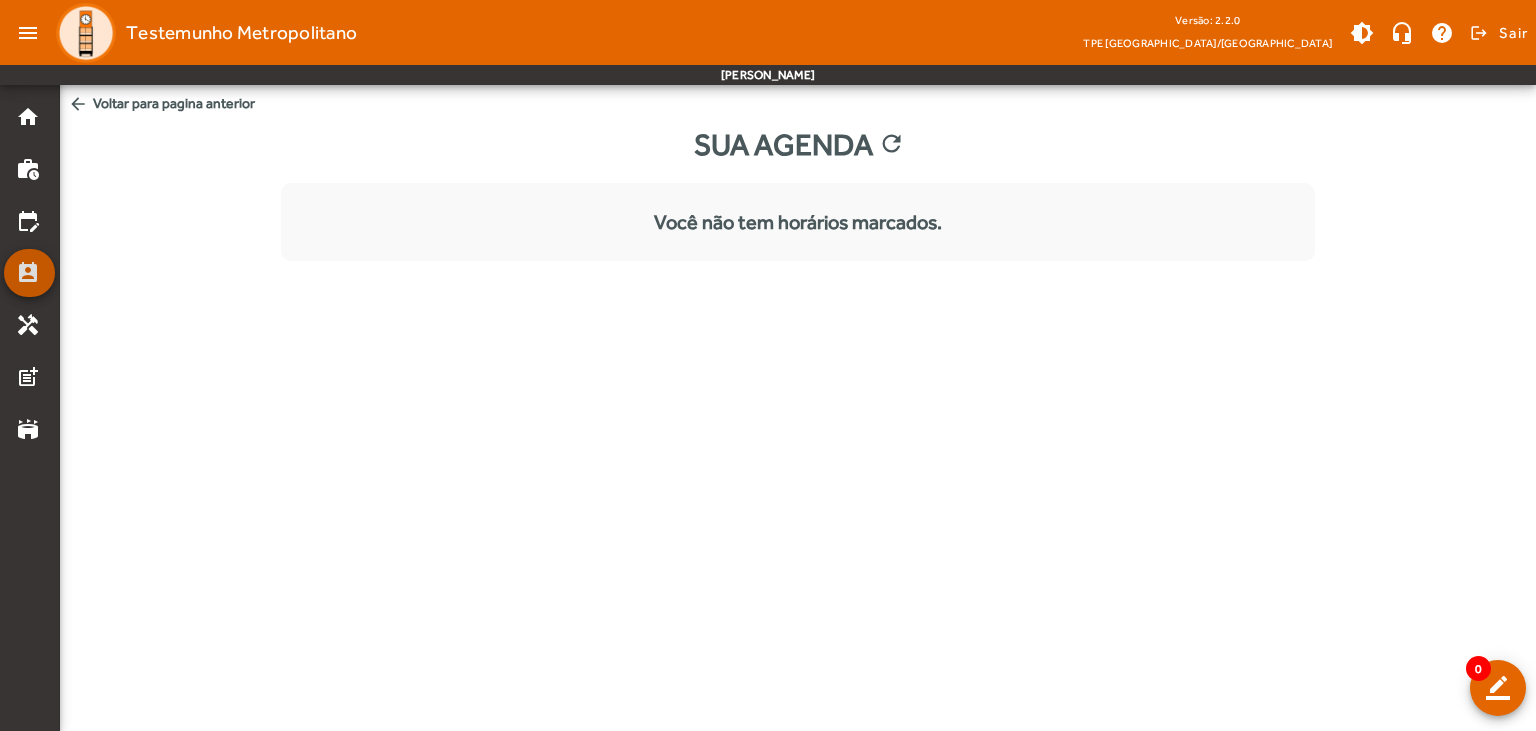 scroll, scrollTop: 0, scrollLeft: 0, axis: both 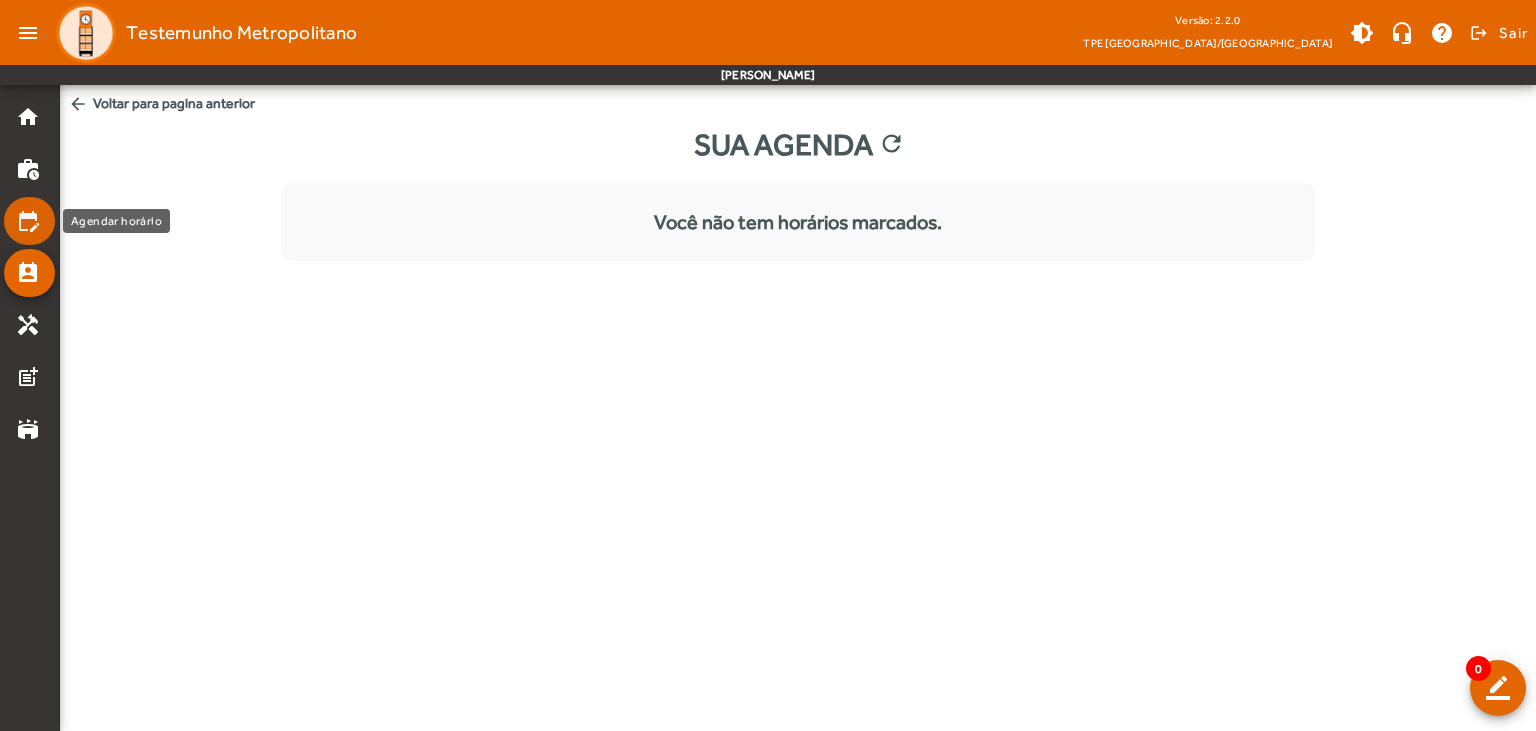 click on "edit_calendar" 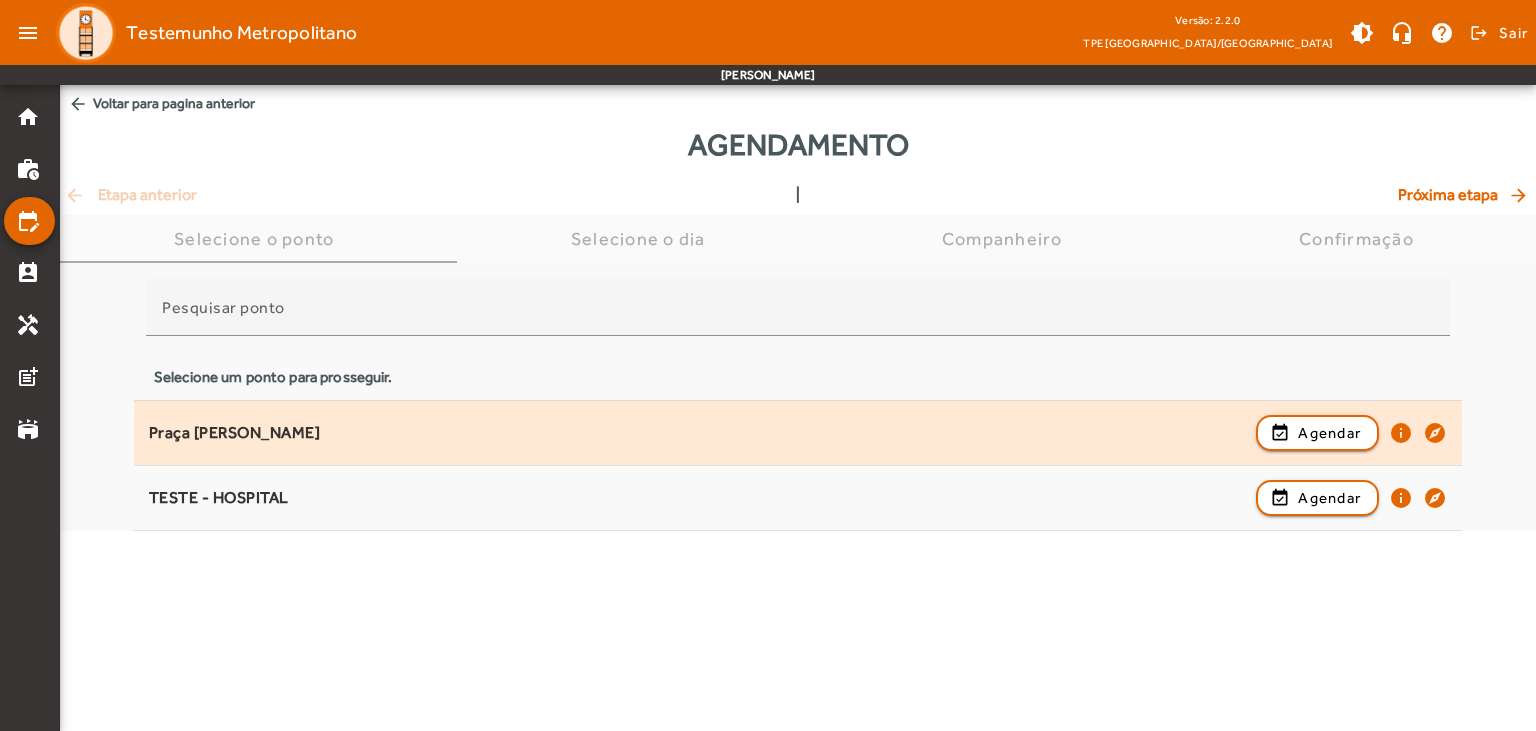 click on "Praça [PERSON_NAME]" at bounding box center [698, 498] 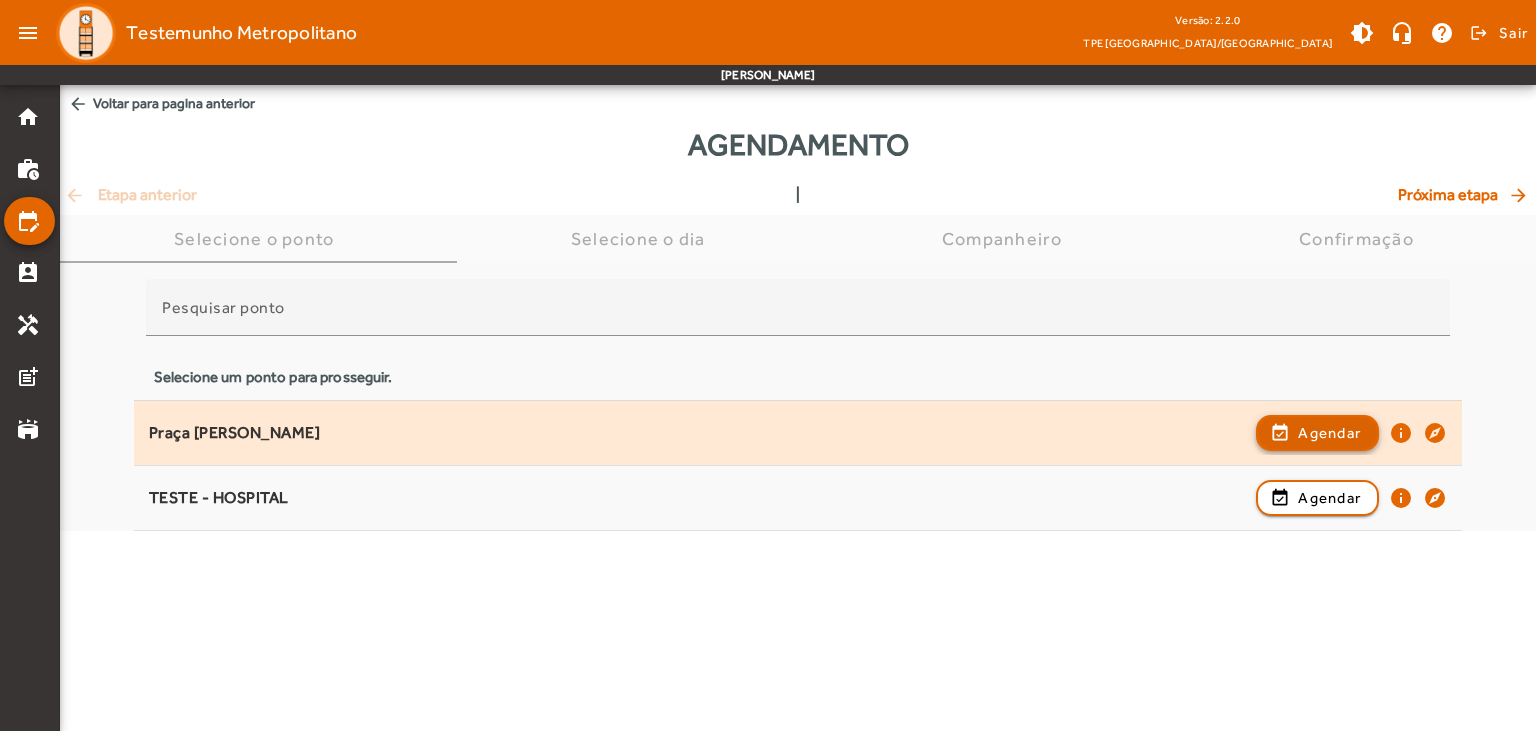 click on "Agendar" at bounding box center (1329, 498) 